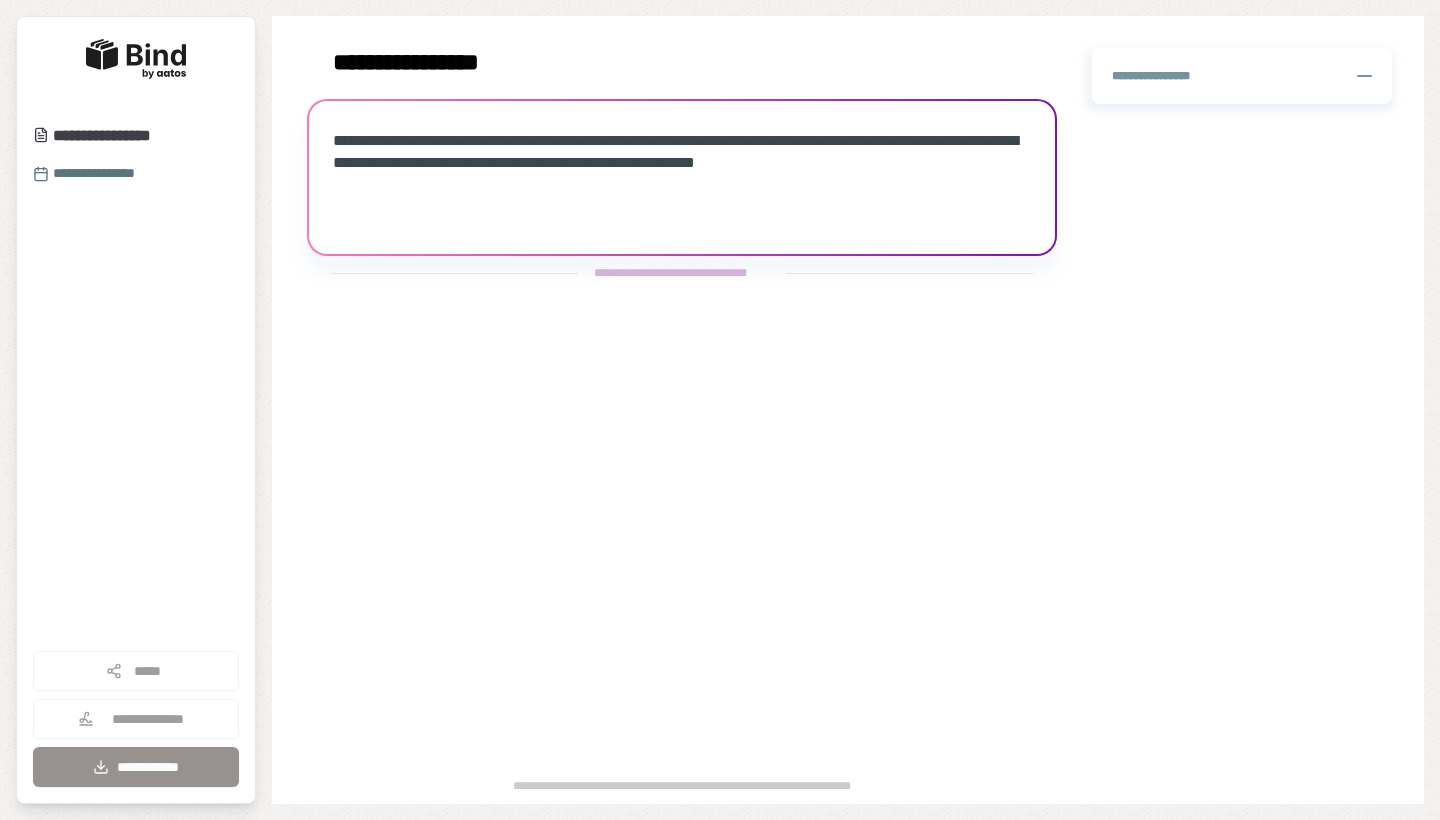 scroll, scrollTop: 0, scrollLeft: 0, axis: both 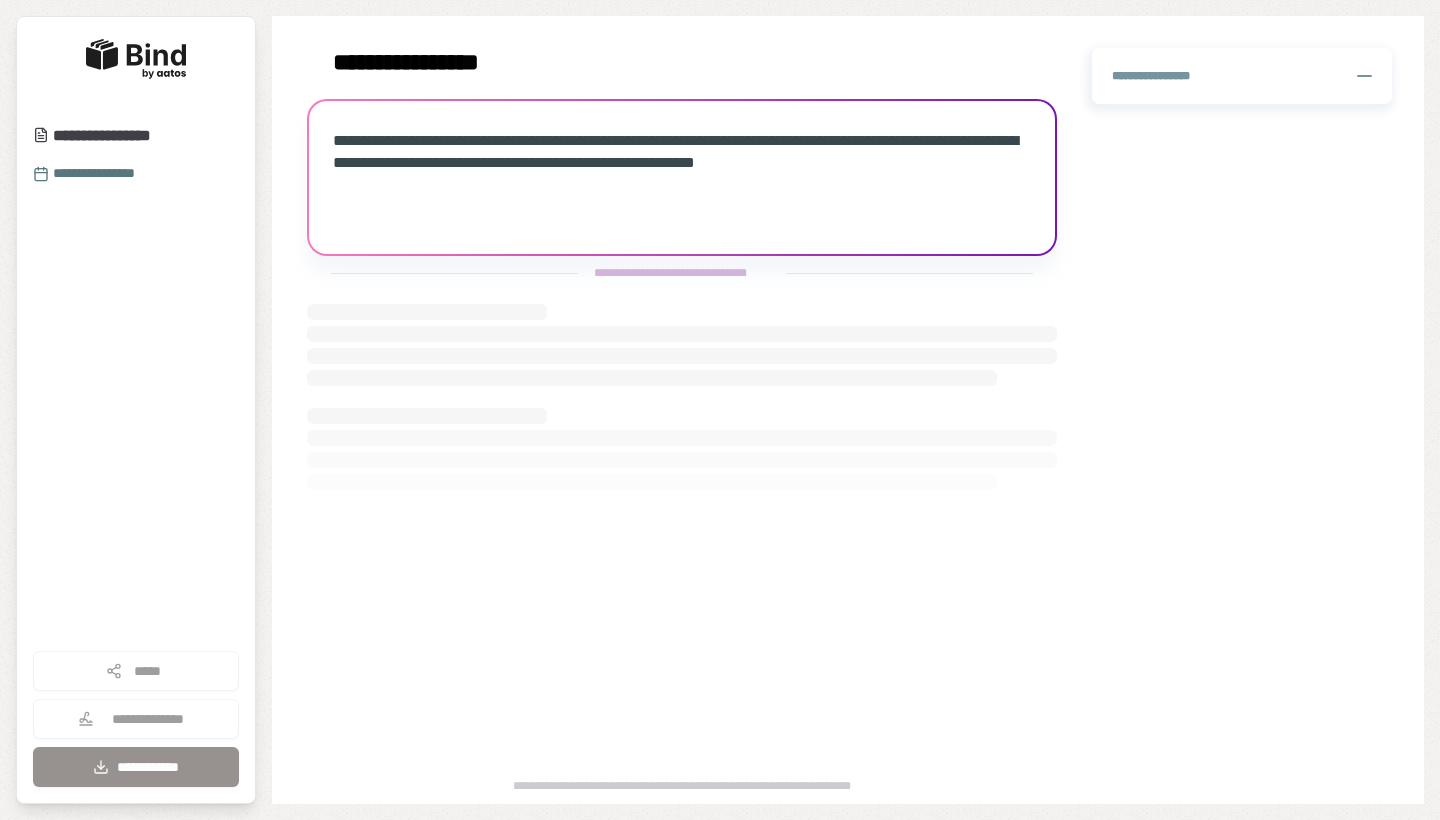 click on "**********" at bounding box center (926, 210) 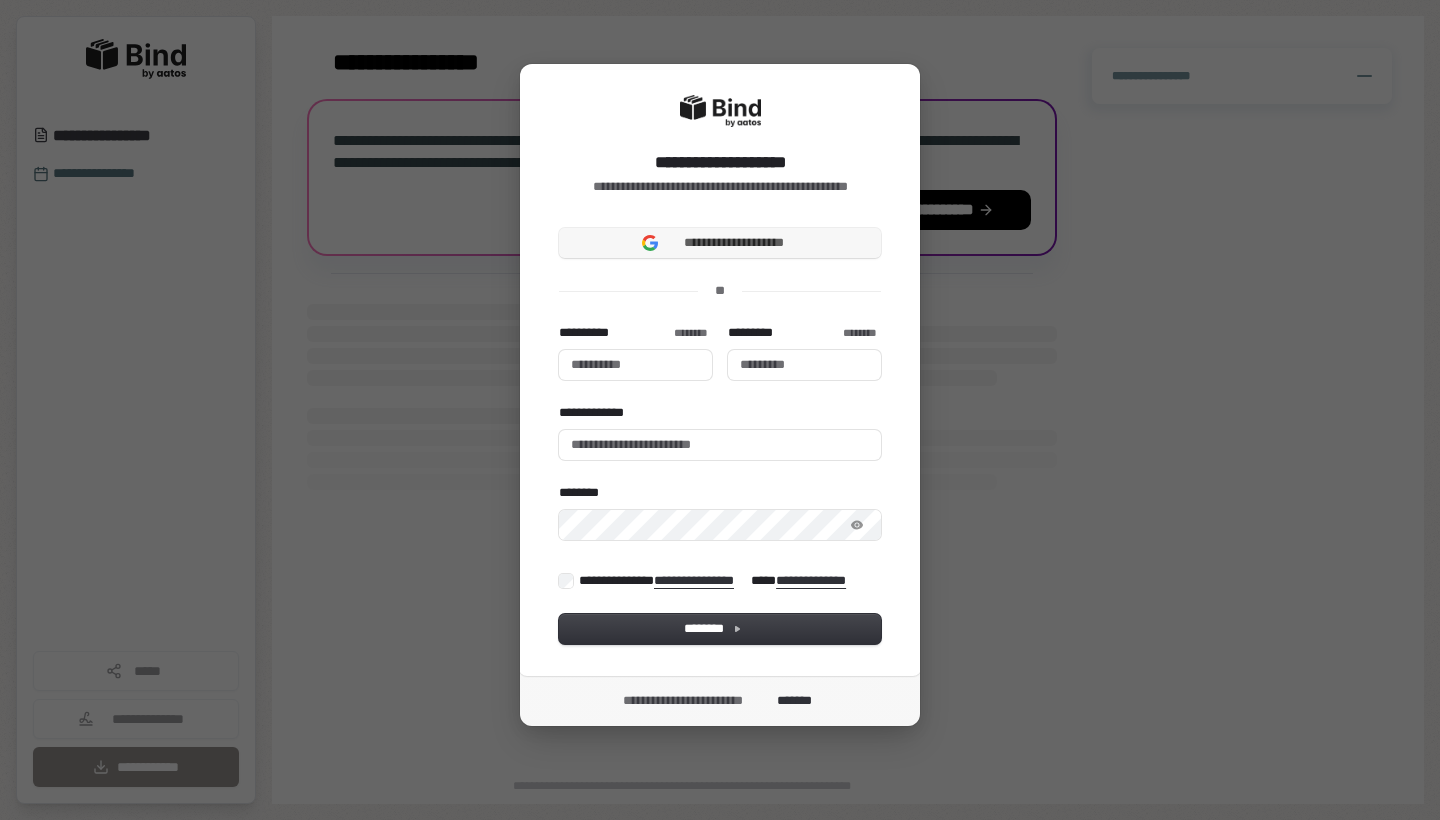 click on "**********" at bounding box center (720, 243) 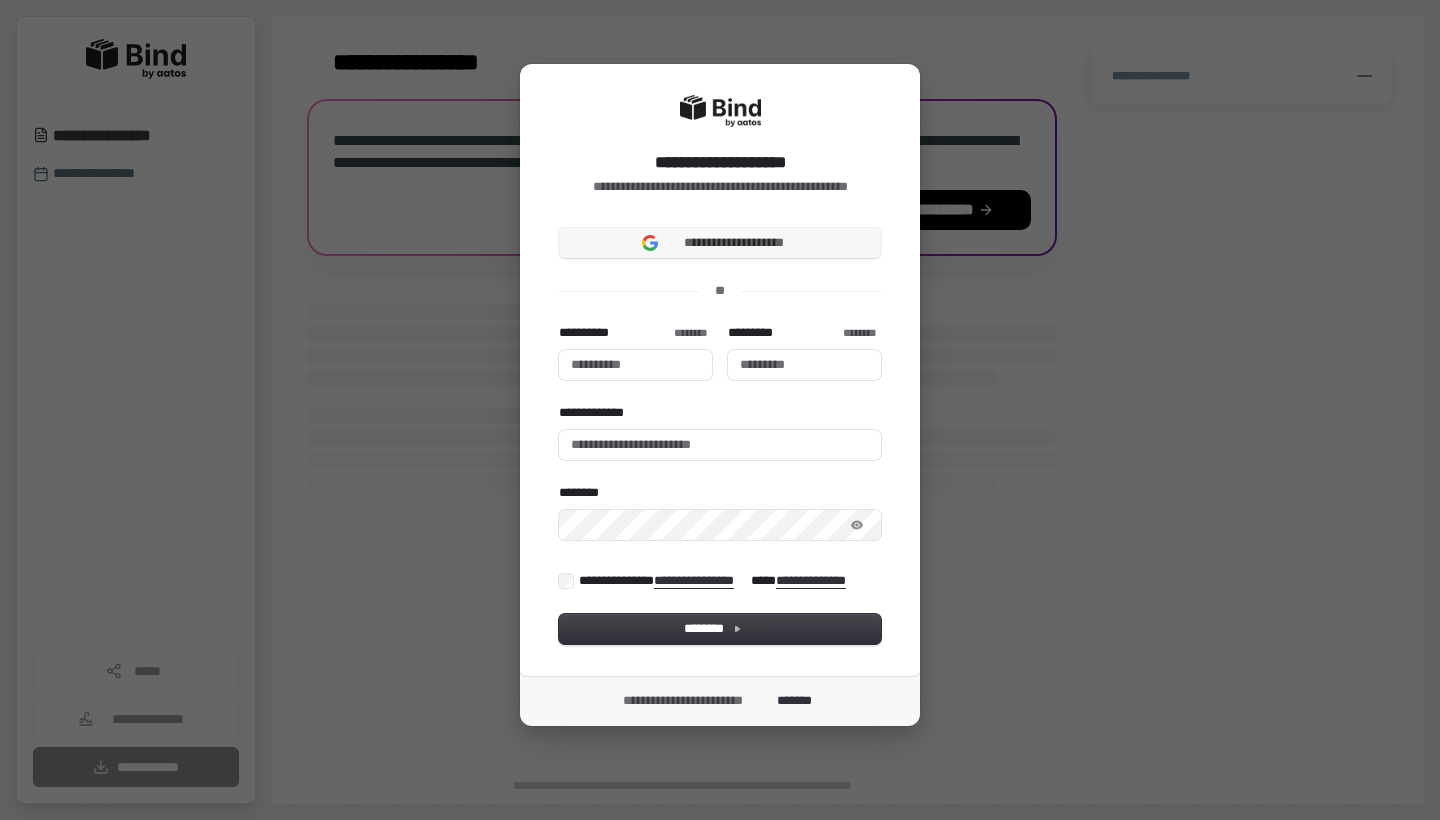 type 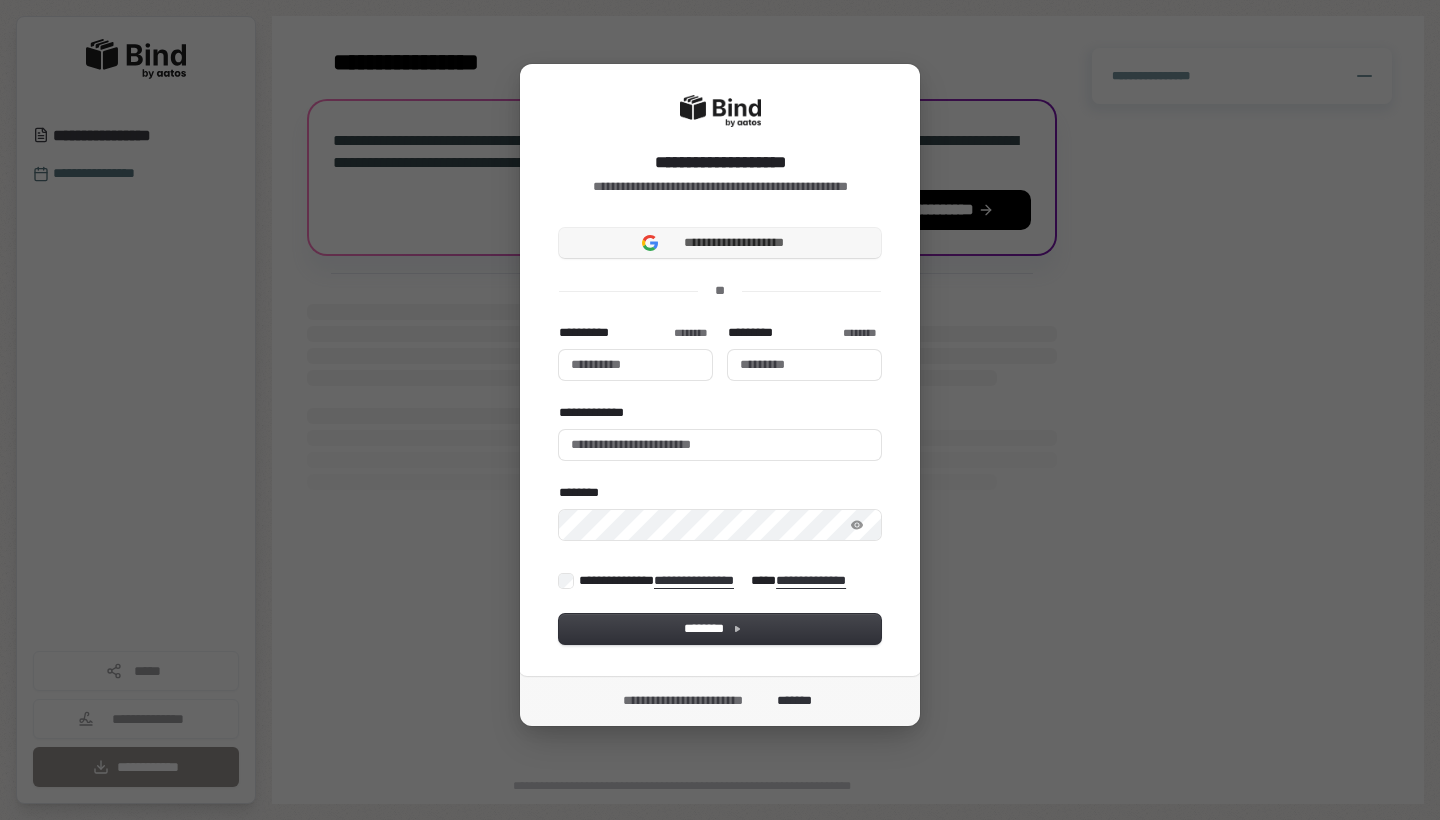 type 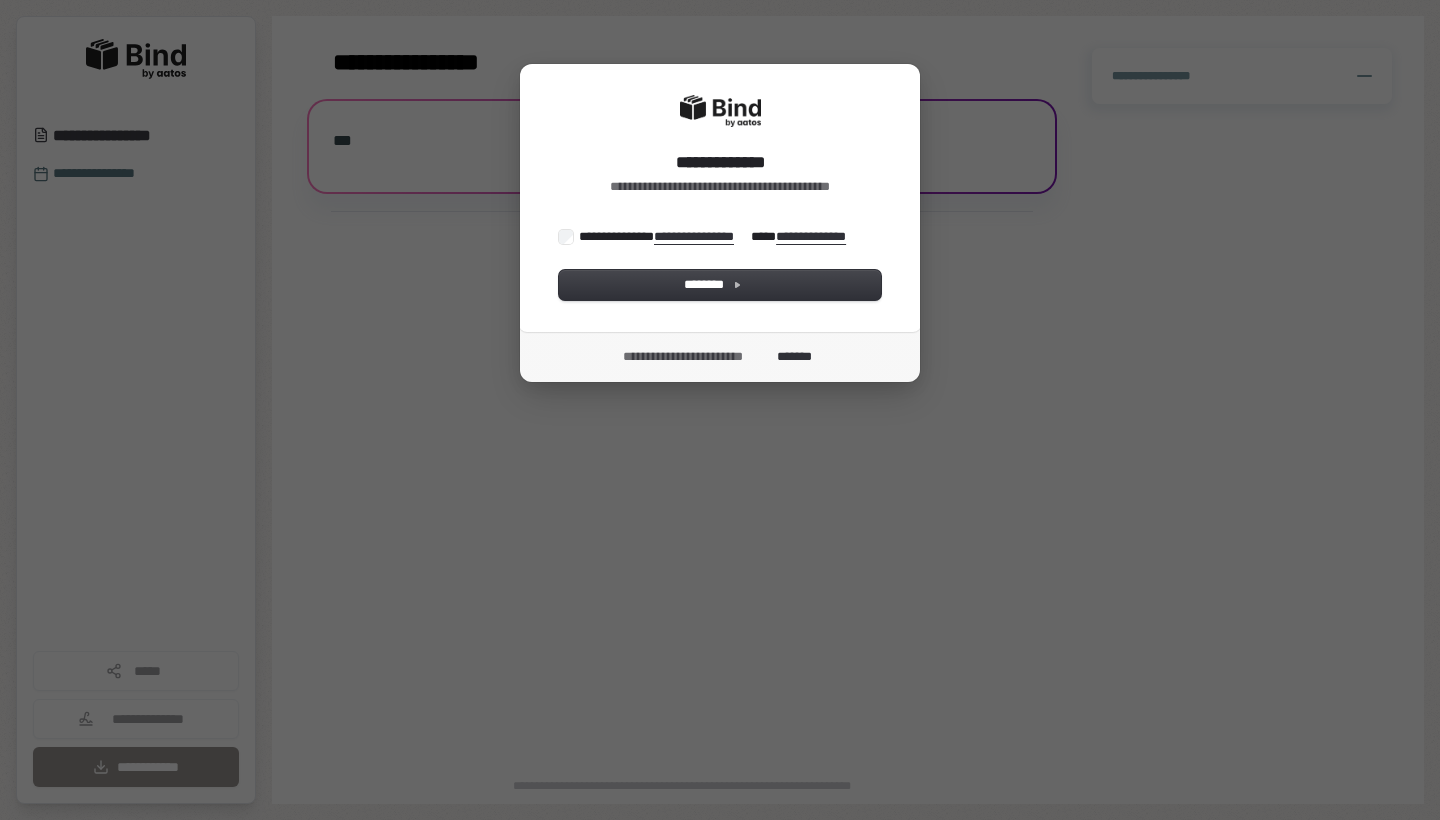 scroll, scrollTop: 0, scrollLeft: 0, axis: both 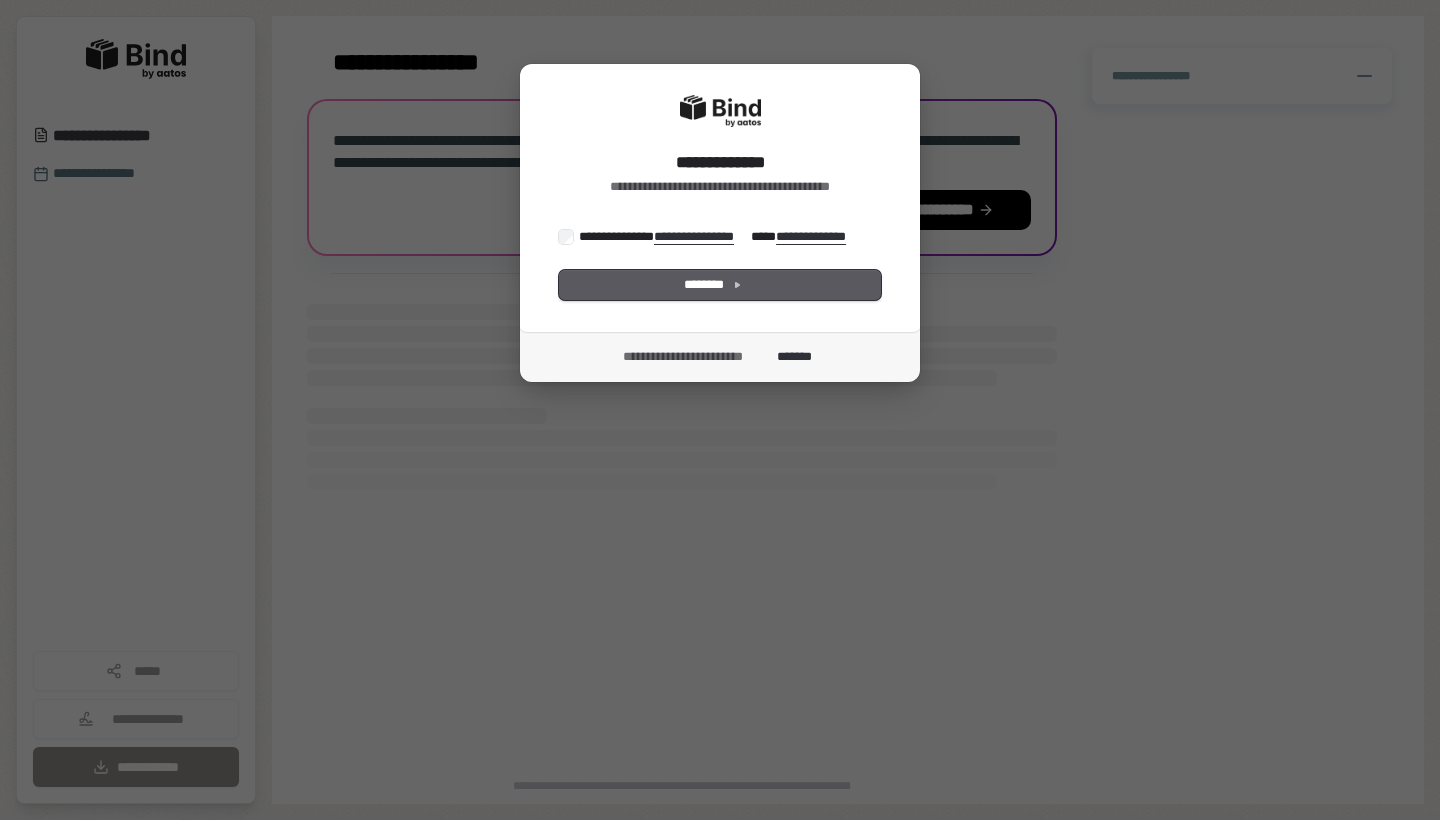 click on "********" at bounding box center [720, 285] 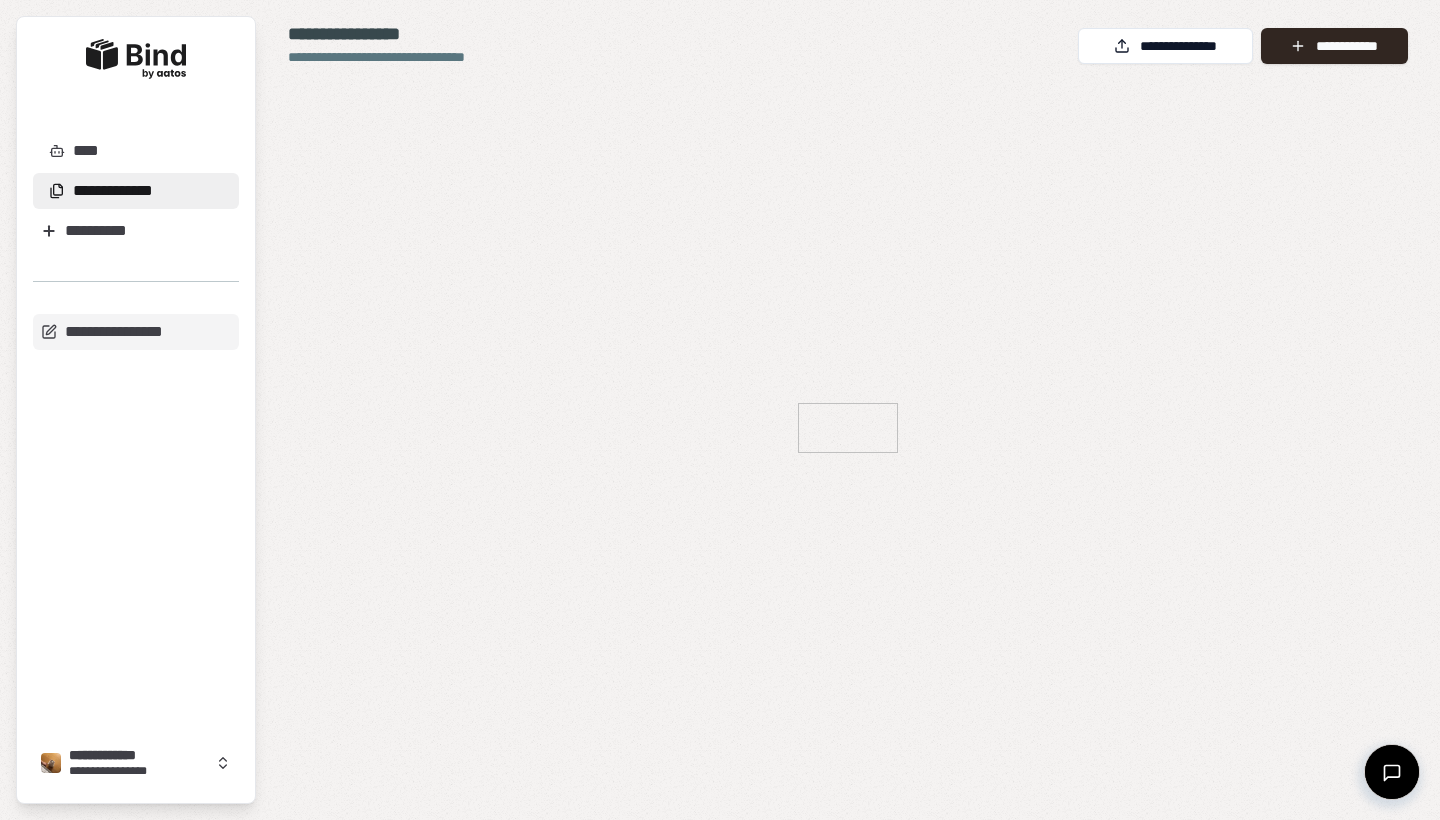 scroll, scrollTop: 0, scrollLeft: 0, axis: both 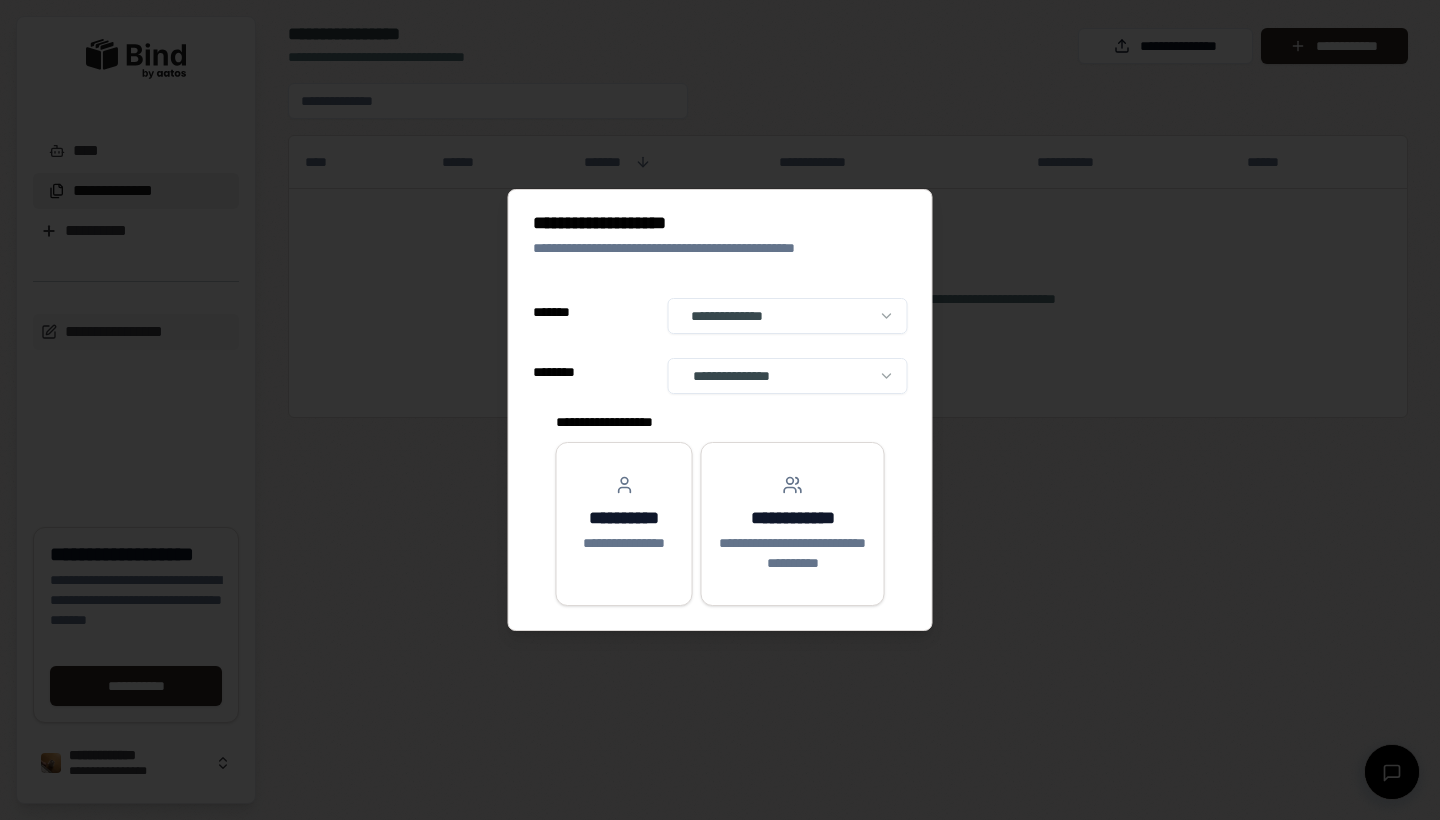 select on "**" 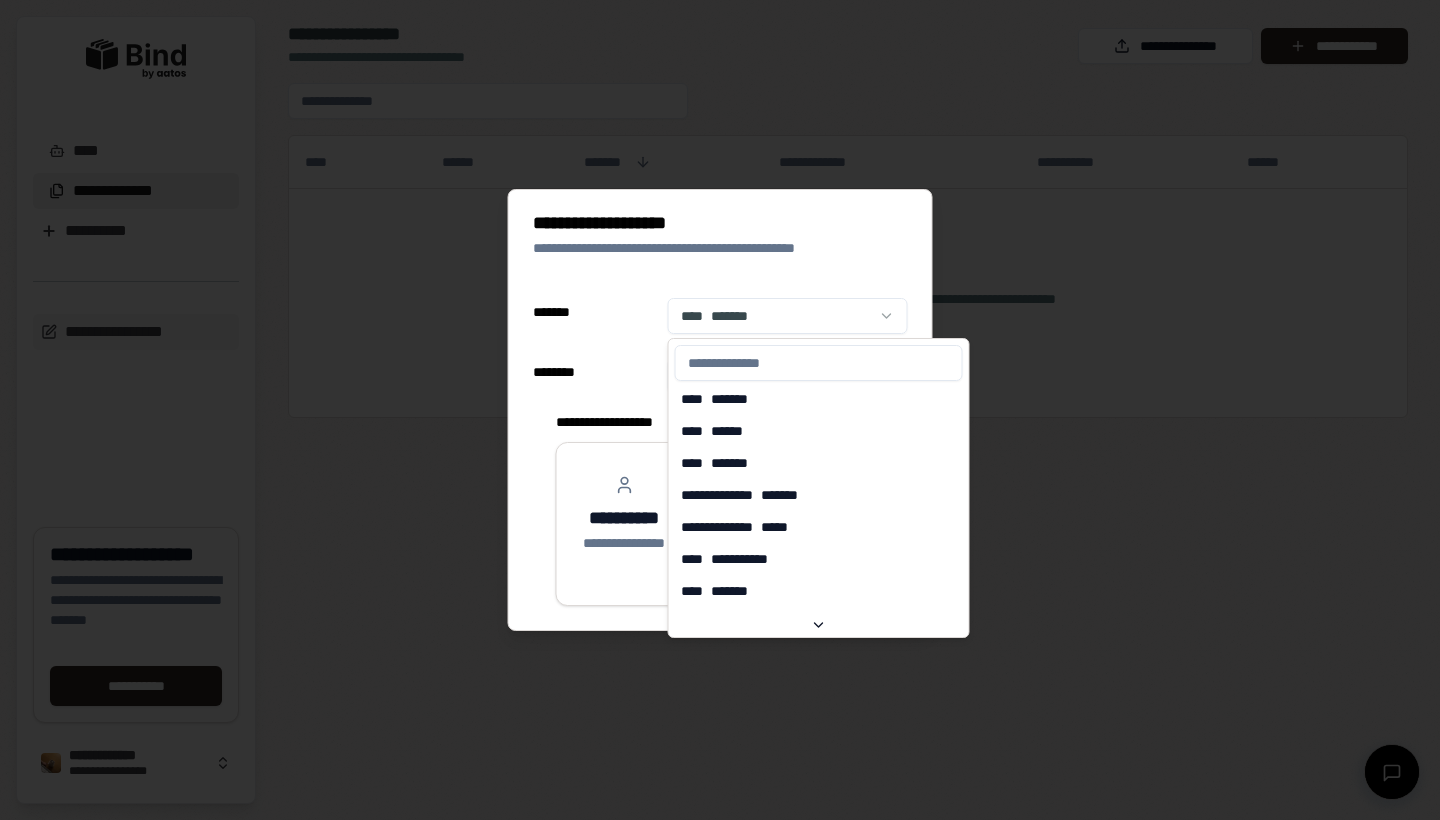 click on "**********" at bounding box center [720, 410] 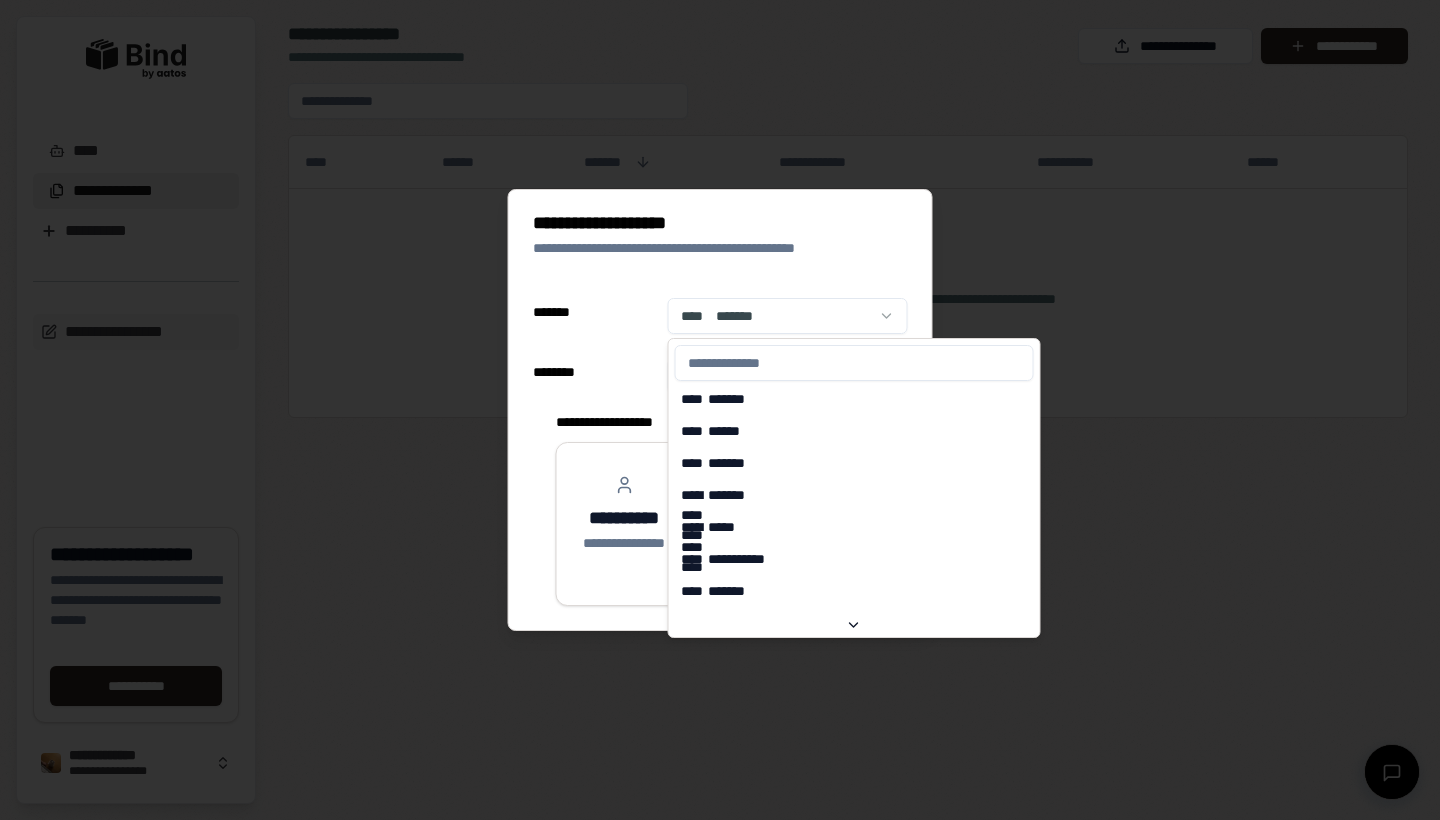 scroll, scrollTop: 3090, scrollLeft: 0, axis: vertical 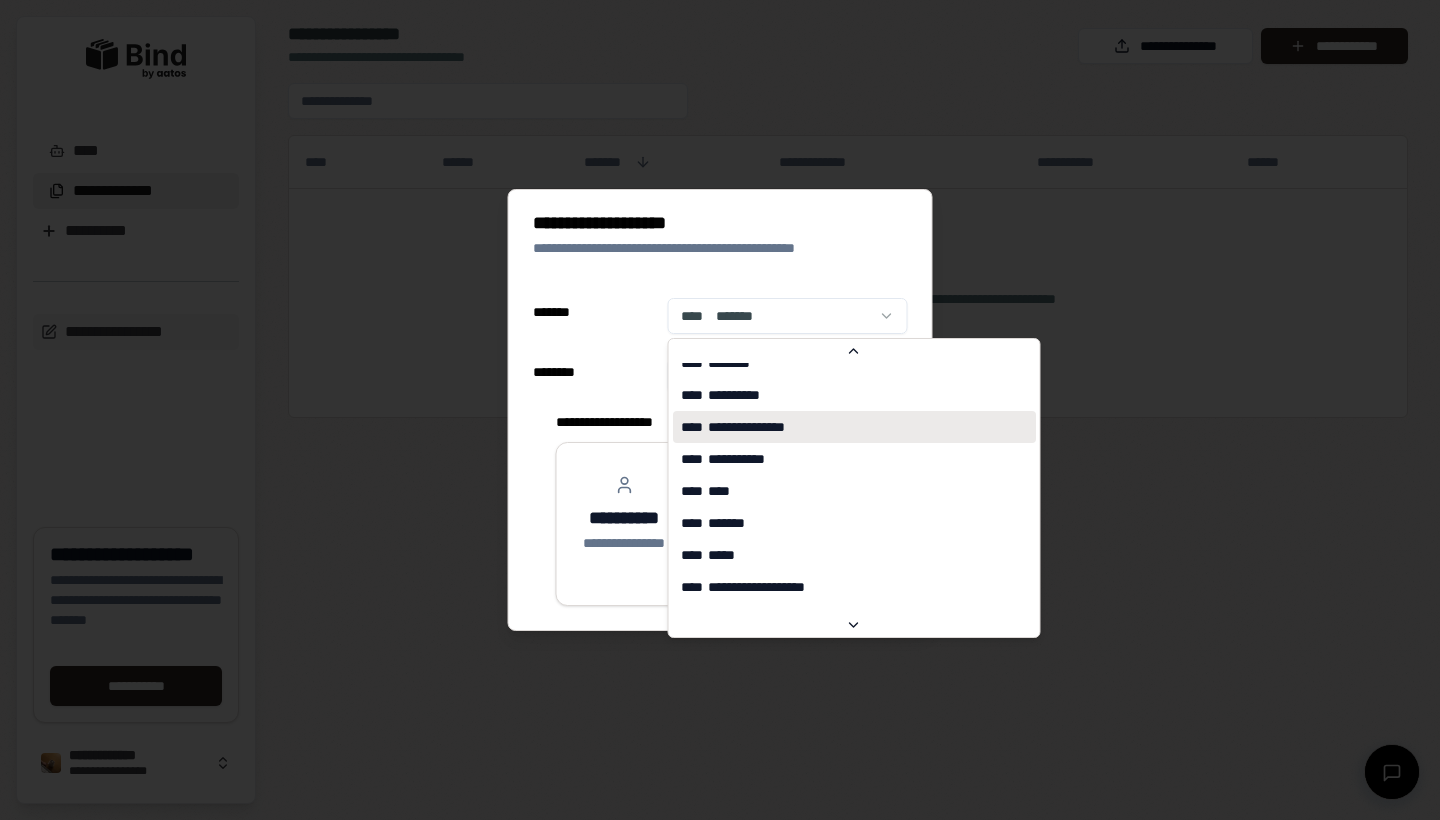 select on "**" 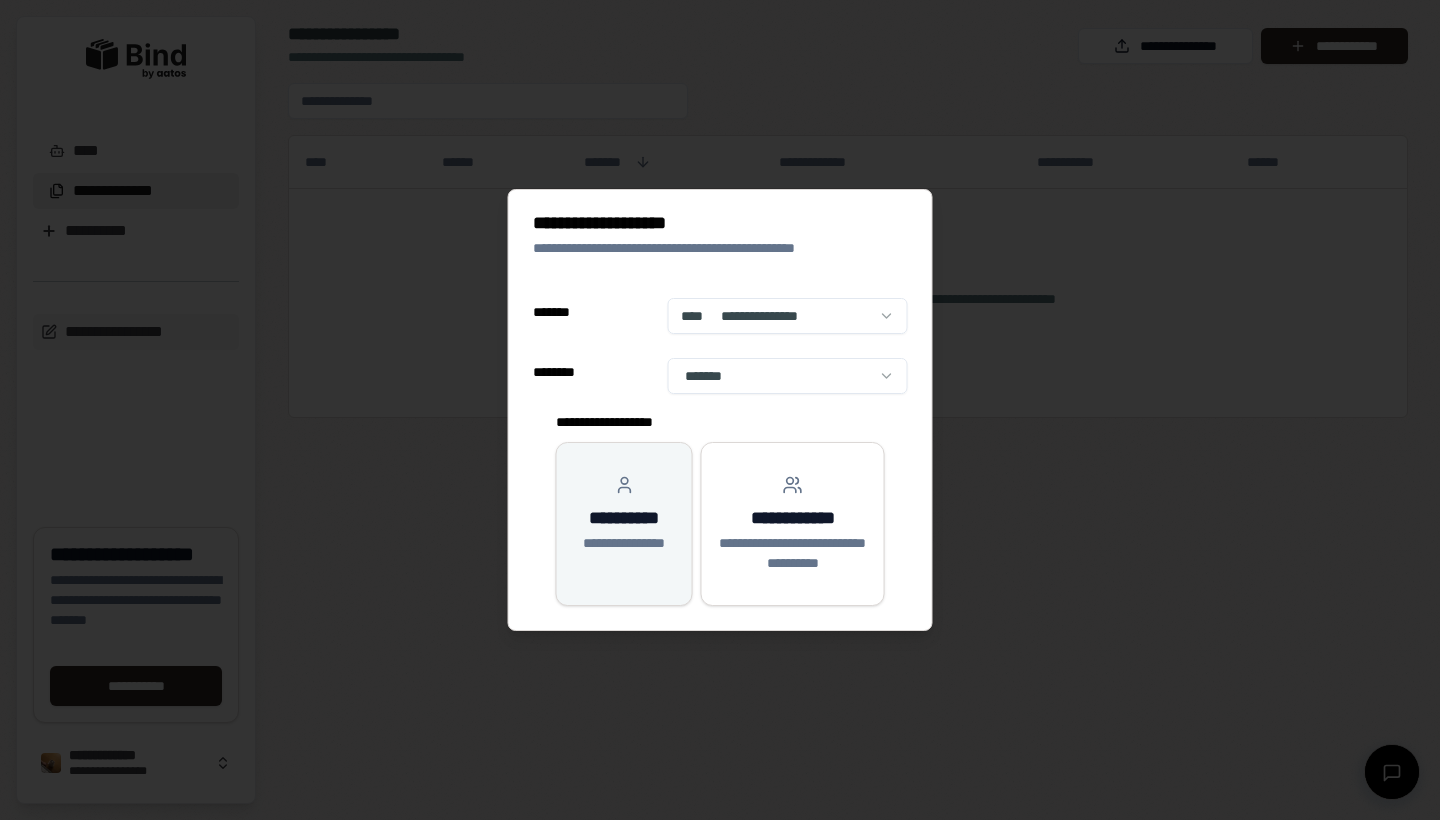 click on "**********" at bounding box center (624, 518) 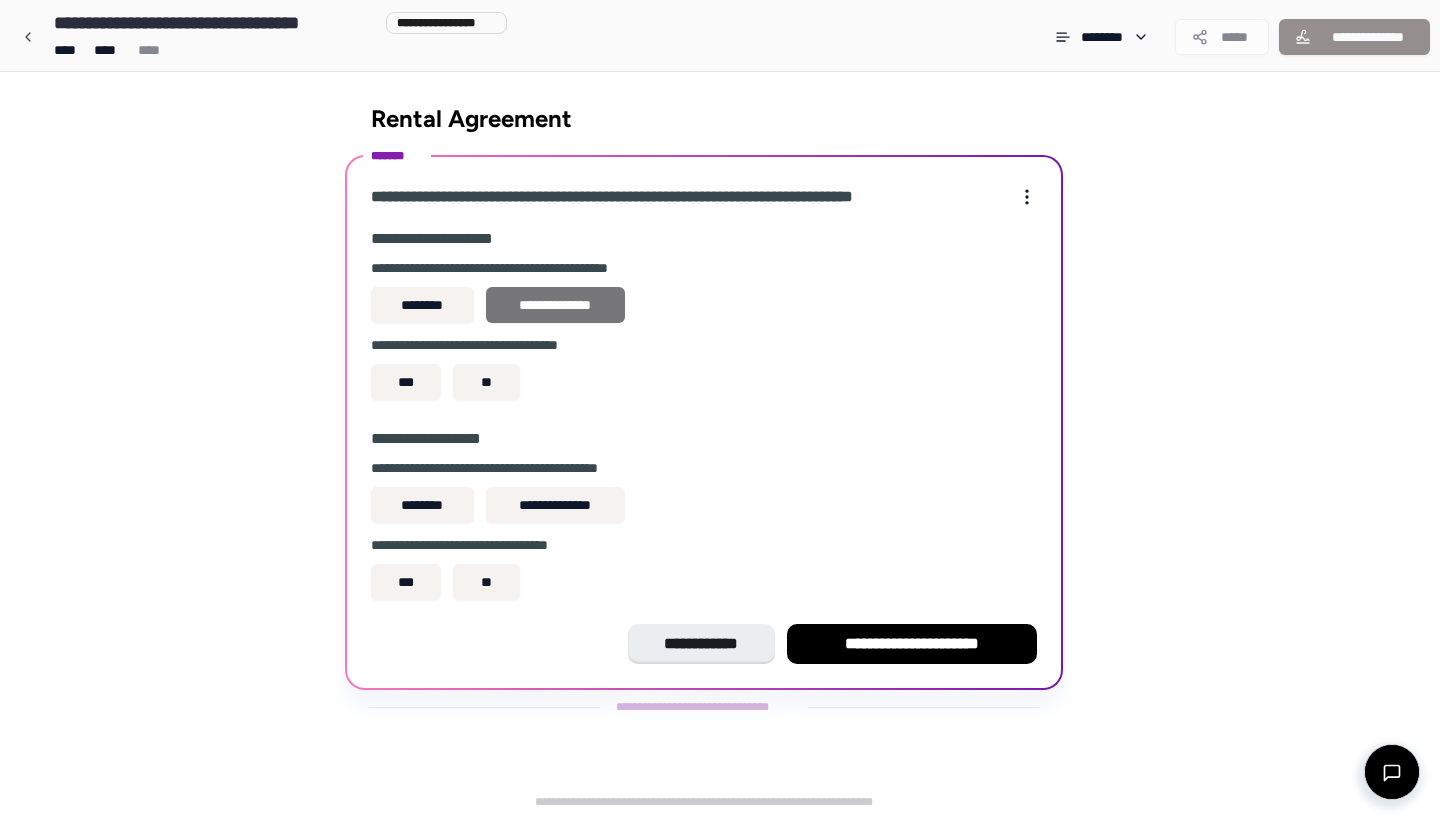 click on "**********" at bounding box center (555, 305) 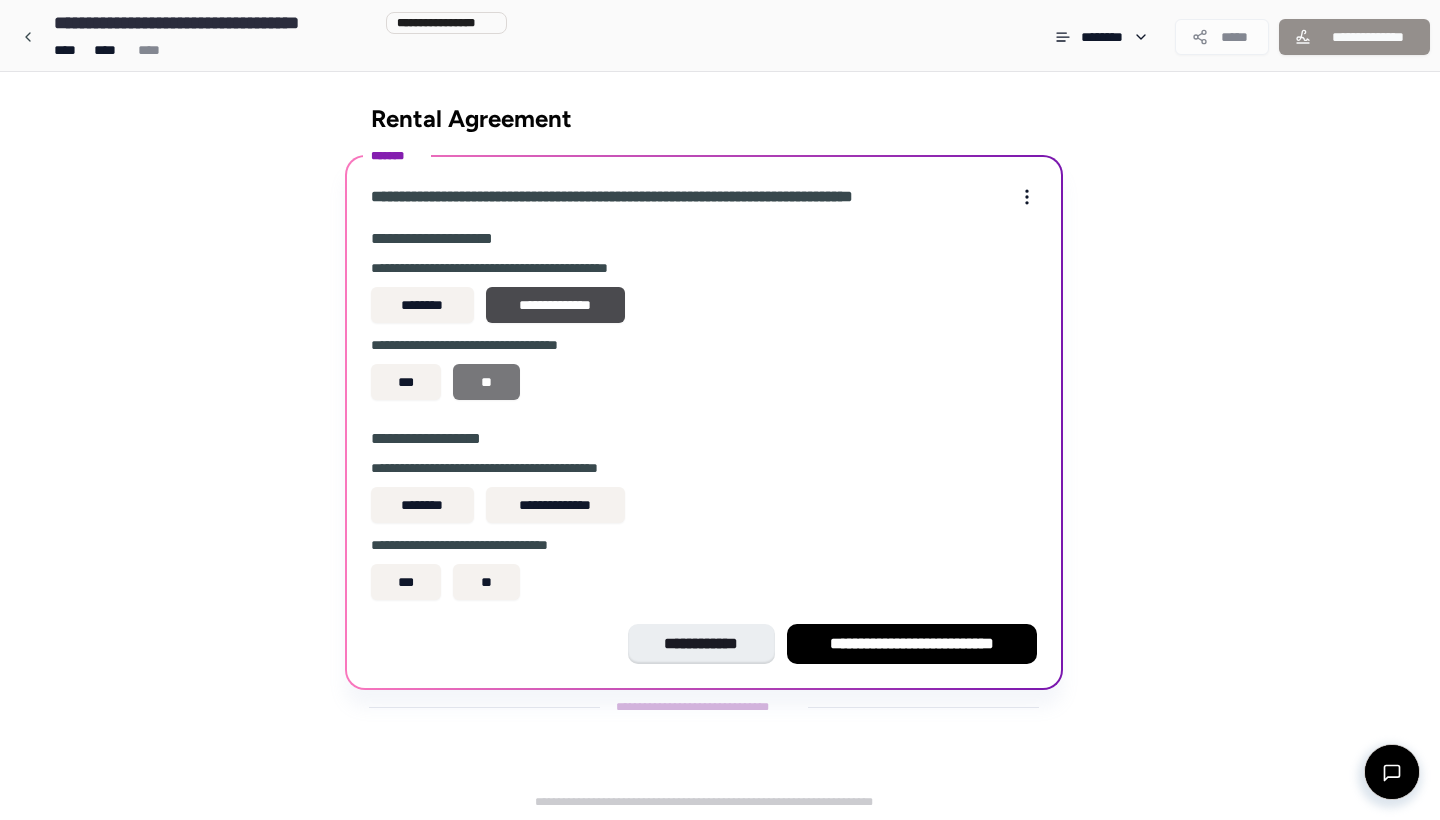 click on "**" at bounding box center (486, 382) 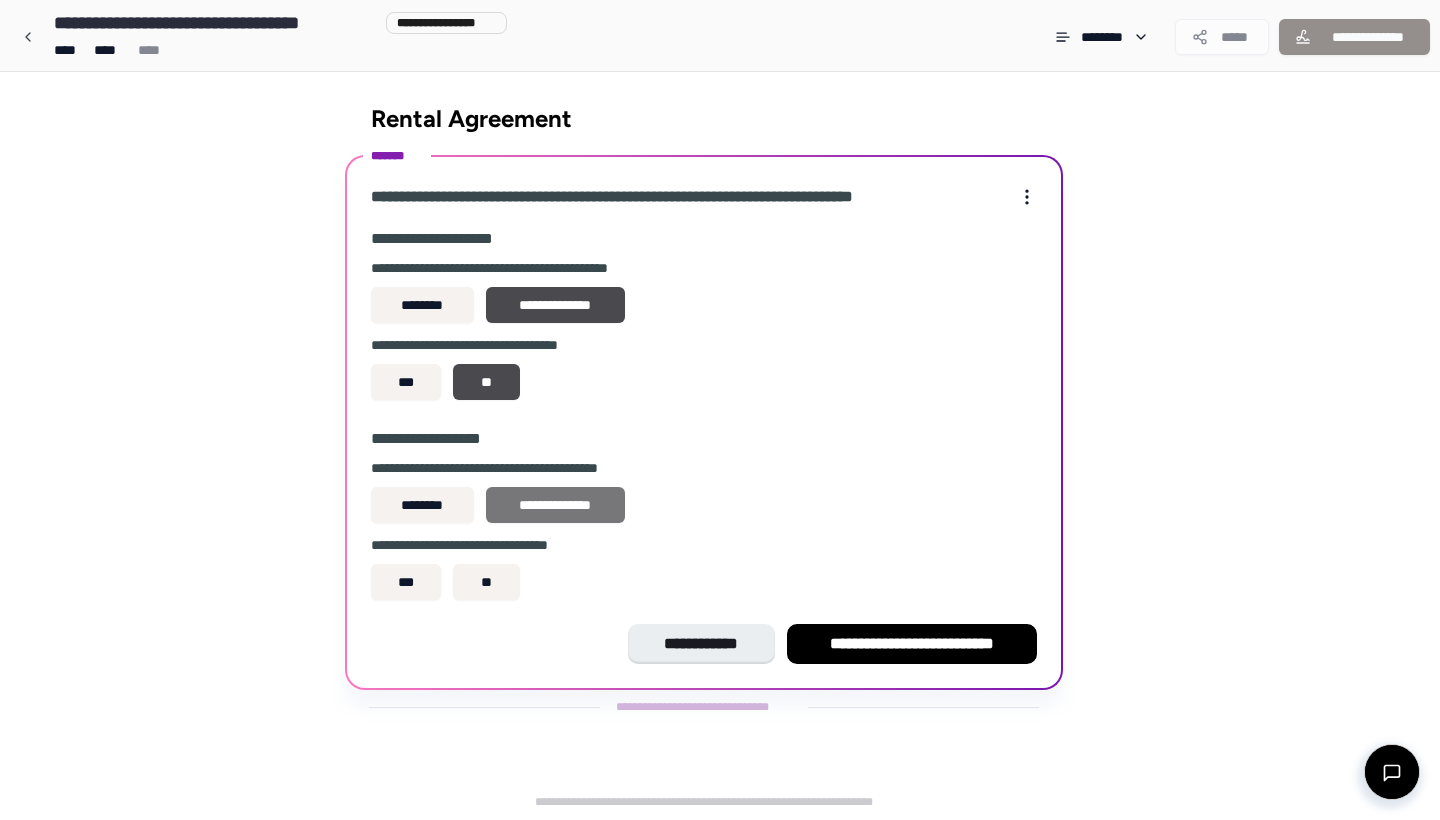 click on "**********" at bounding box center (555, 505) 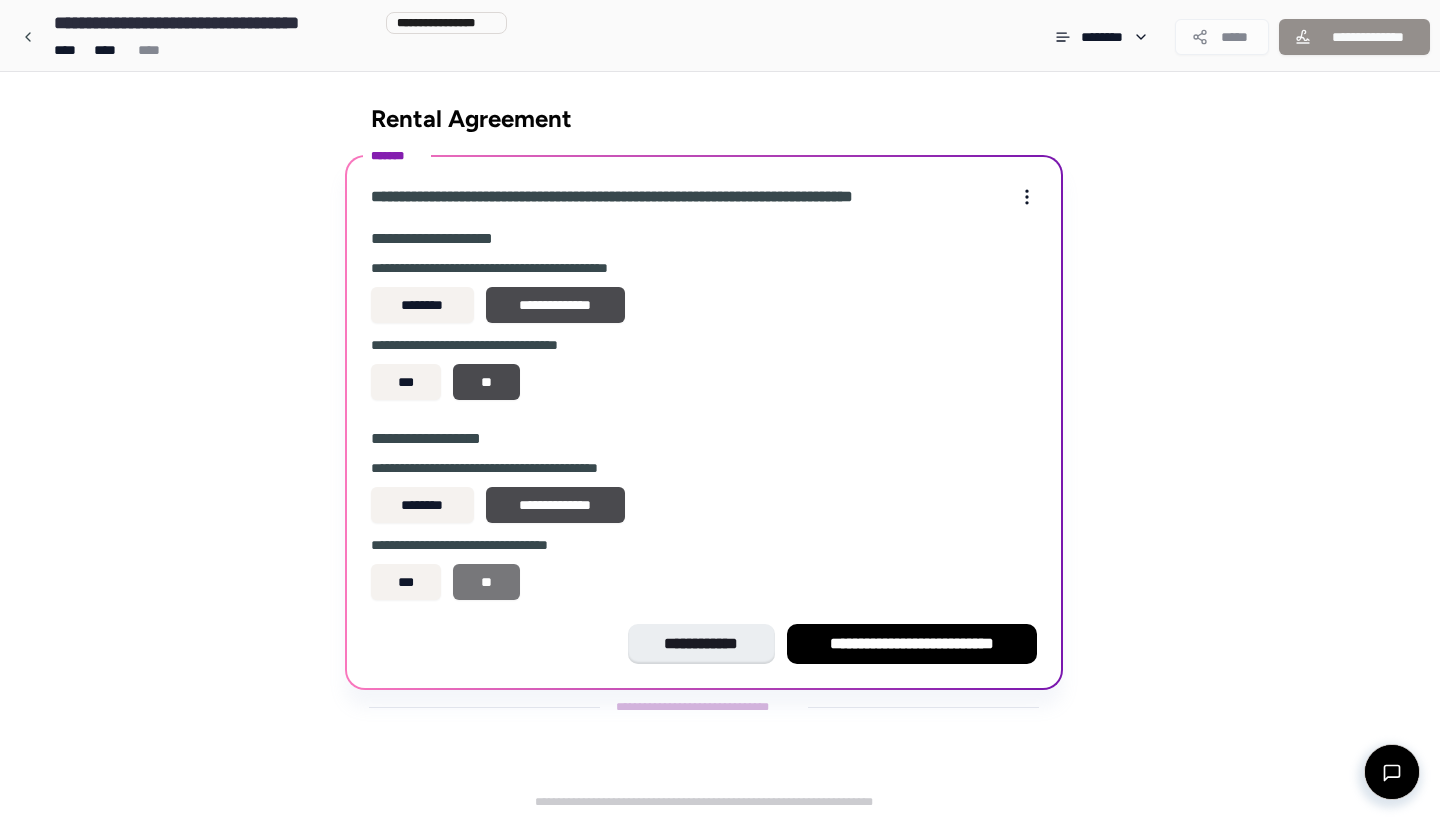 click on "**" at bounding box center (486, 582) 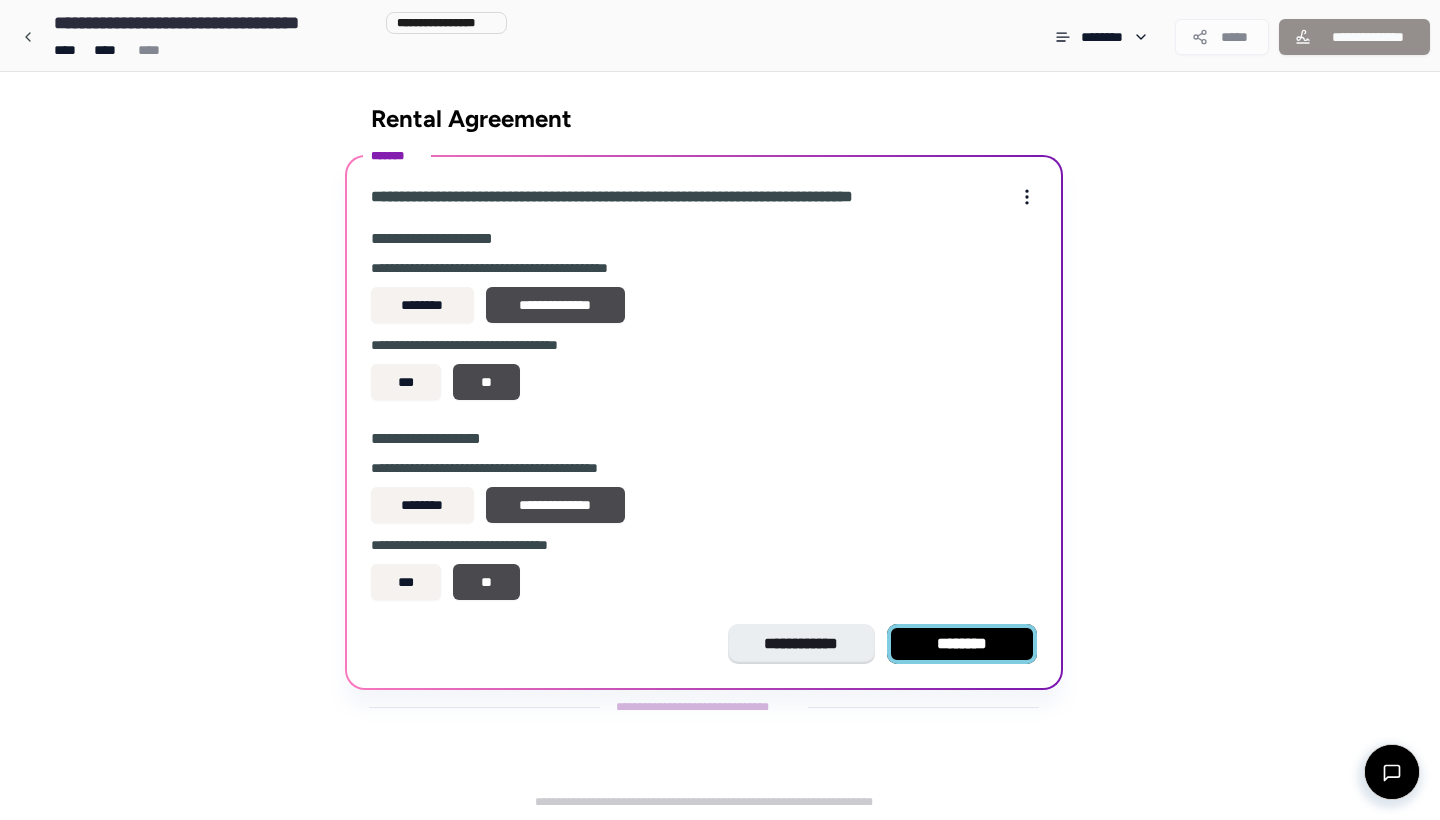 click on "********" at bounding box center [962, 644] 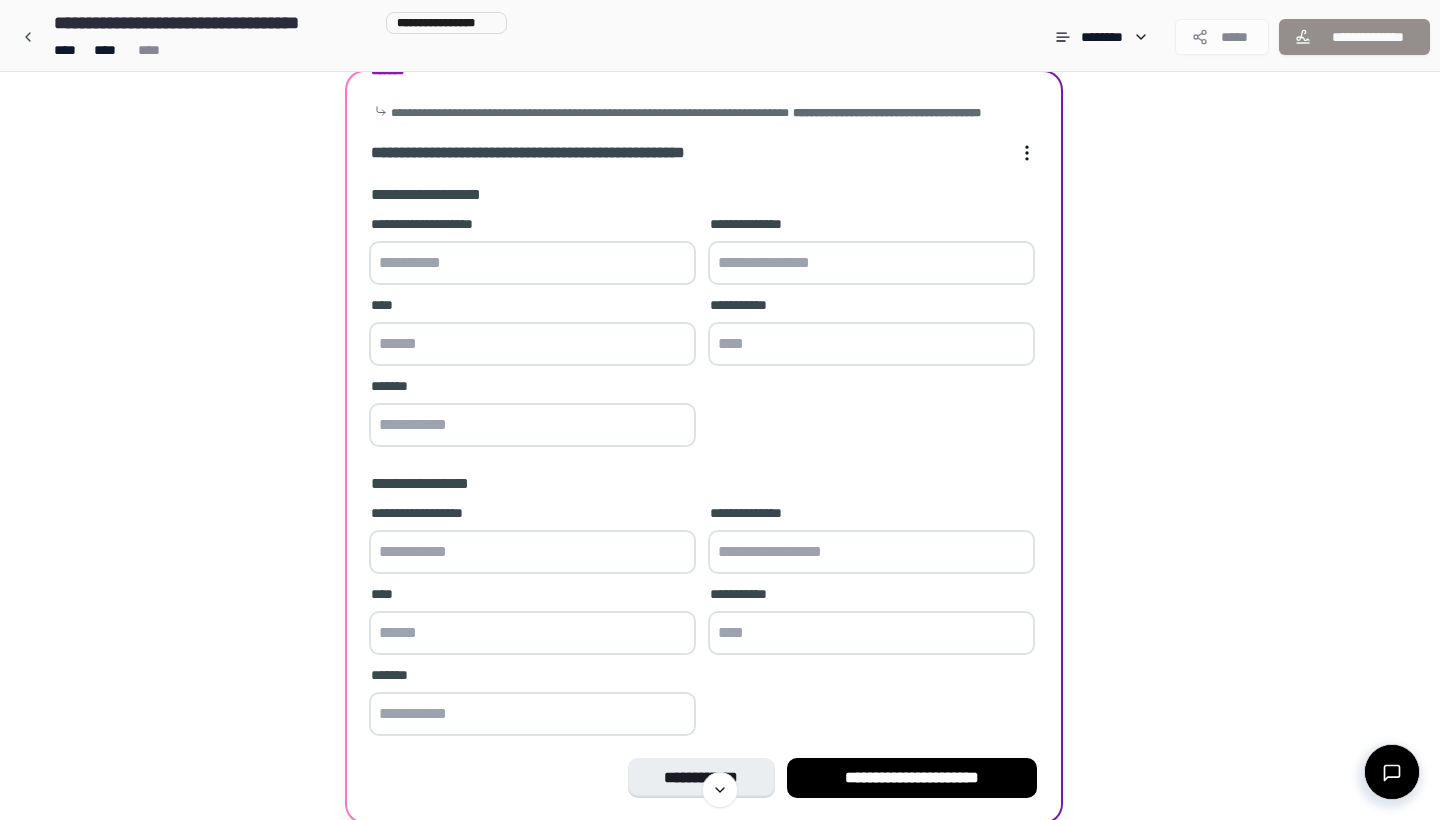 scroll, scrollTop: 76, scrollLeft: 0, axis: vertical 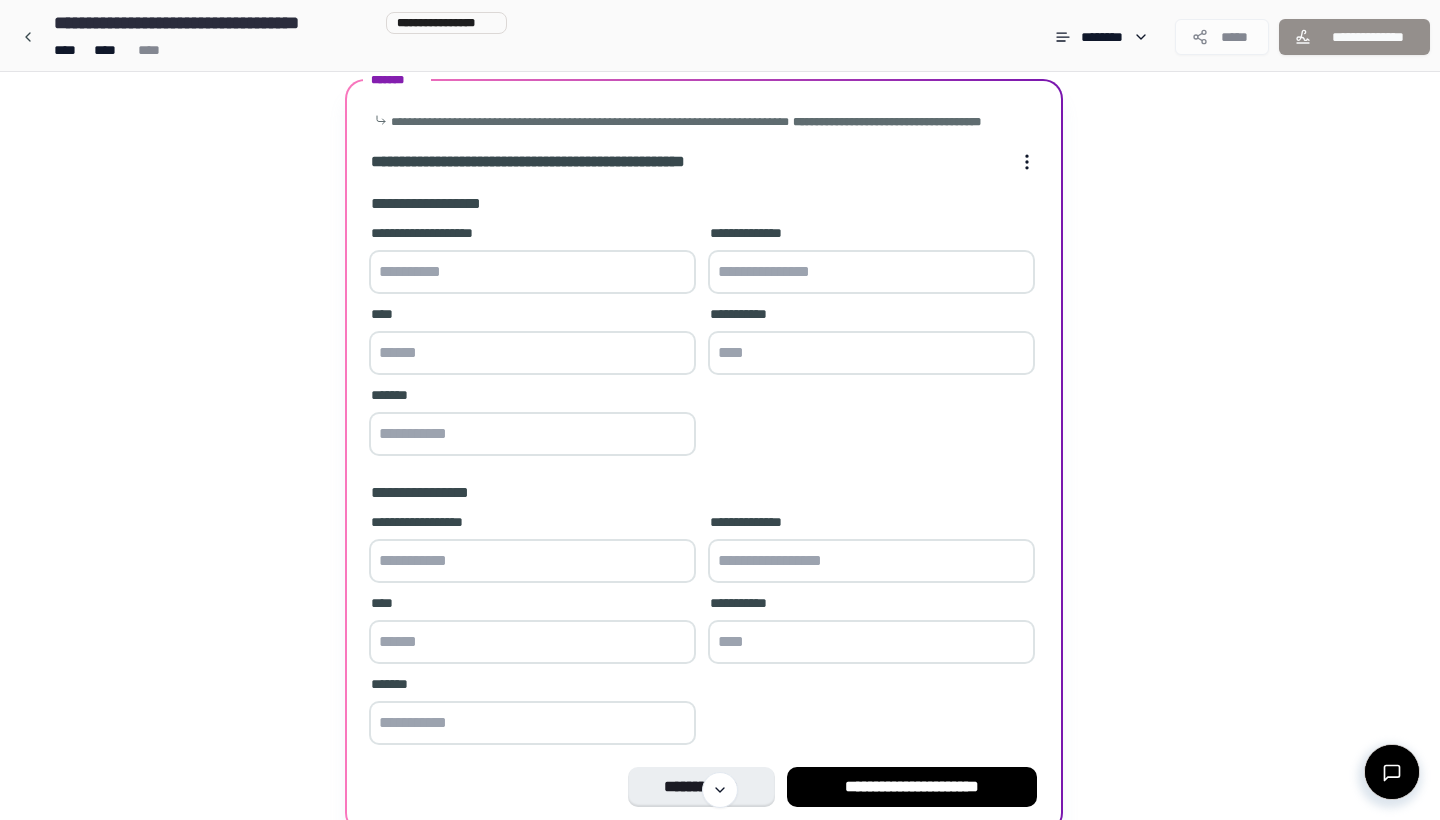 click at bounding box center (532, 272) 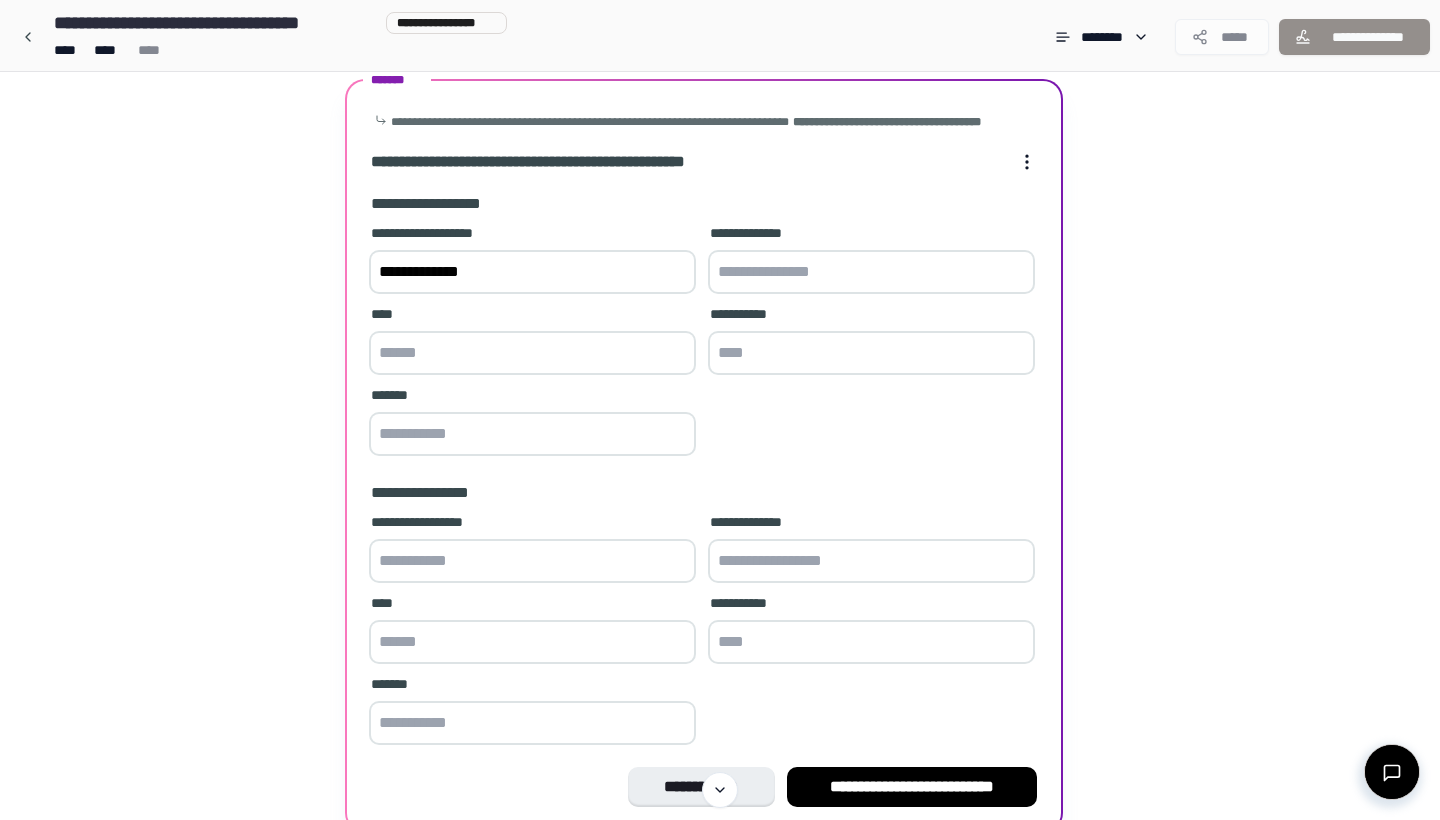 type on "**********" 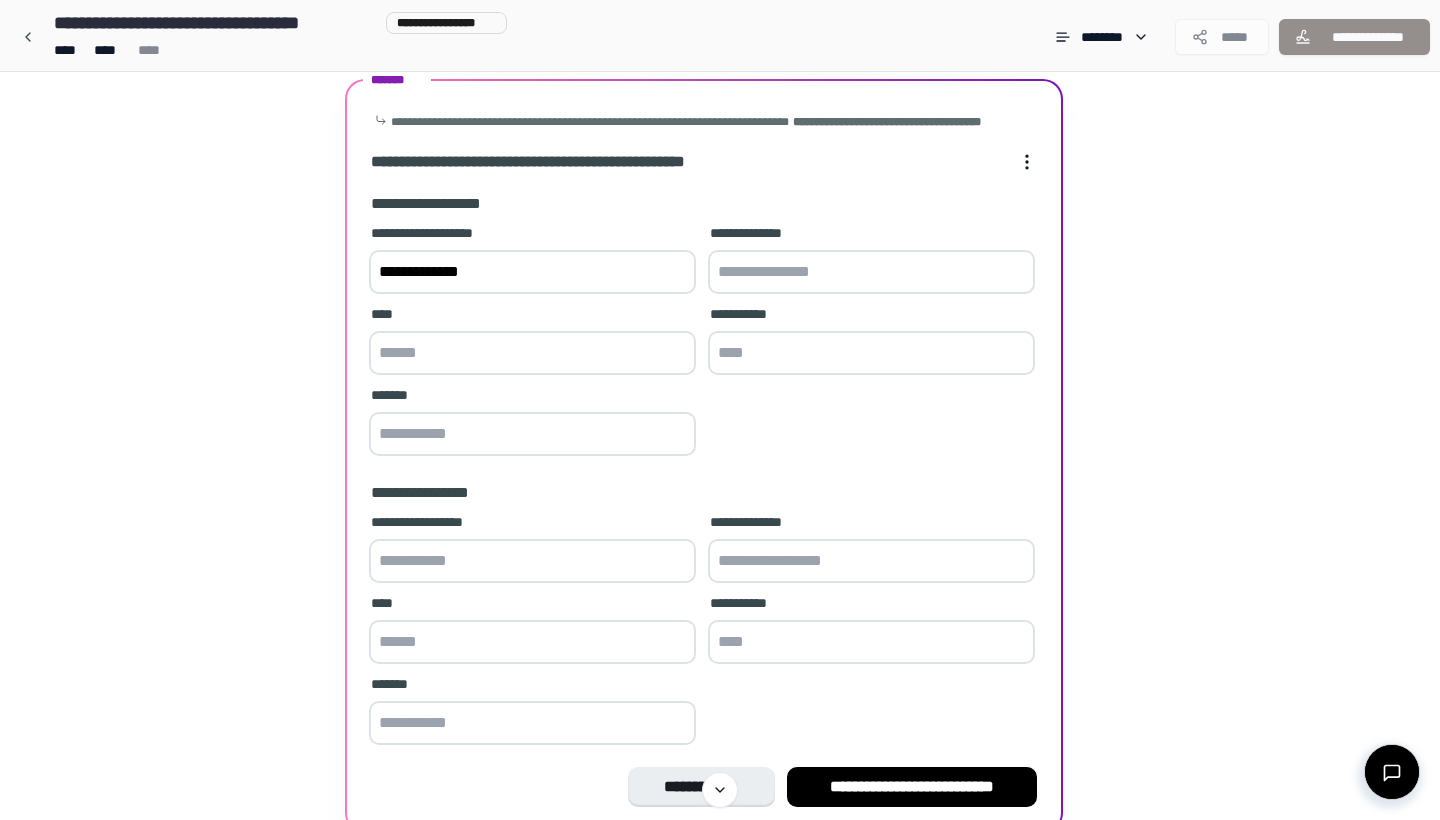 click at bounding box center (871, 272) 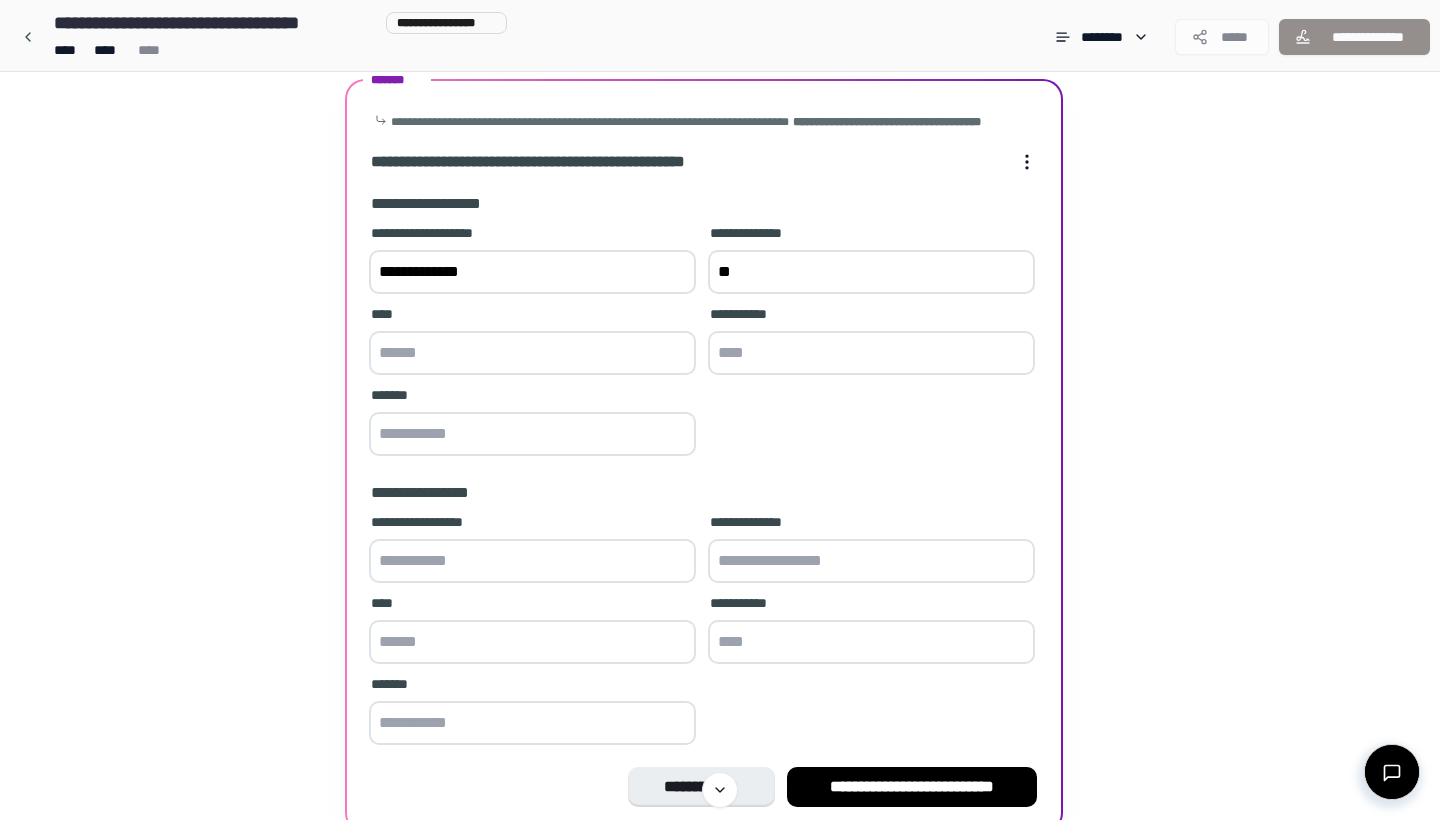 type on "*" 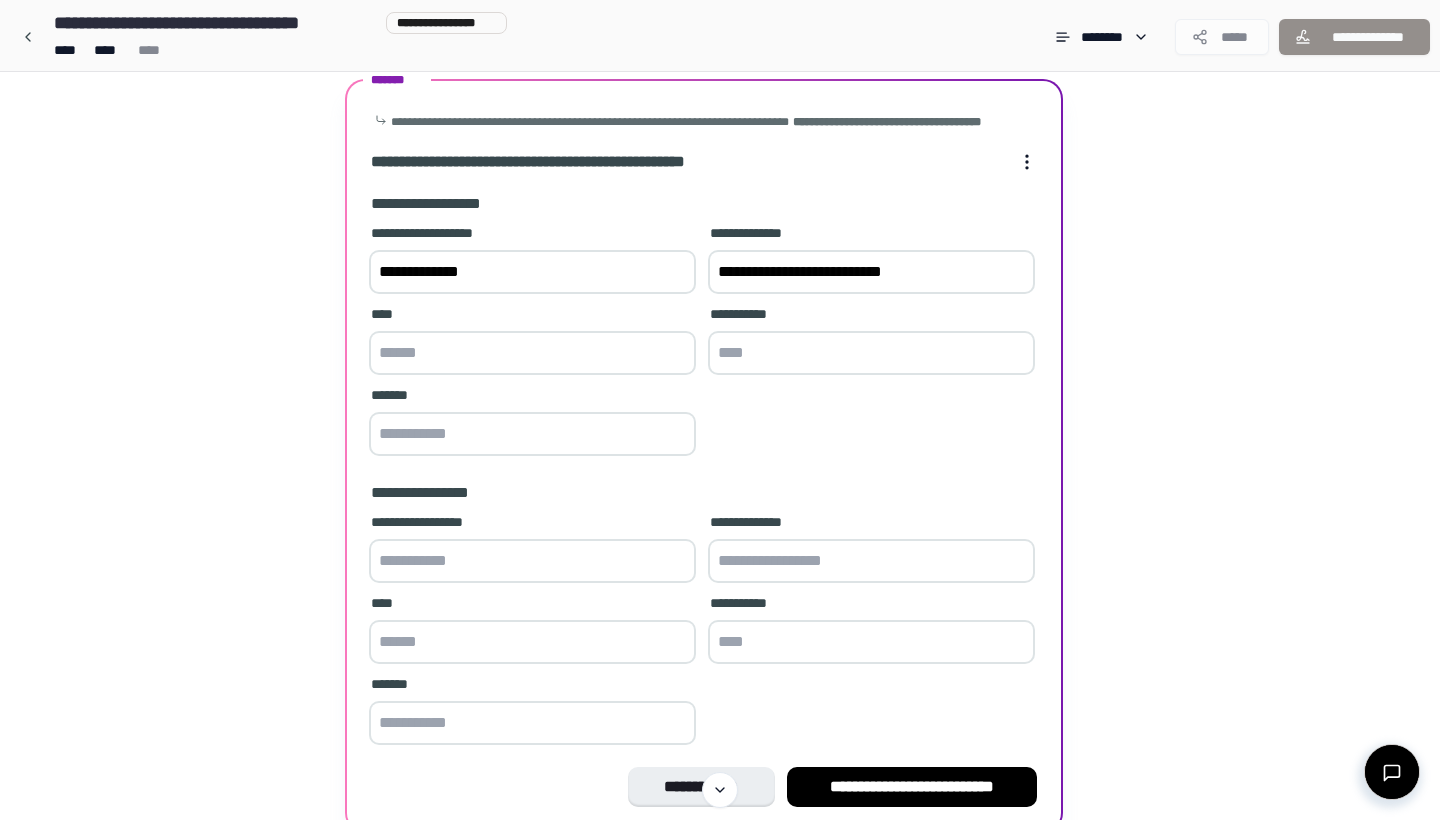 type on "**********" 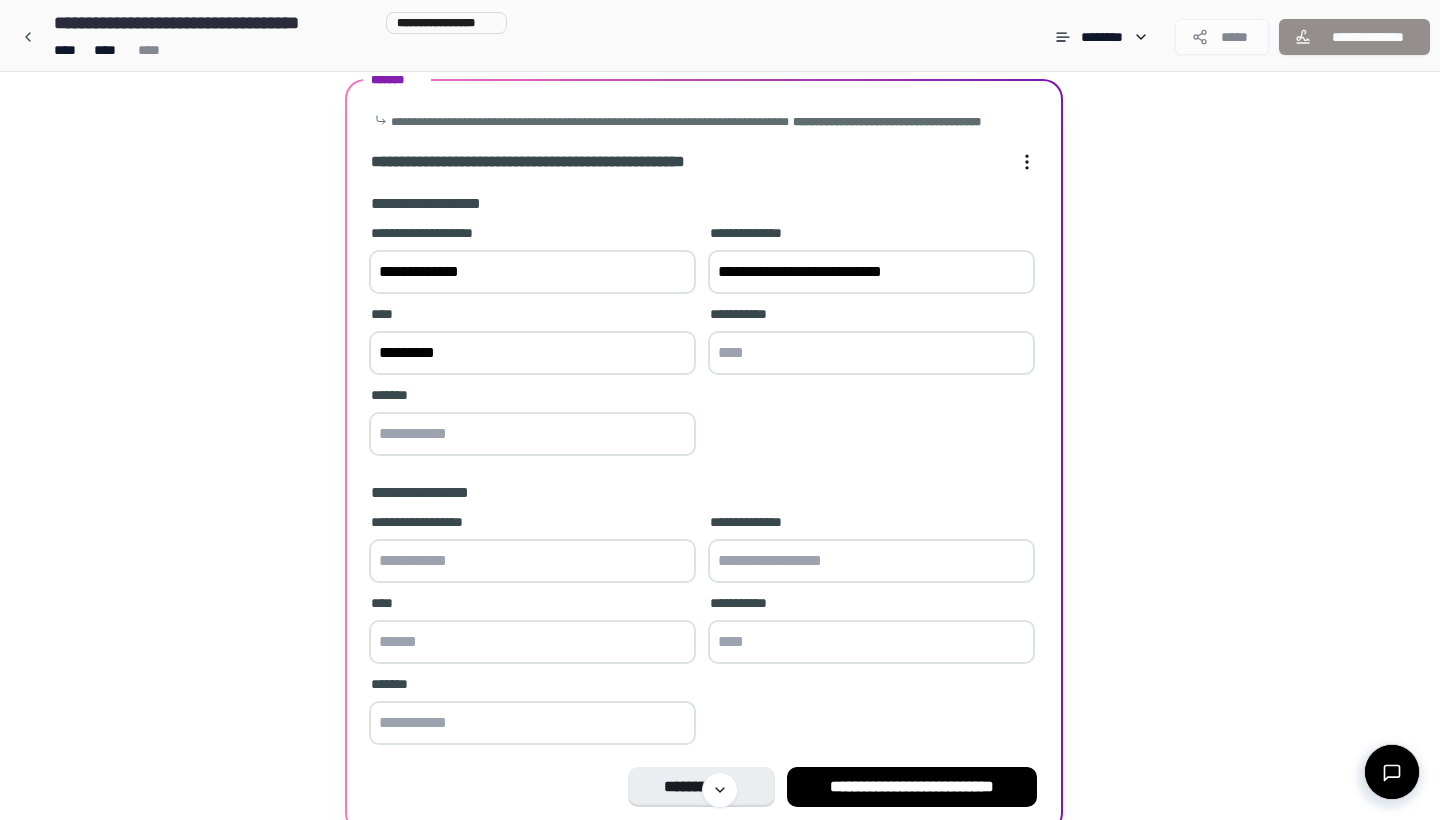 type on "*********" 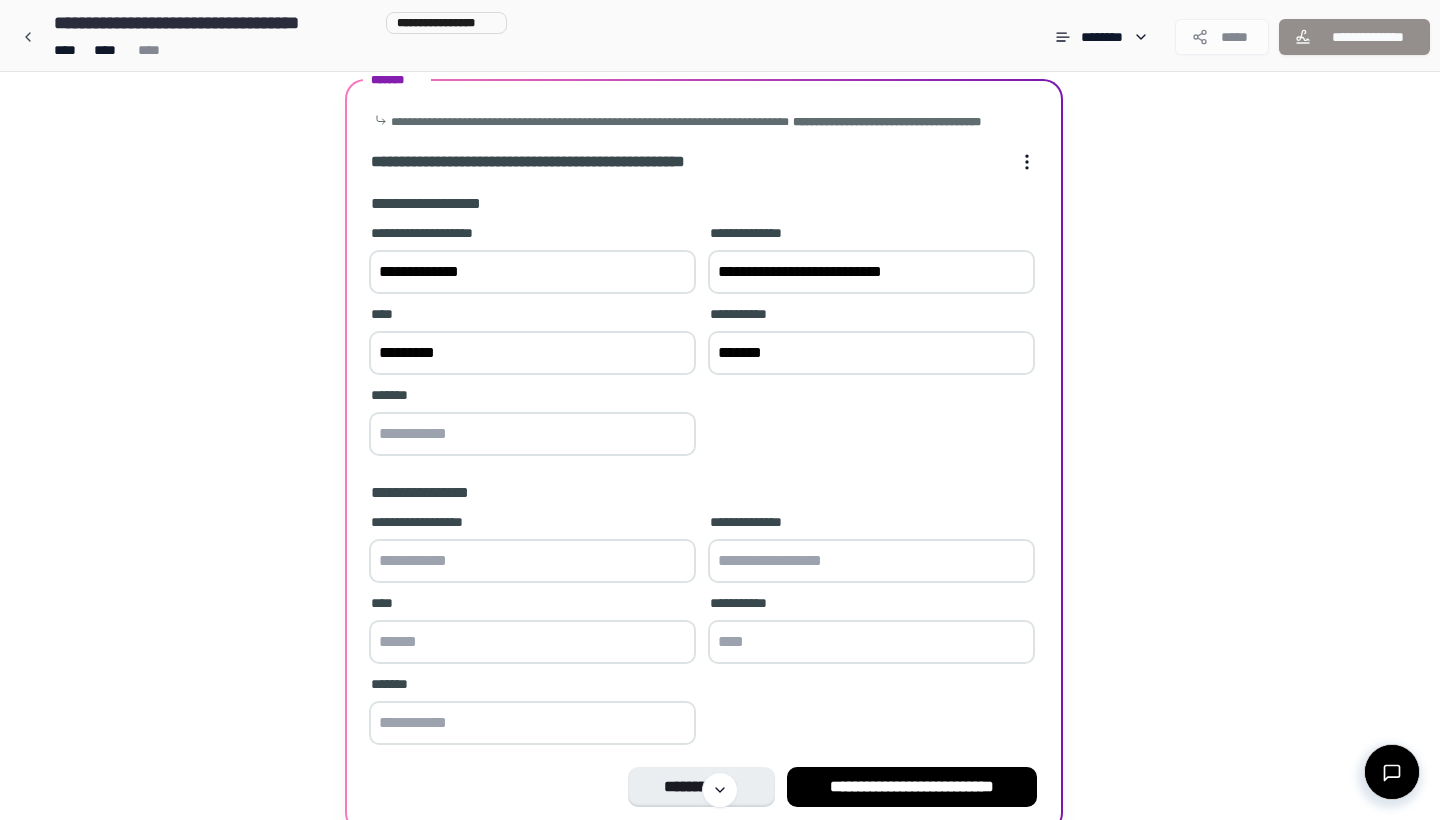 type on "*******" 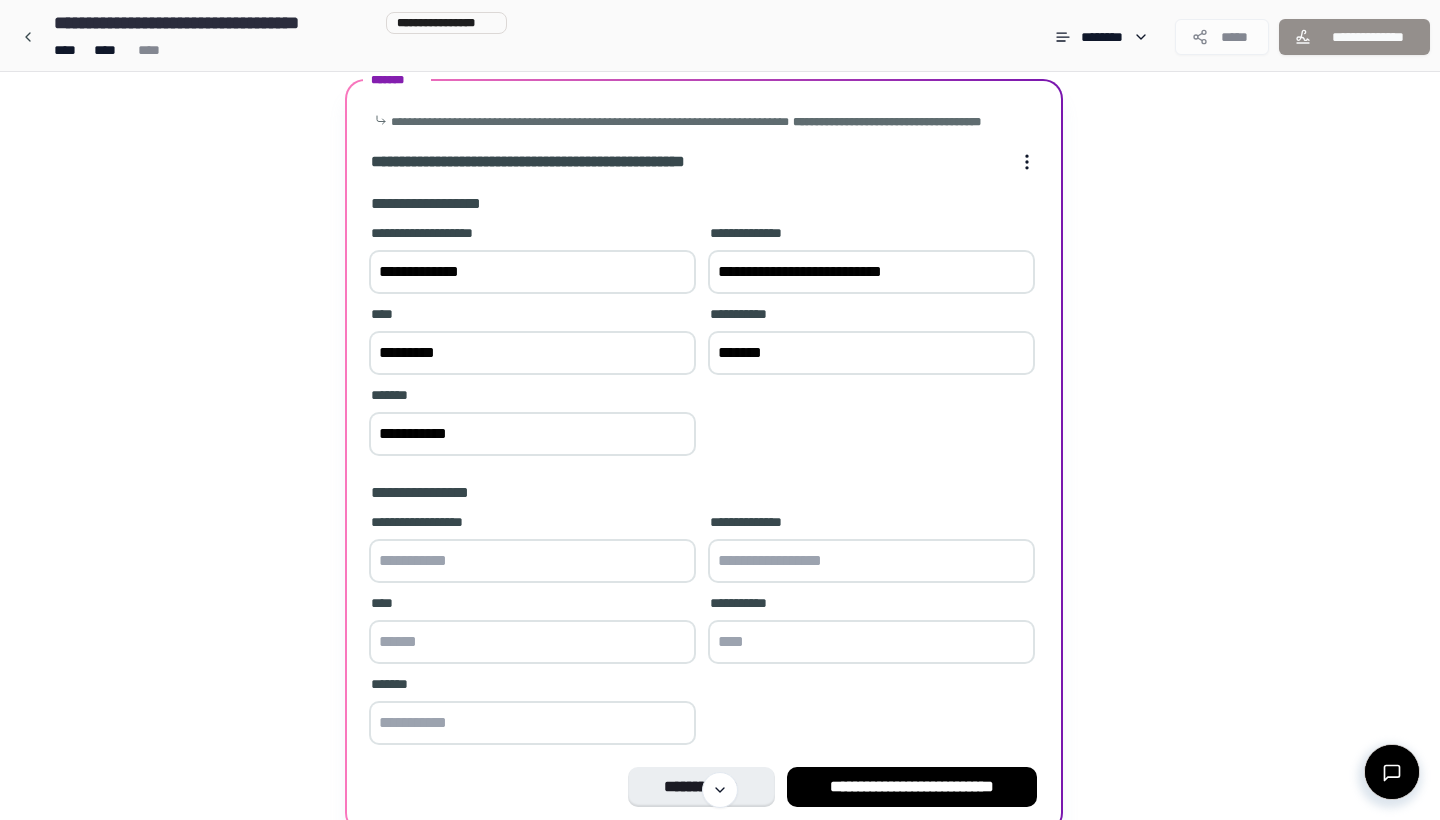 type on "**********" 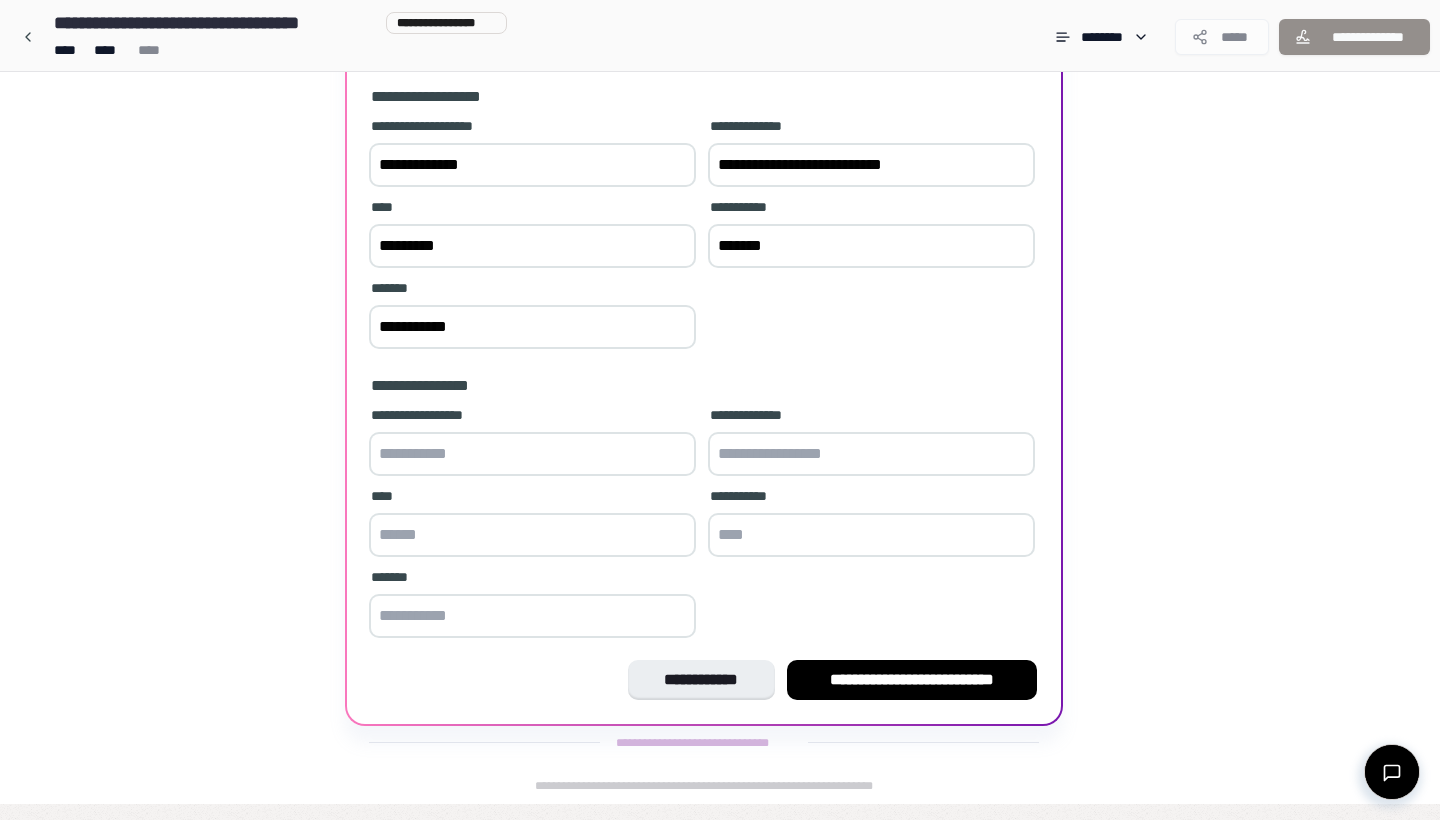 scroll, scrollTop: 183, scrollLeft: 0, axis: vertical 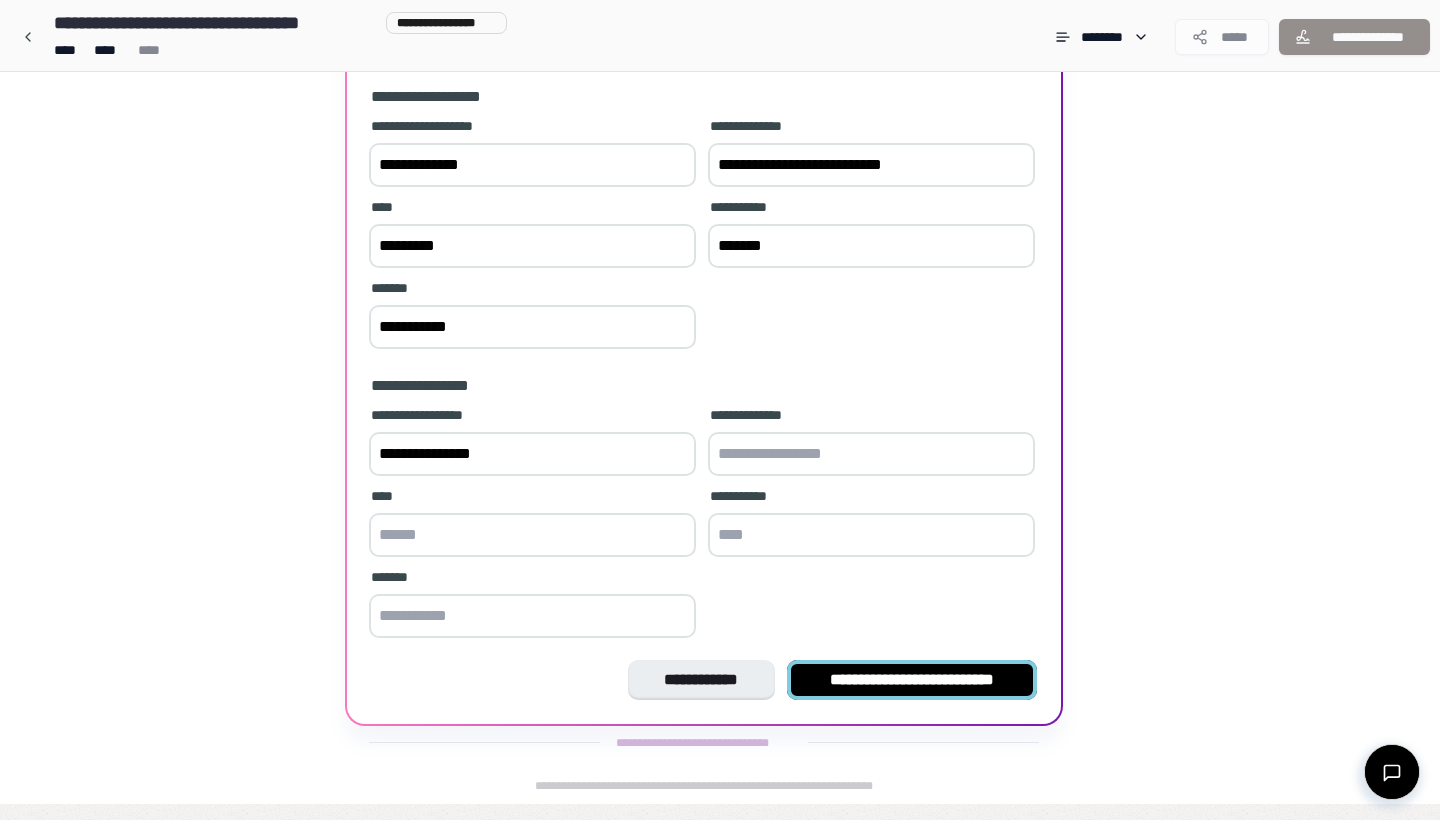 type on "**********" 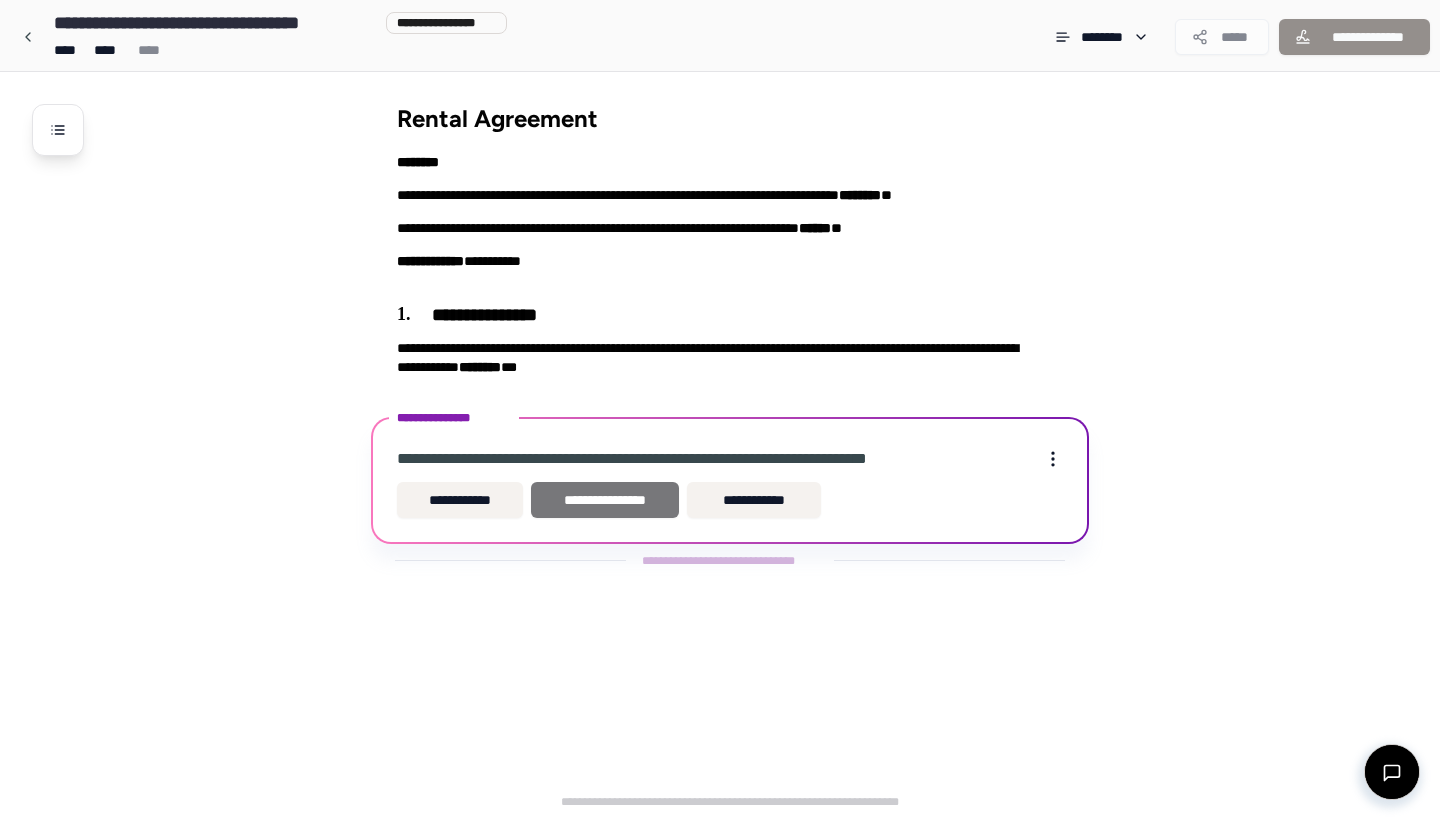 click on "**********" at bounding box center (605, 500) 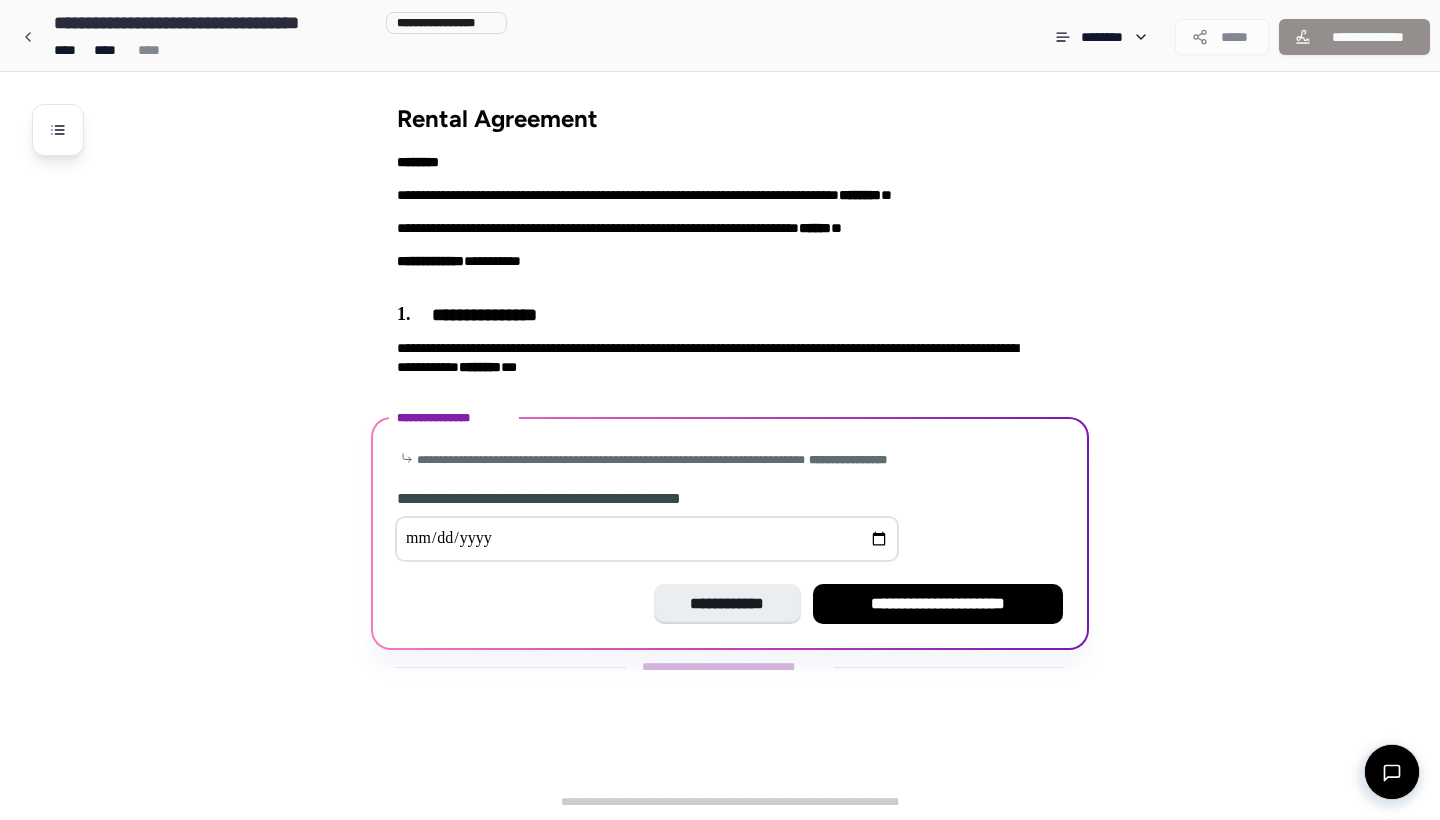 click at bounding box center (647, 539) 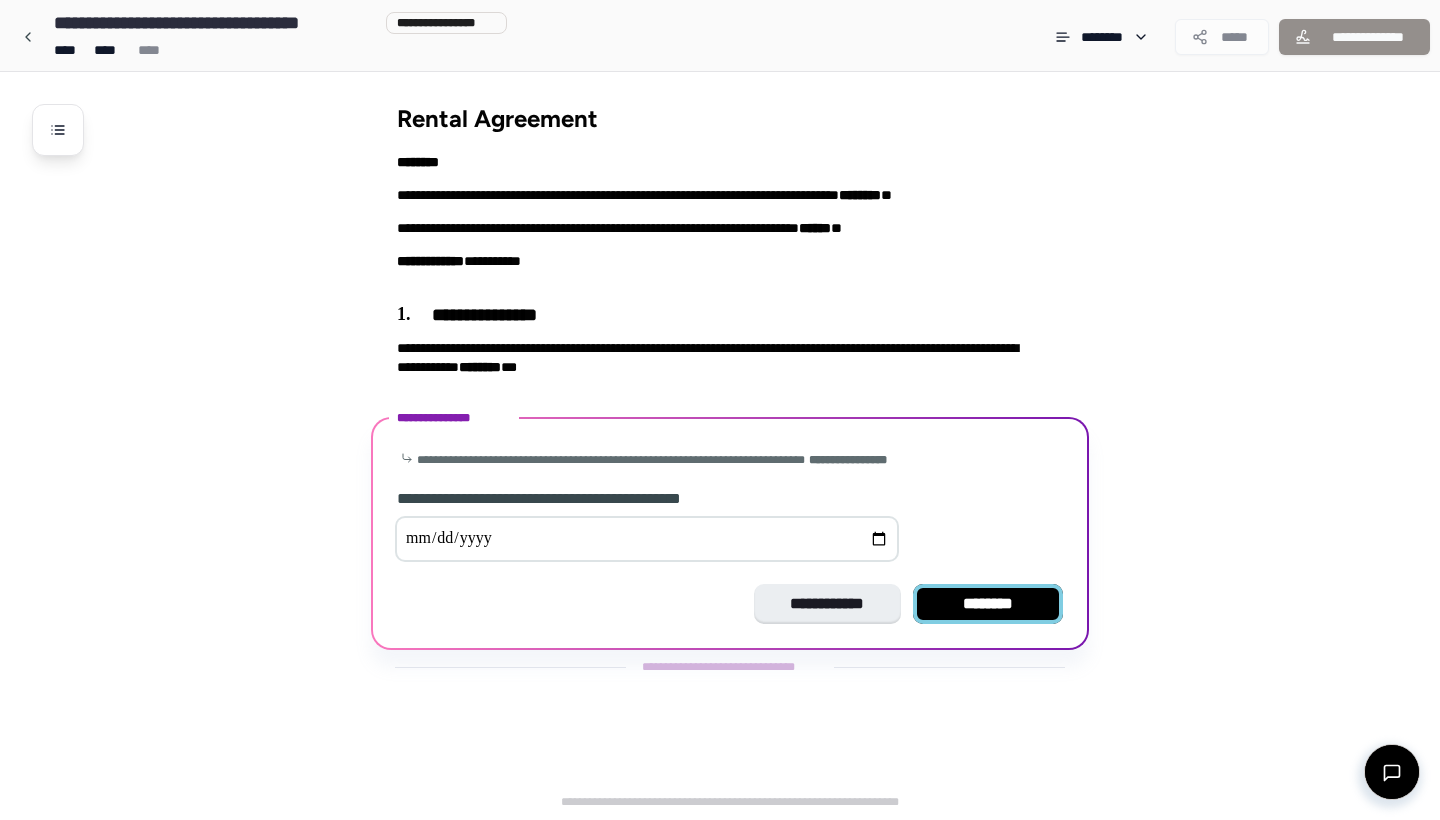 click on "********" at bounding box center [988, 604] 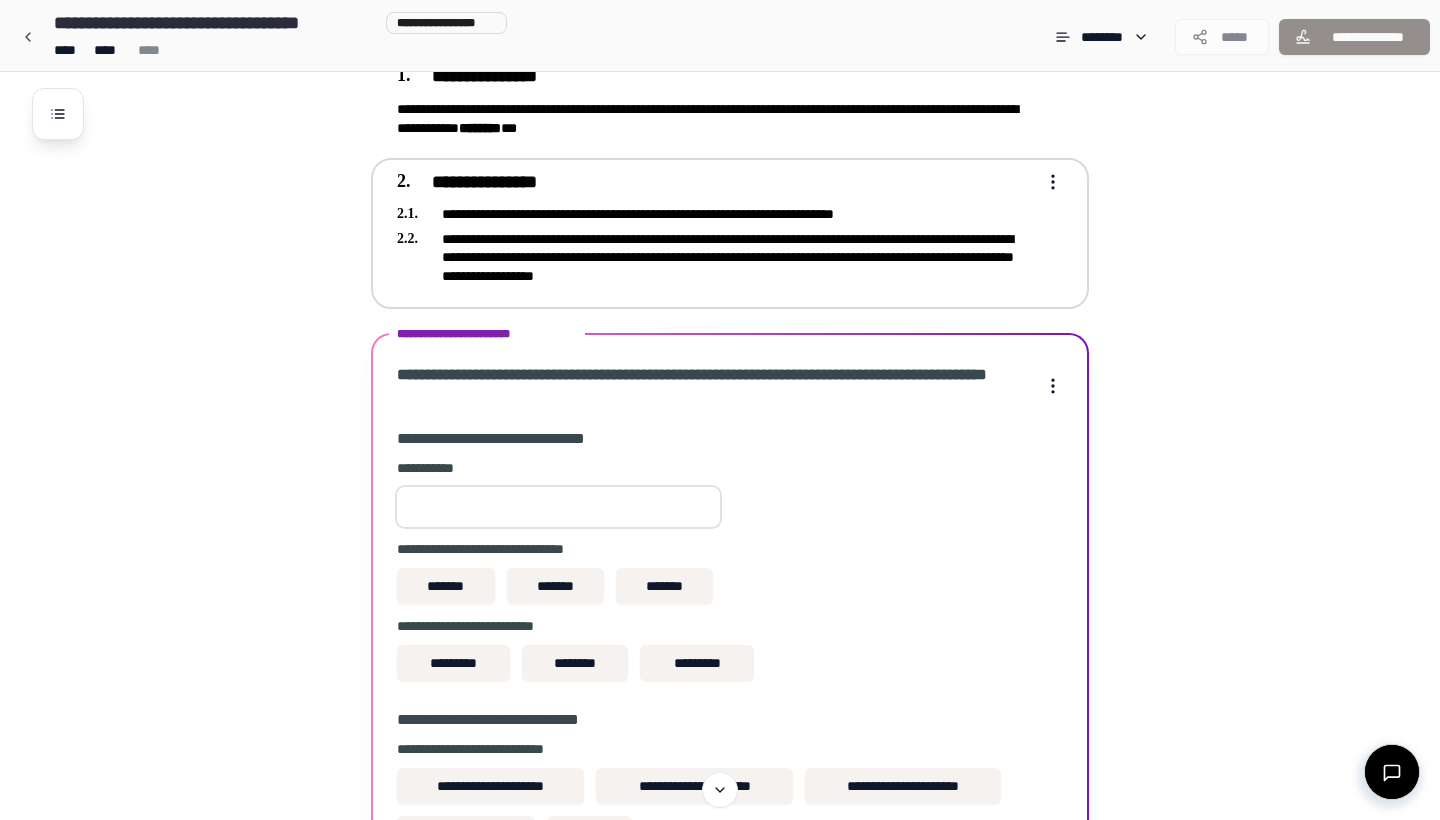 scroll, scrollTop: 239, scrollLeft: 0, axis: vertical 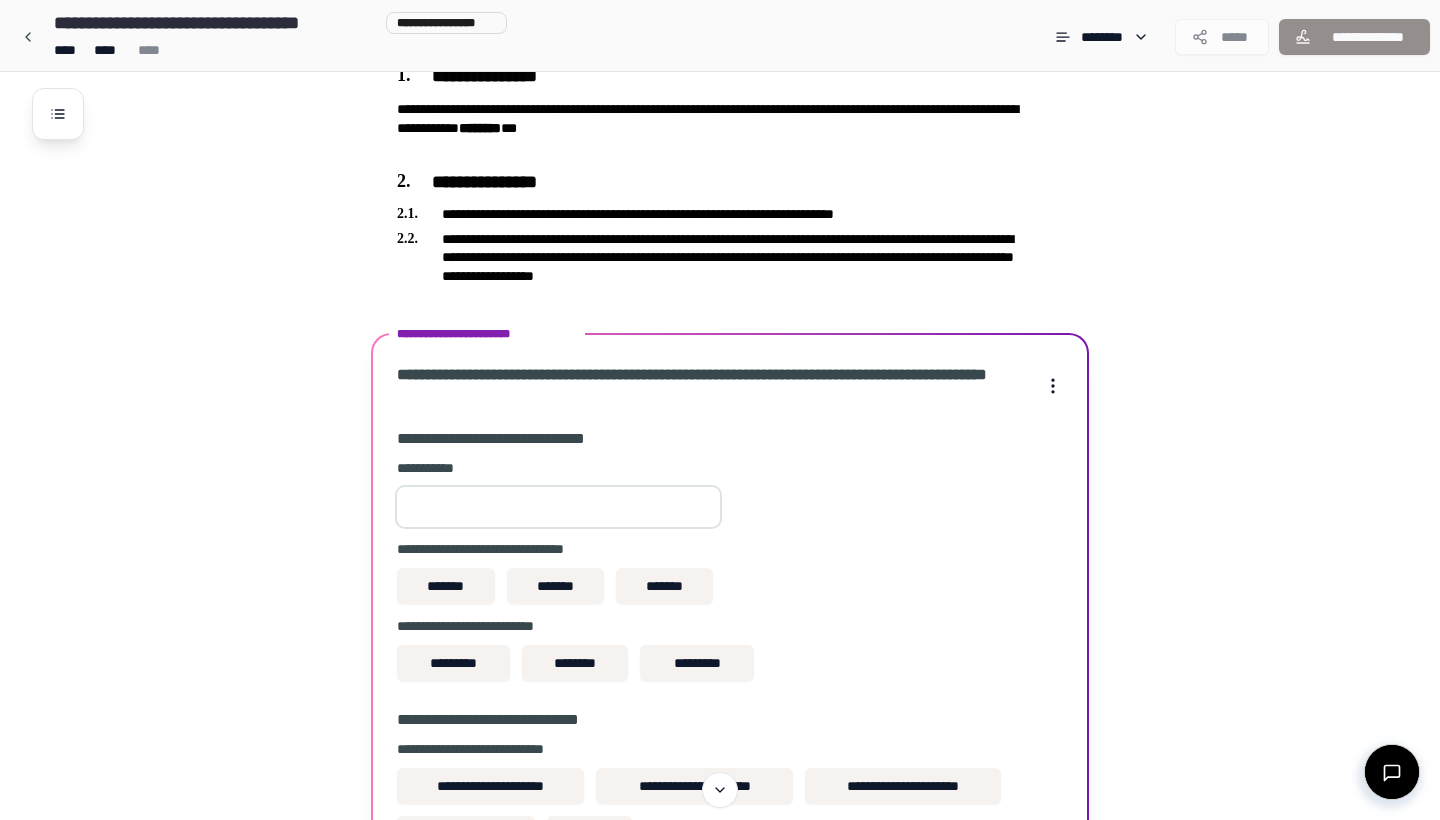 click at bounding box center (558, 507) 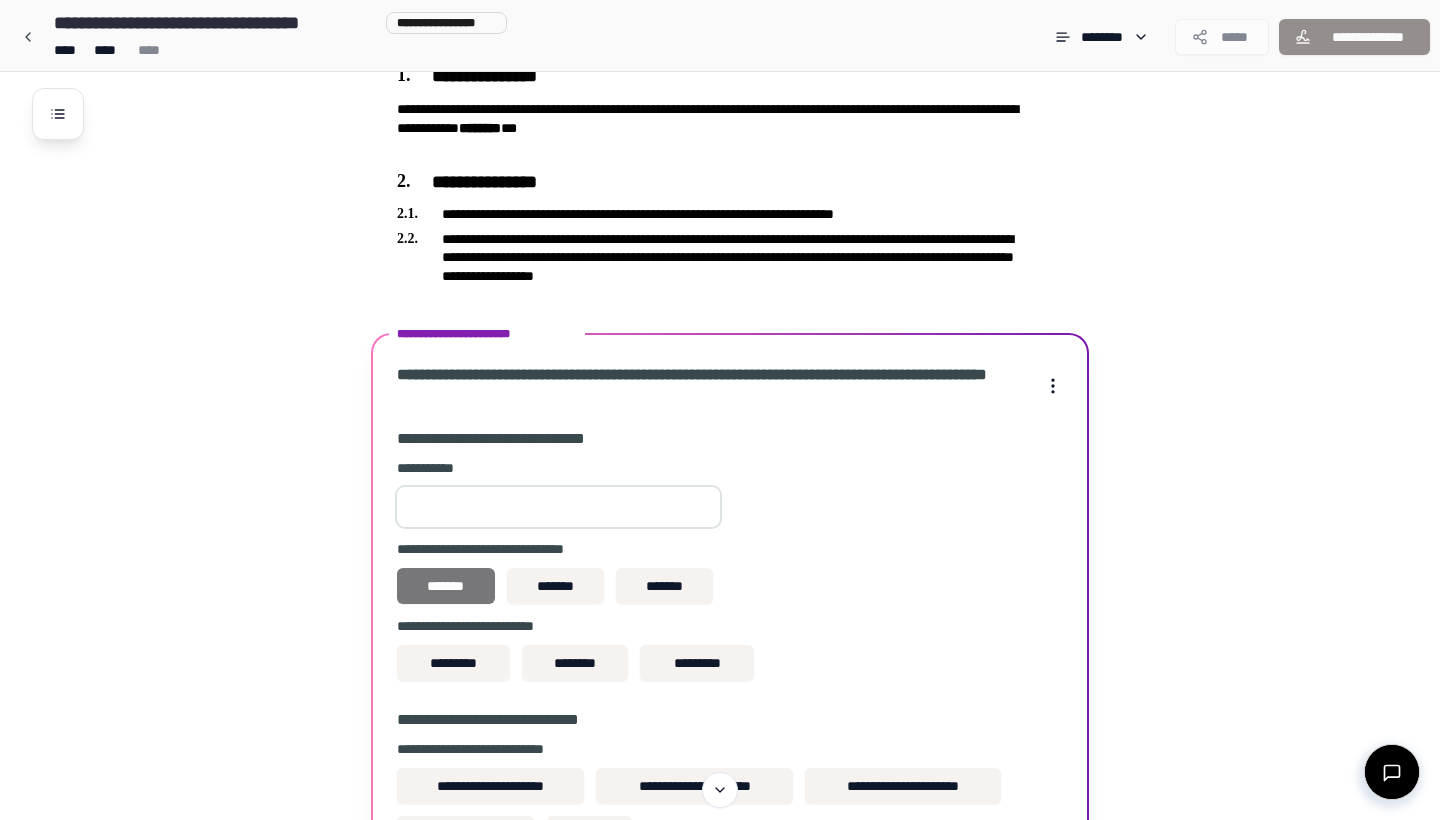 type on "***" 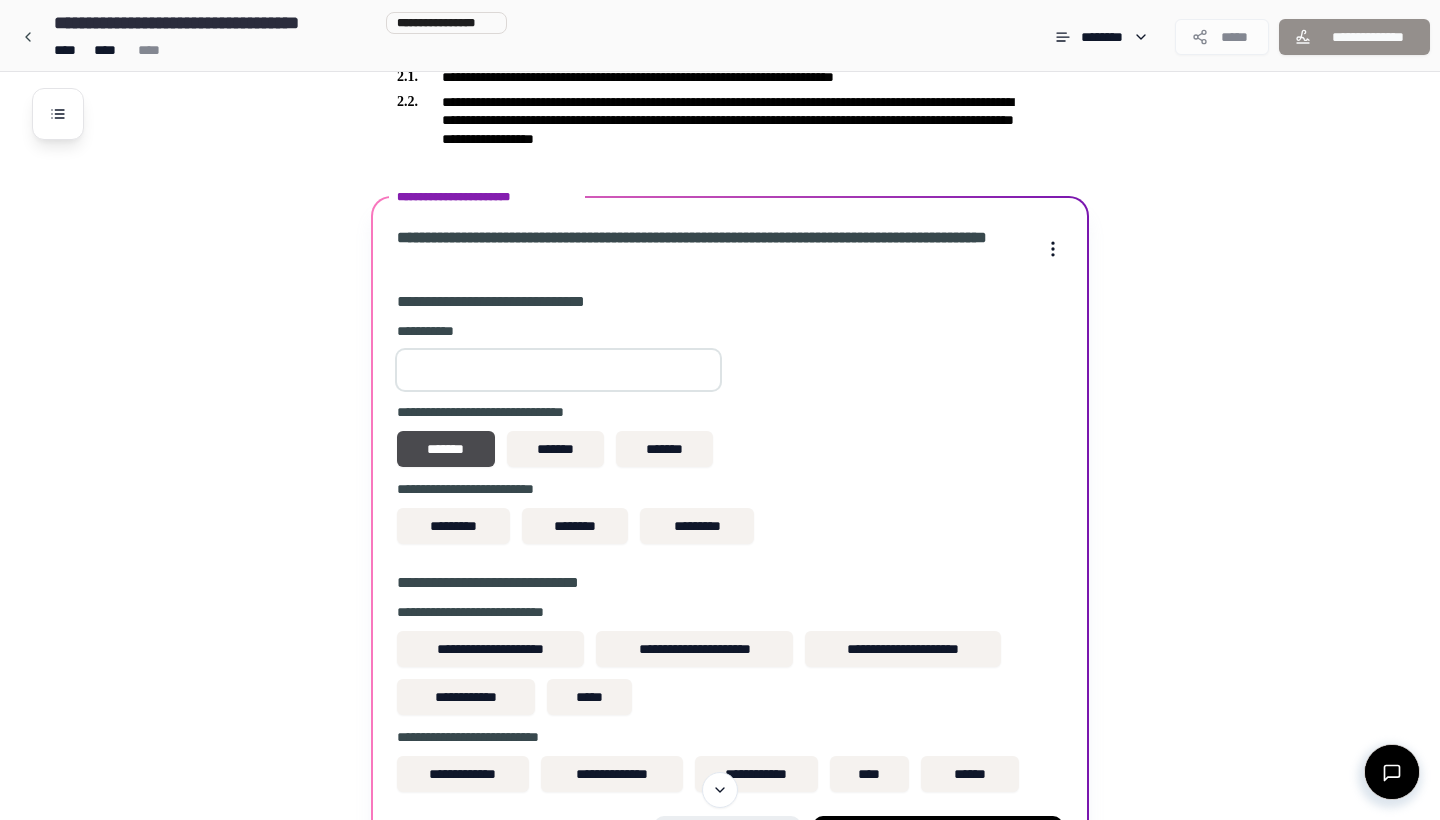 scroll, scrollTop: 383, scrollLeft: 0, axis: vertical 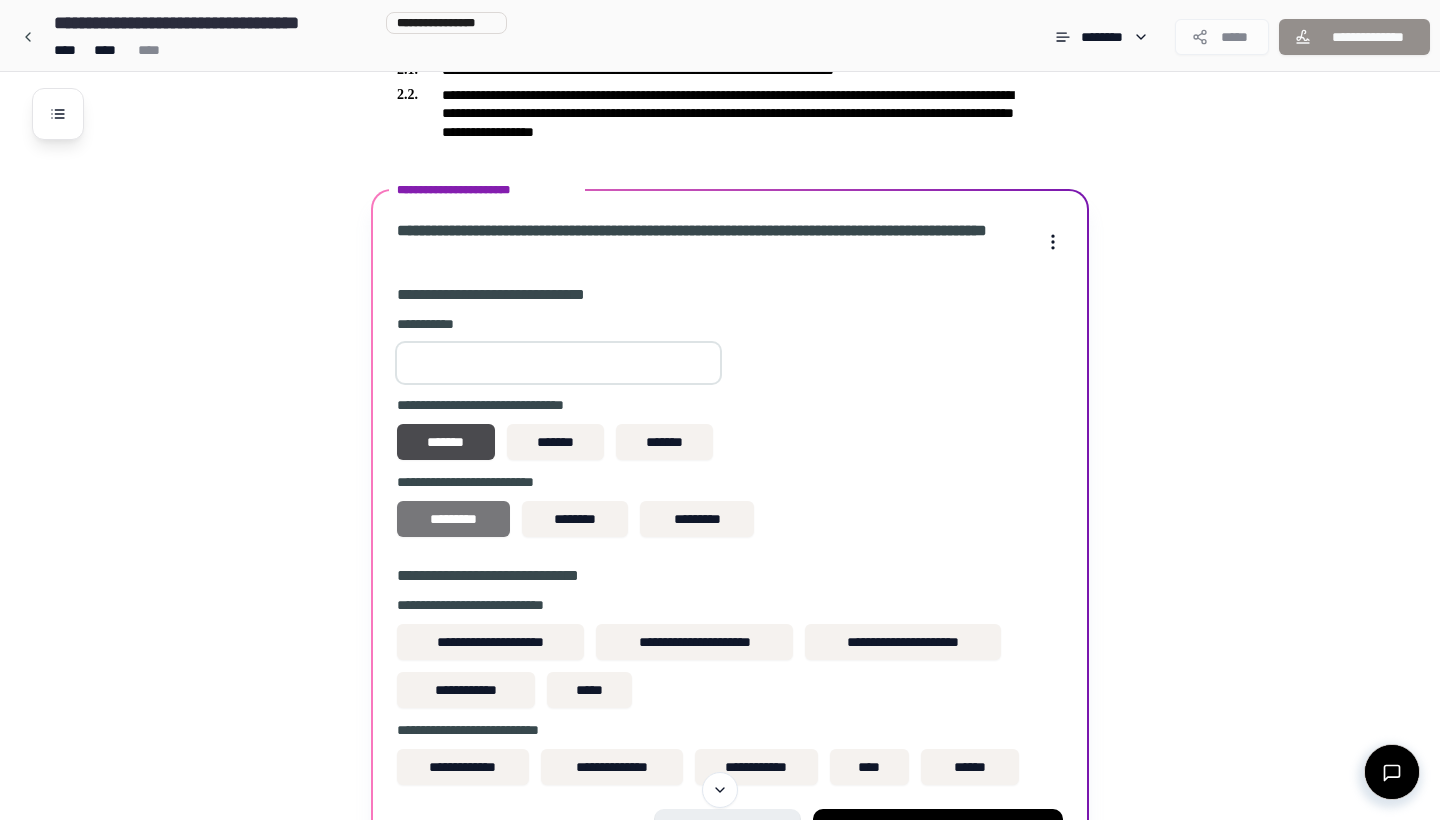 click on "*********" at bounding box center (453, 519) 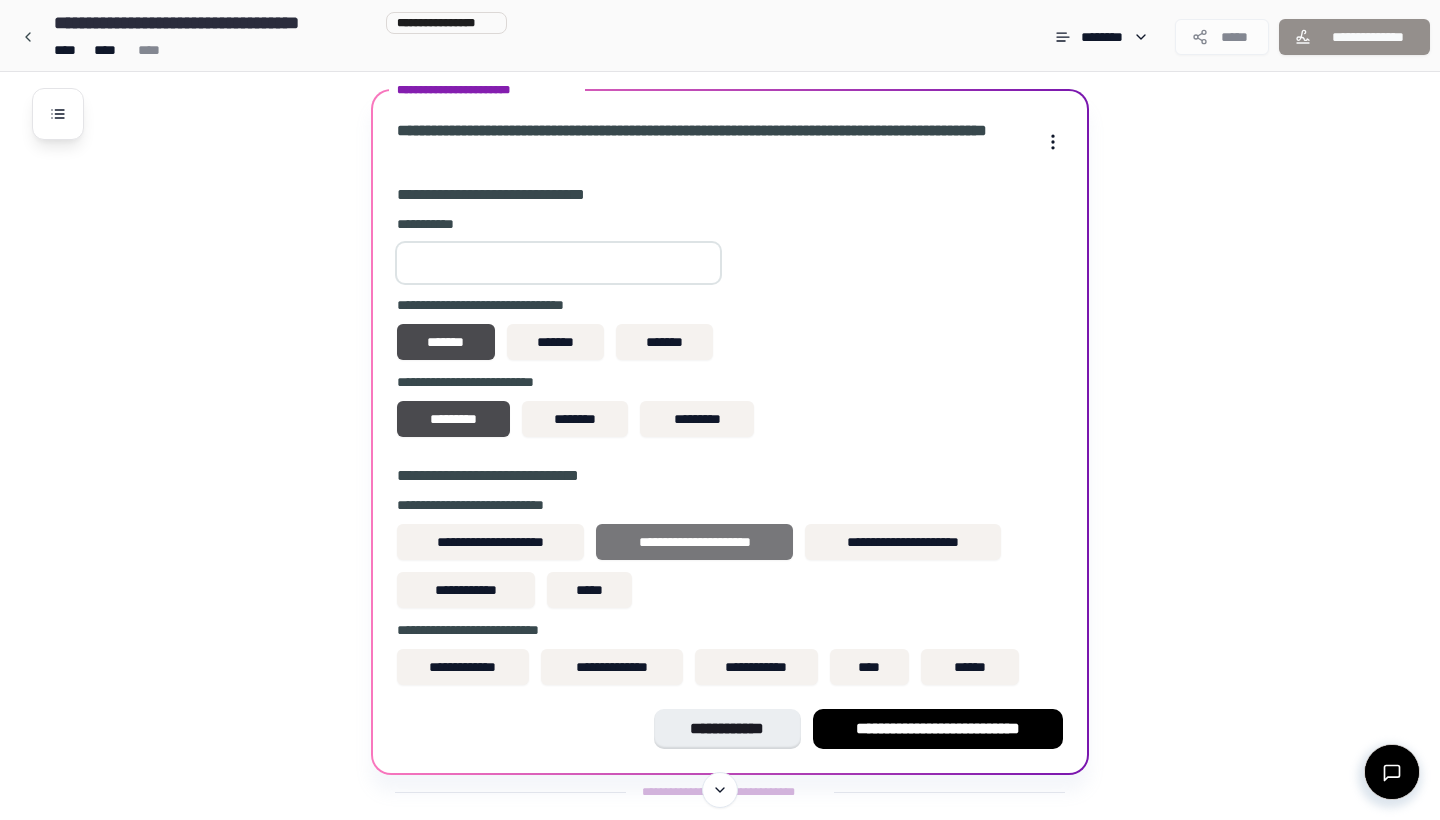 scroll, scrollTop: 484, scrollLeft: 0, axis: vertical 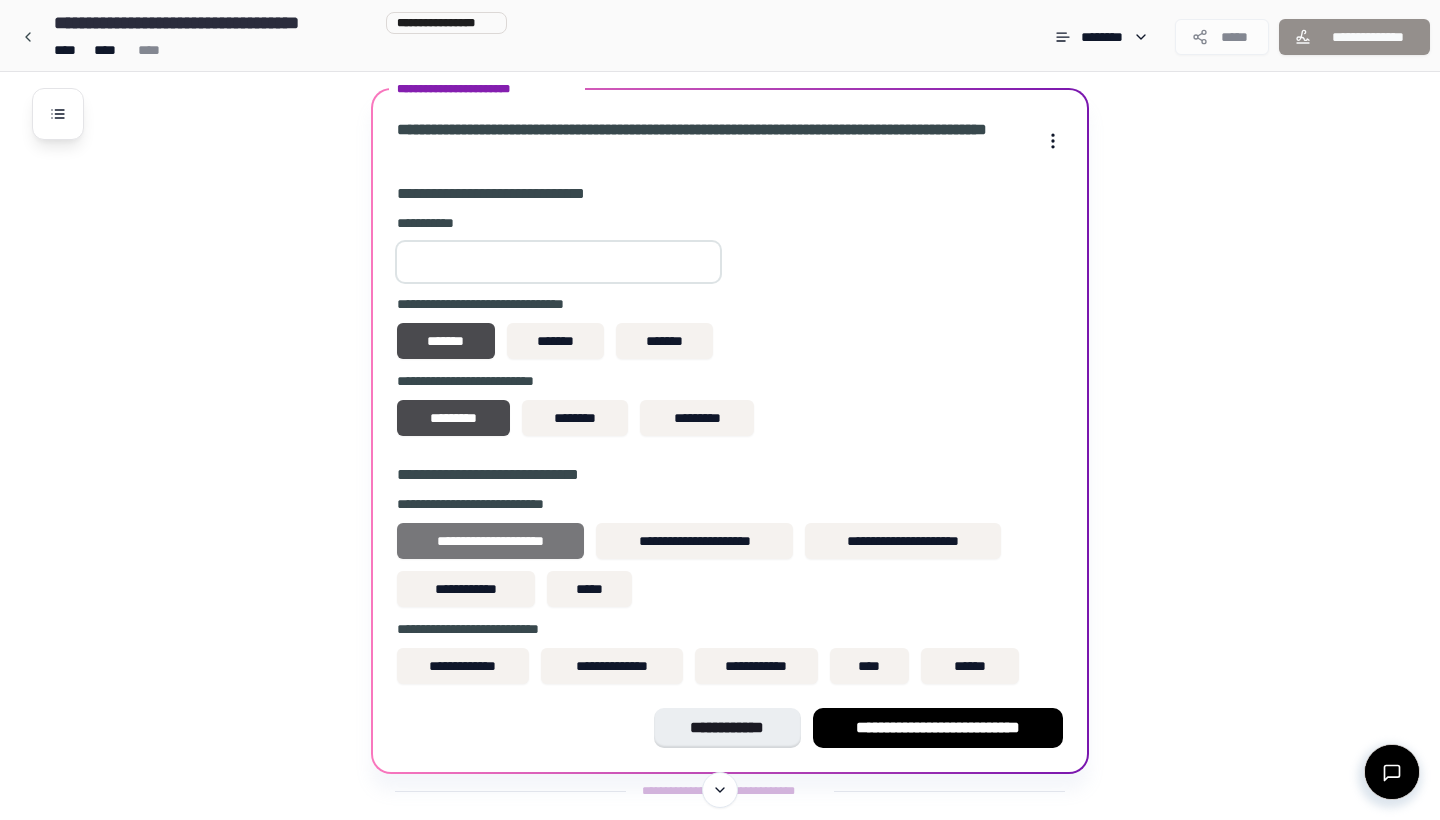 click on "**********" at bounding box center (490, 541) 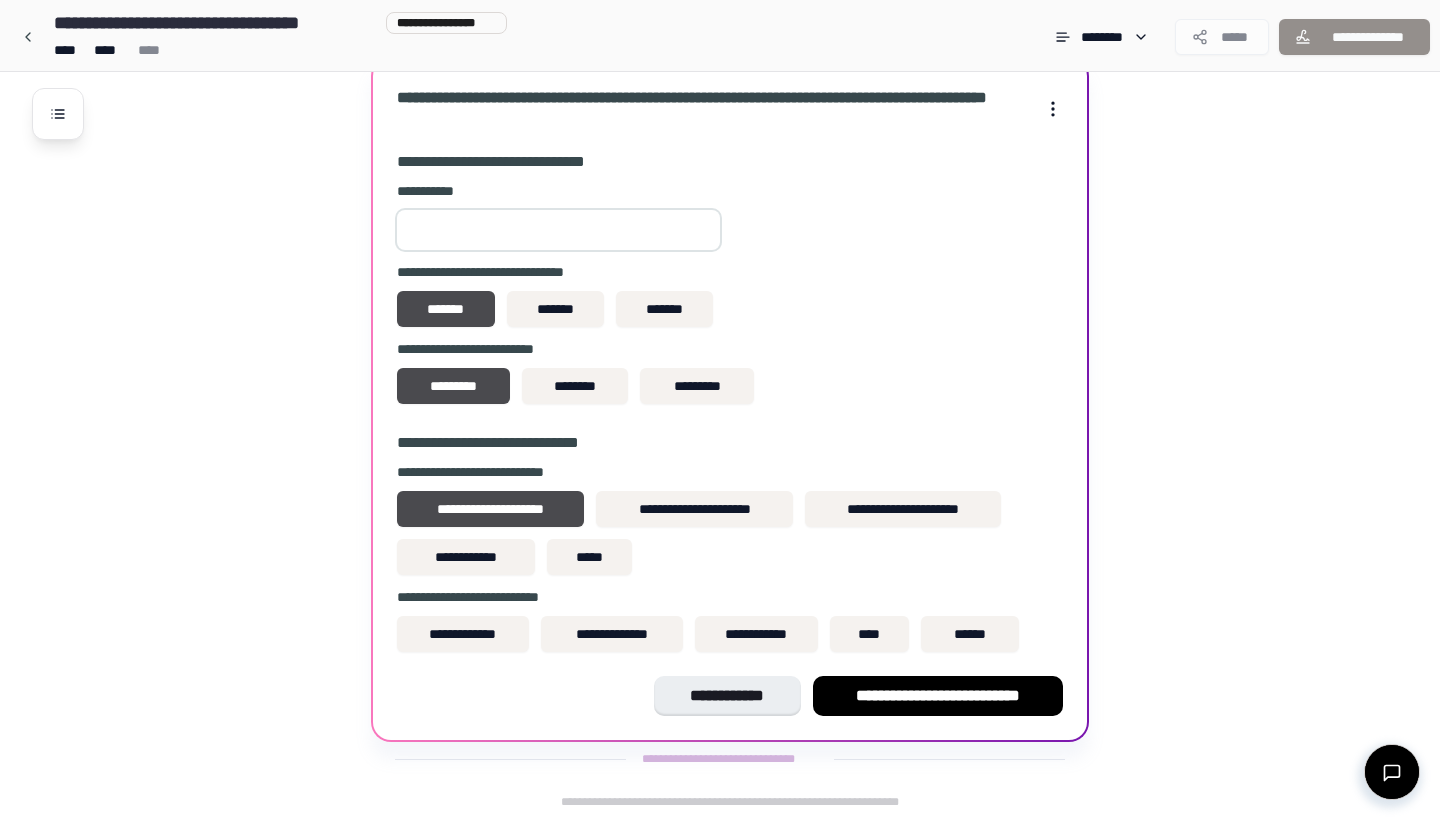scroll, scrollTop: 516, scrollLeft: 0, axis: vertical 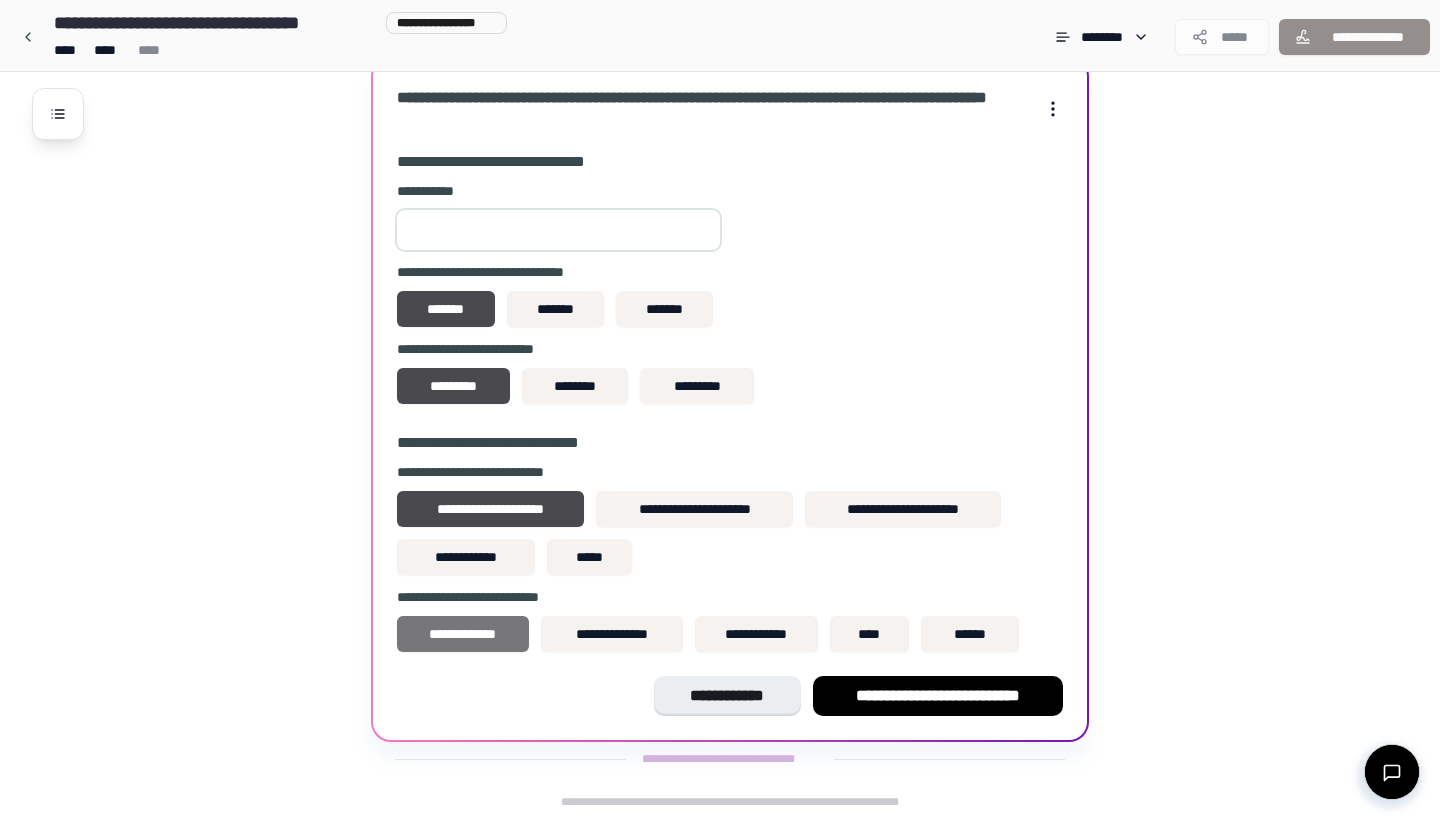 click on "**********" at bounding box center [463, 634] 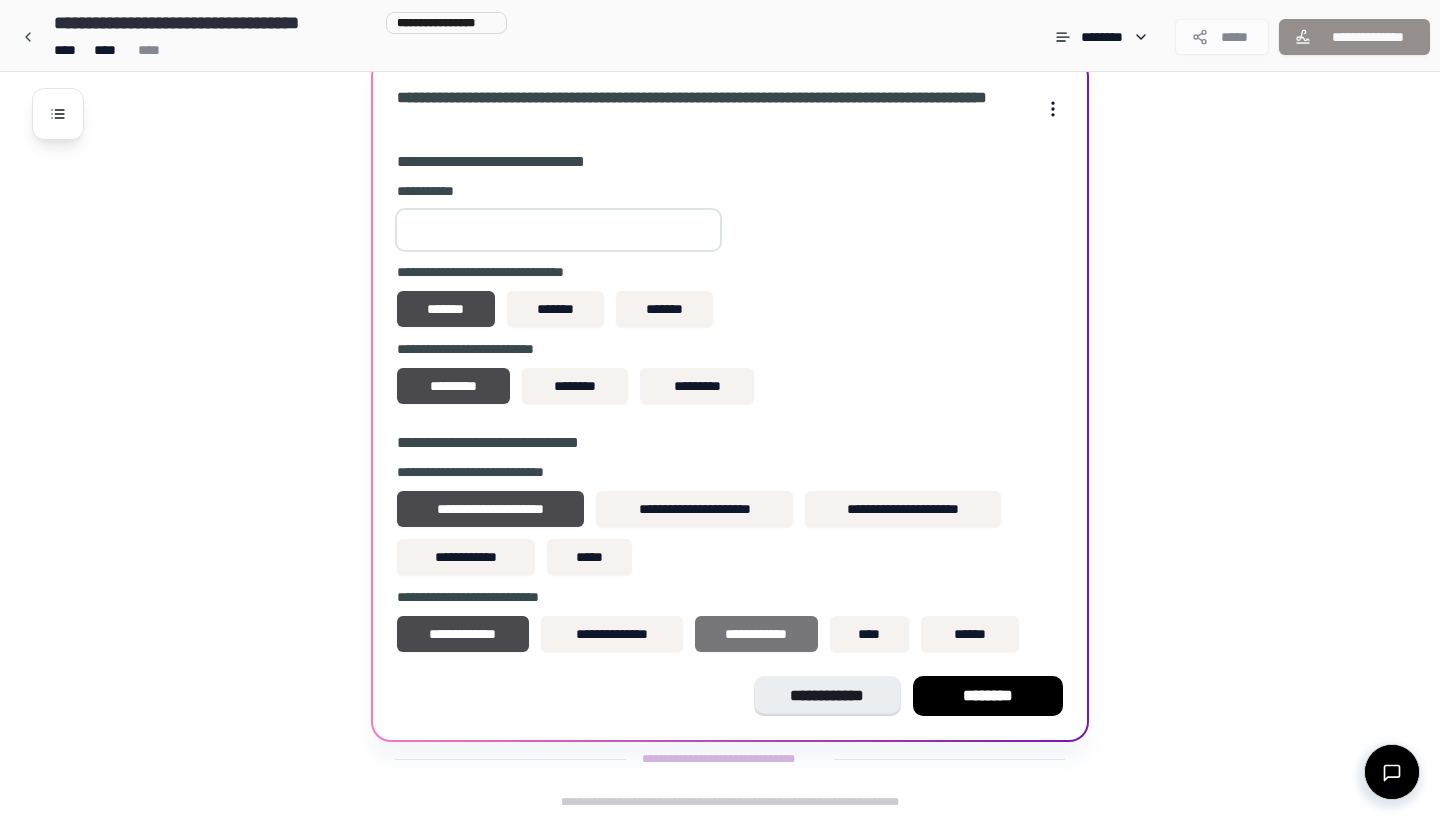 click on "**********" at bounding box center (756, 634) 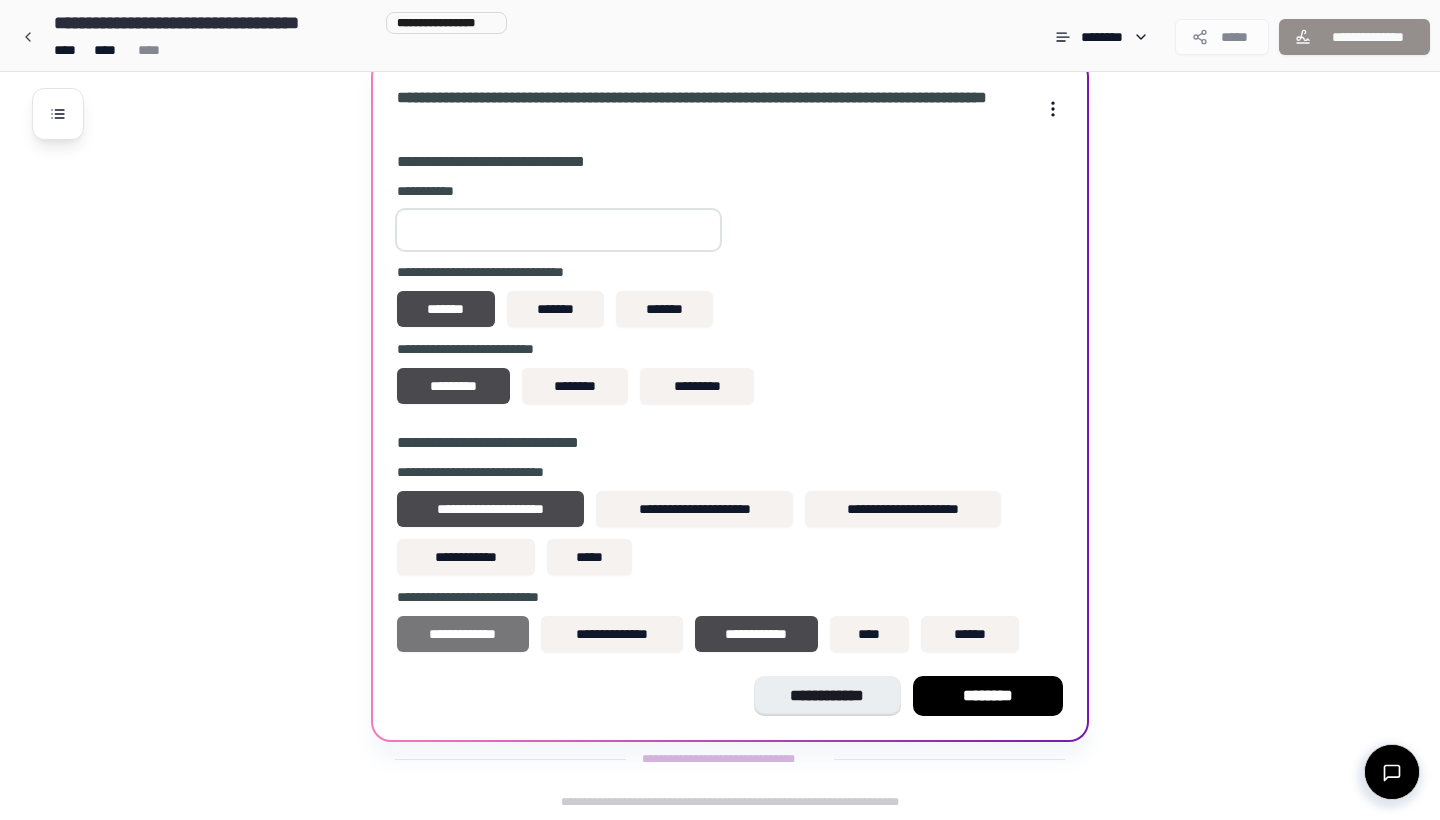 click on "**********" at bounding box center [463, 634] 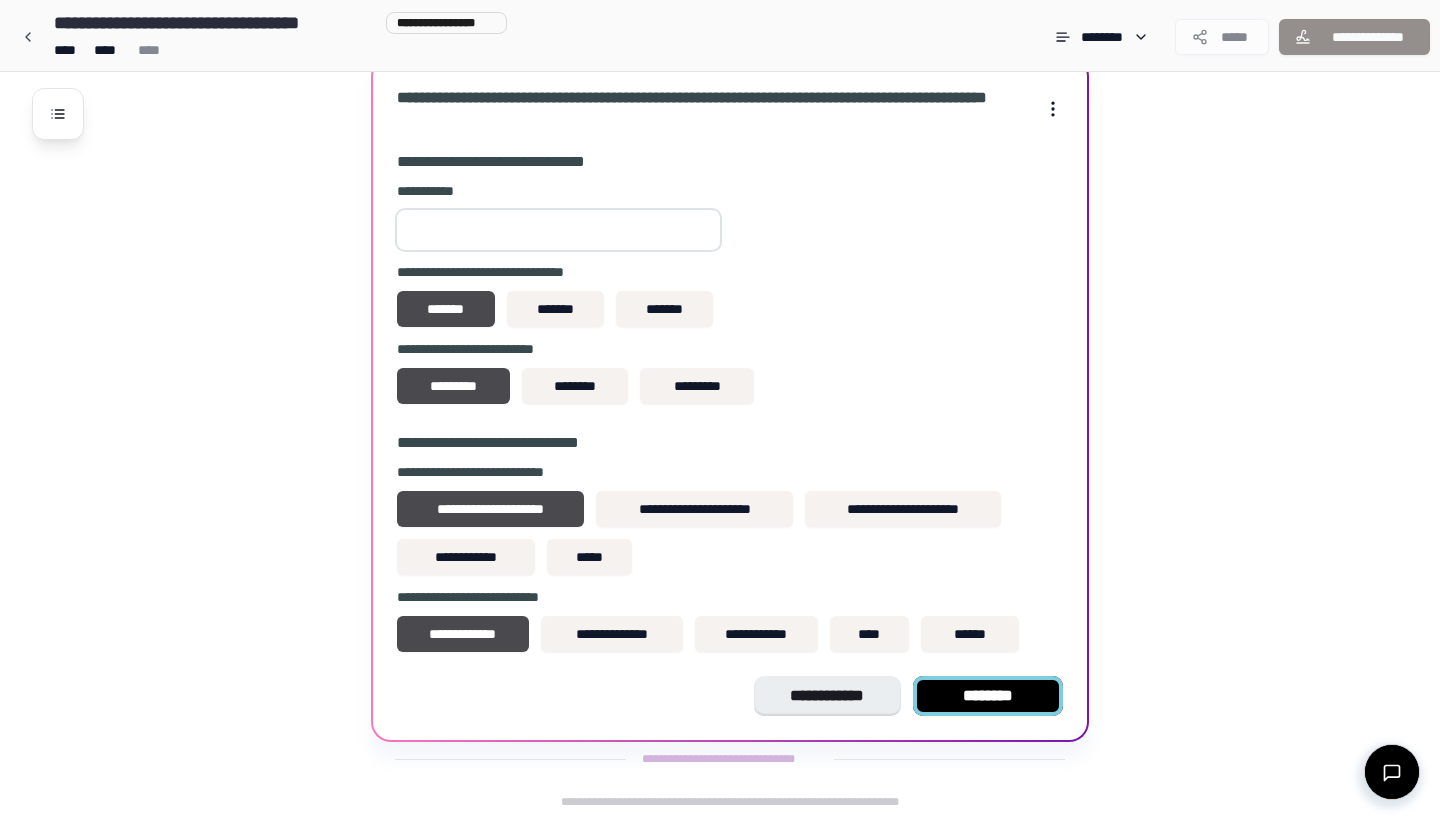 click on "********" at bounding box center (988, 696) 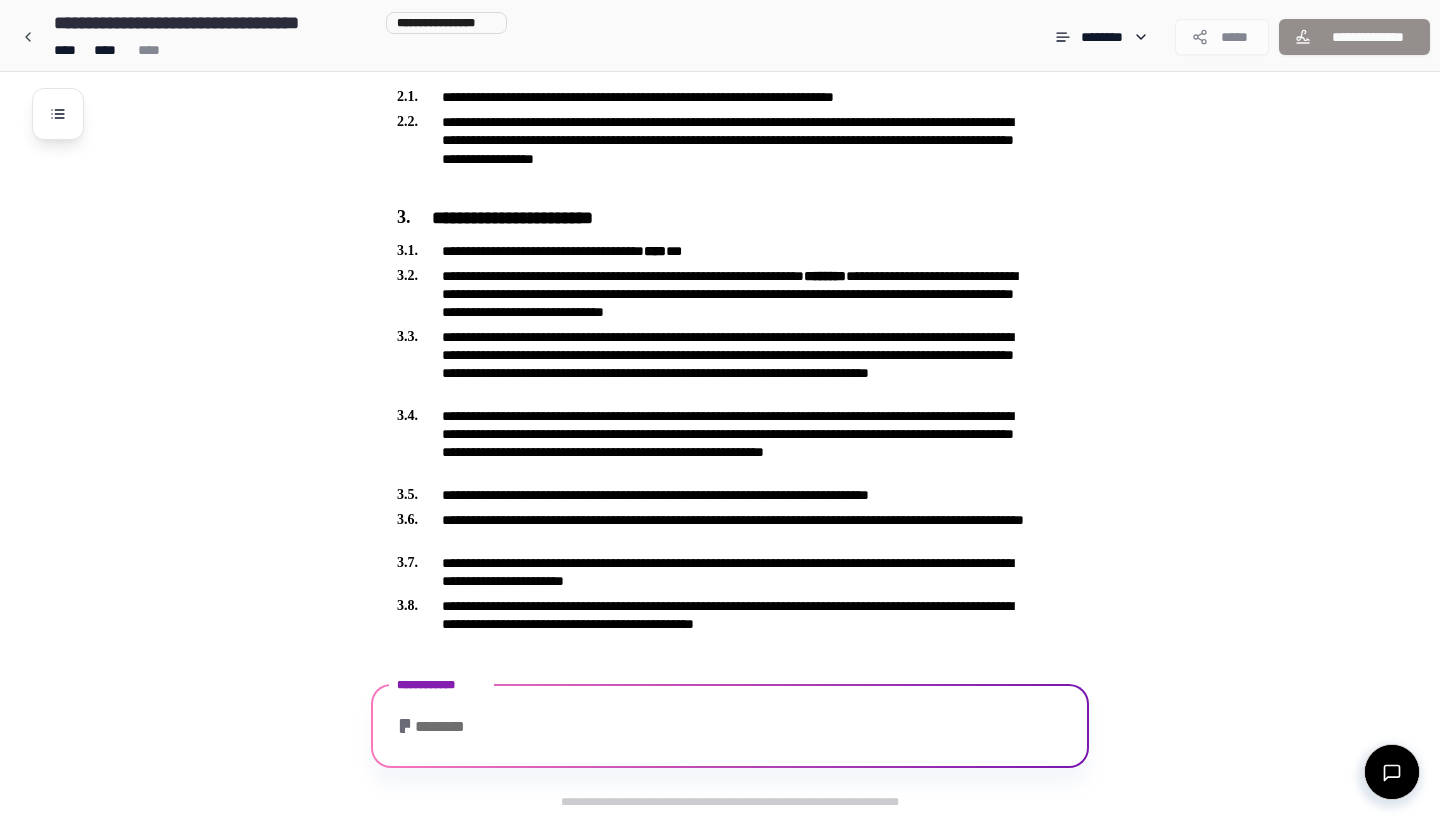 scroll, scrollTop: 511, scrollLeft: 0, axis: vertical 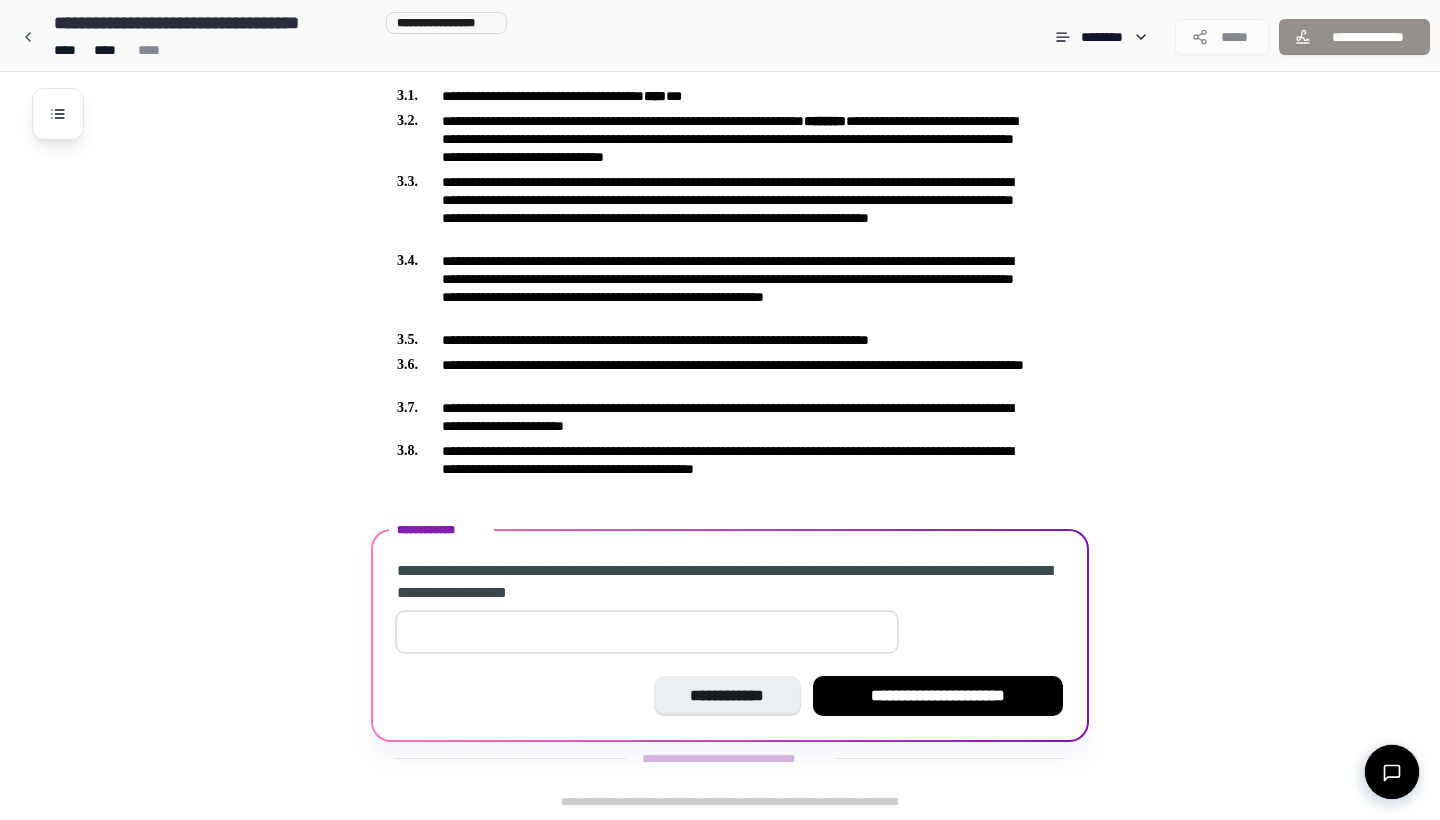 click at bounding box center [647, 632] 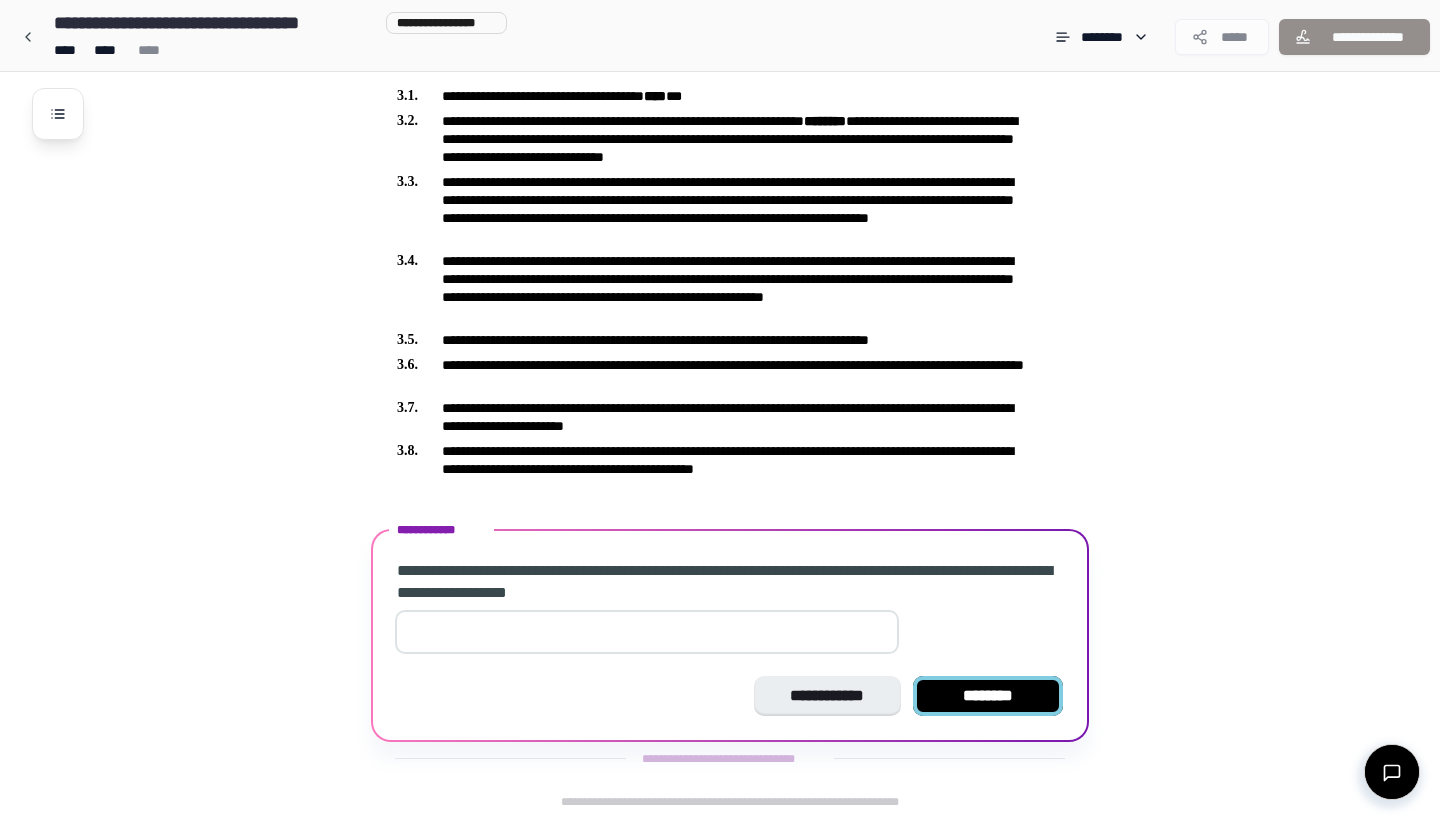 type on "**" 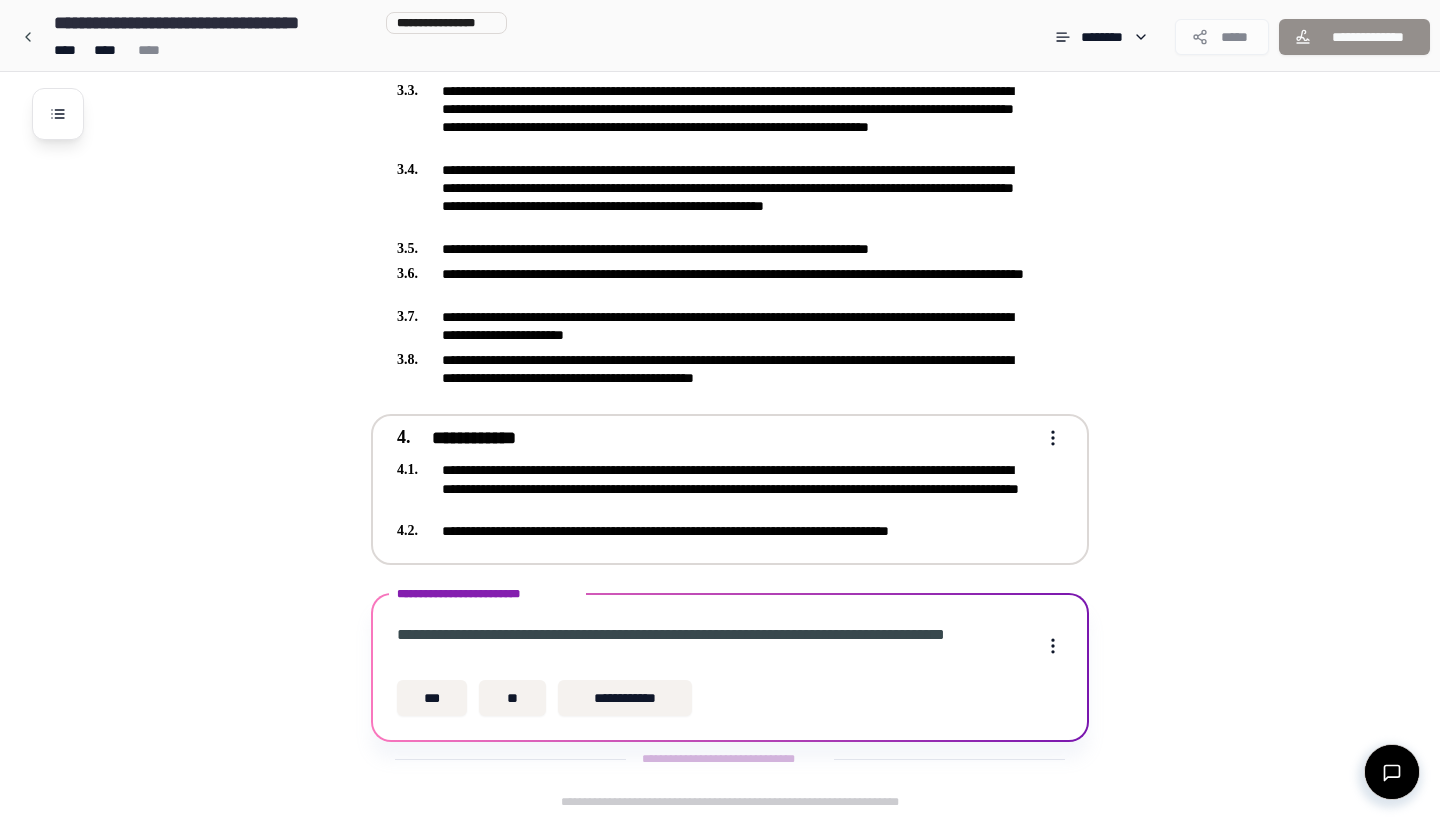 scroll, scrollTop: 602, scrollLeft: 0, axis: vertical 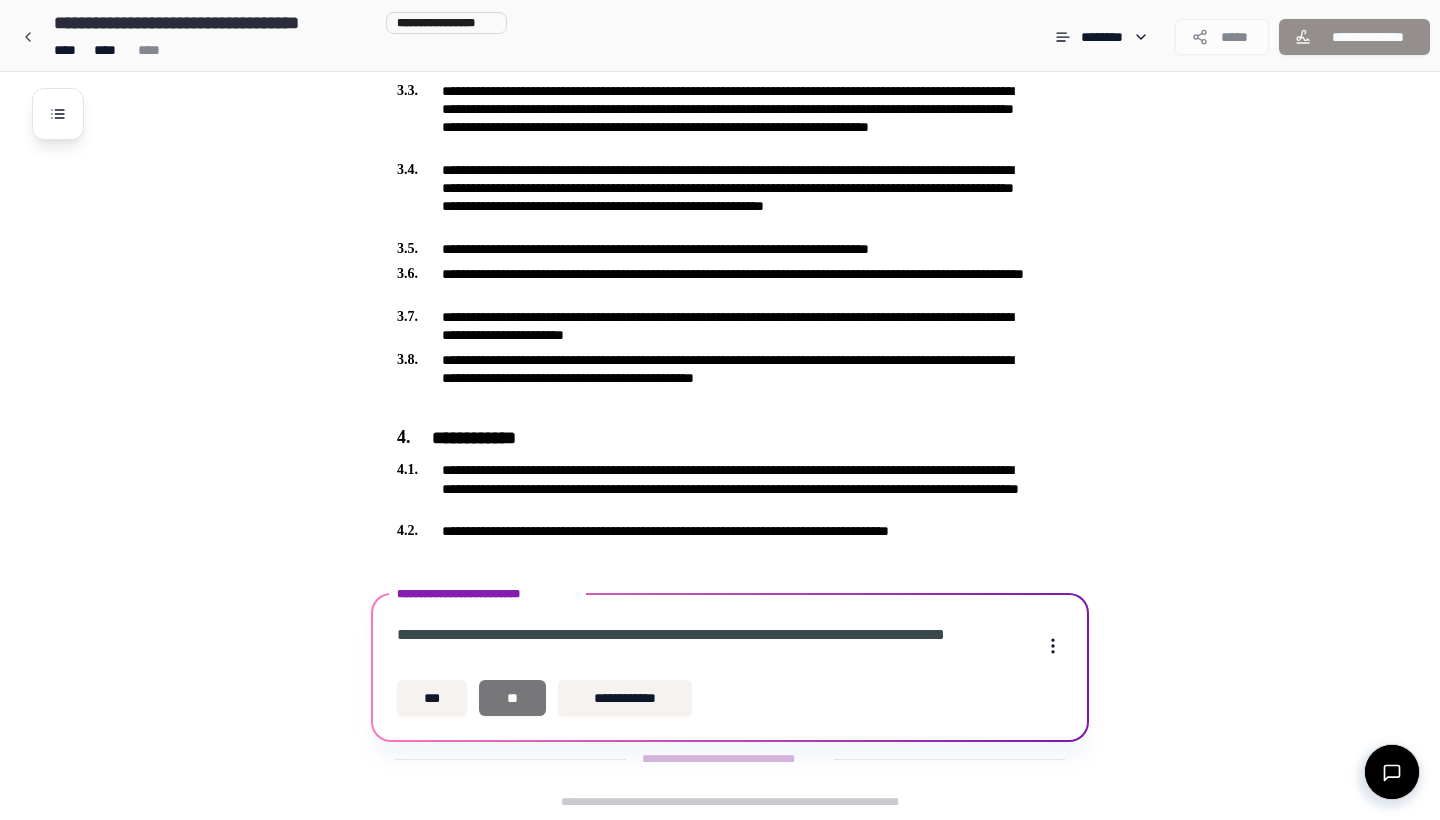 click on "**" at bounding box center (512, 698) 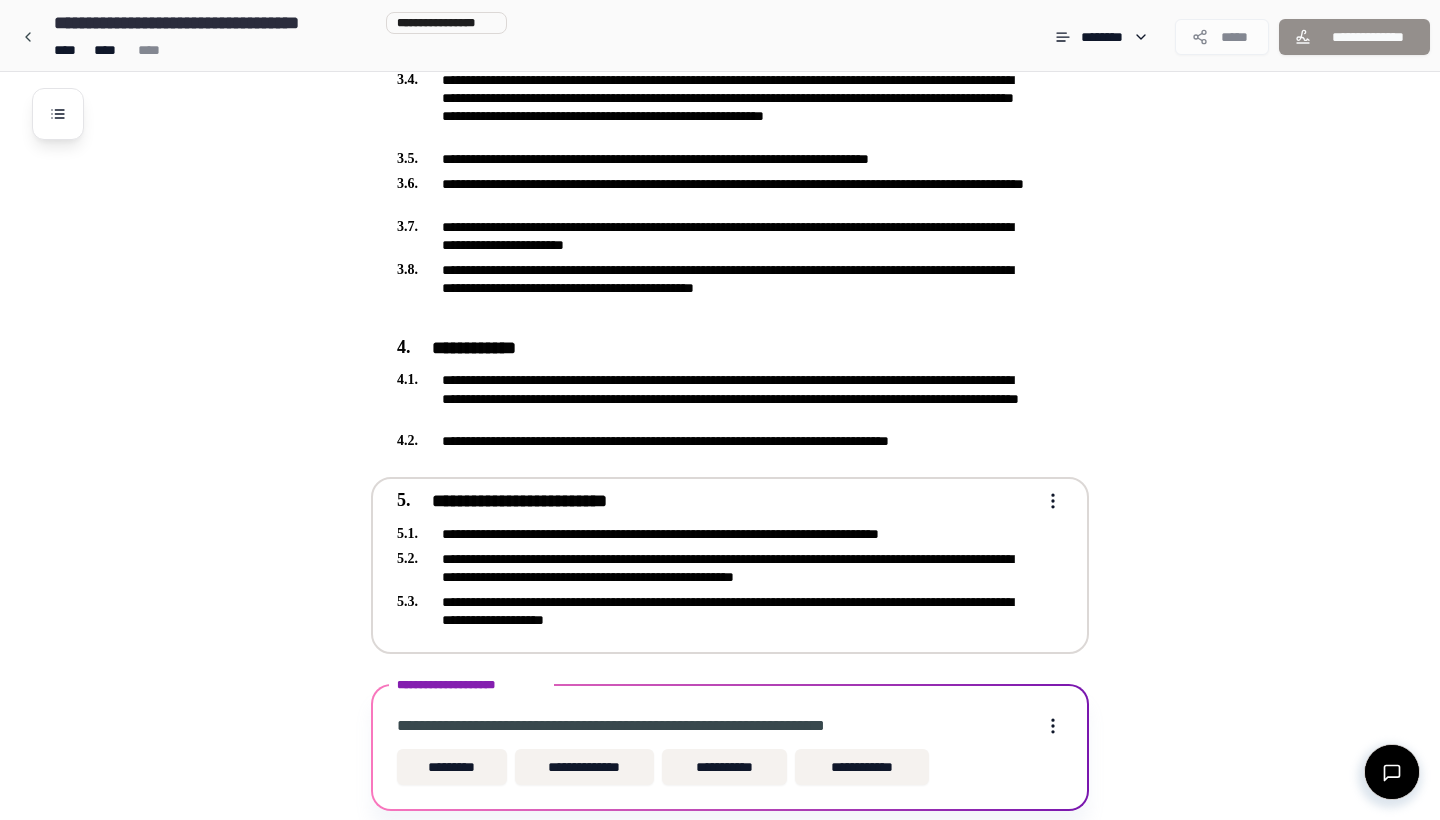 scroll, scrollTop: 761, scrollLeft: 0, axis: vertical 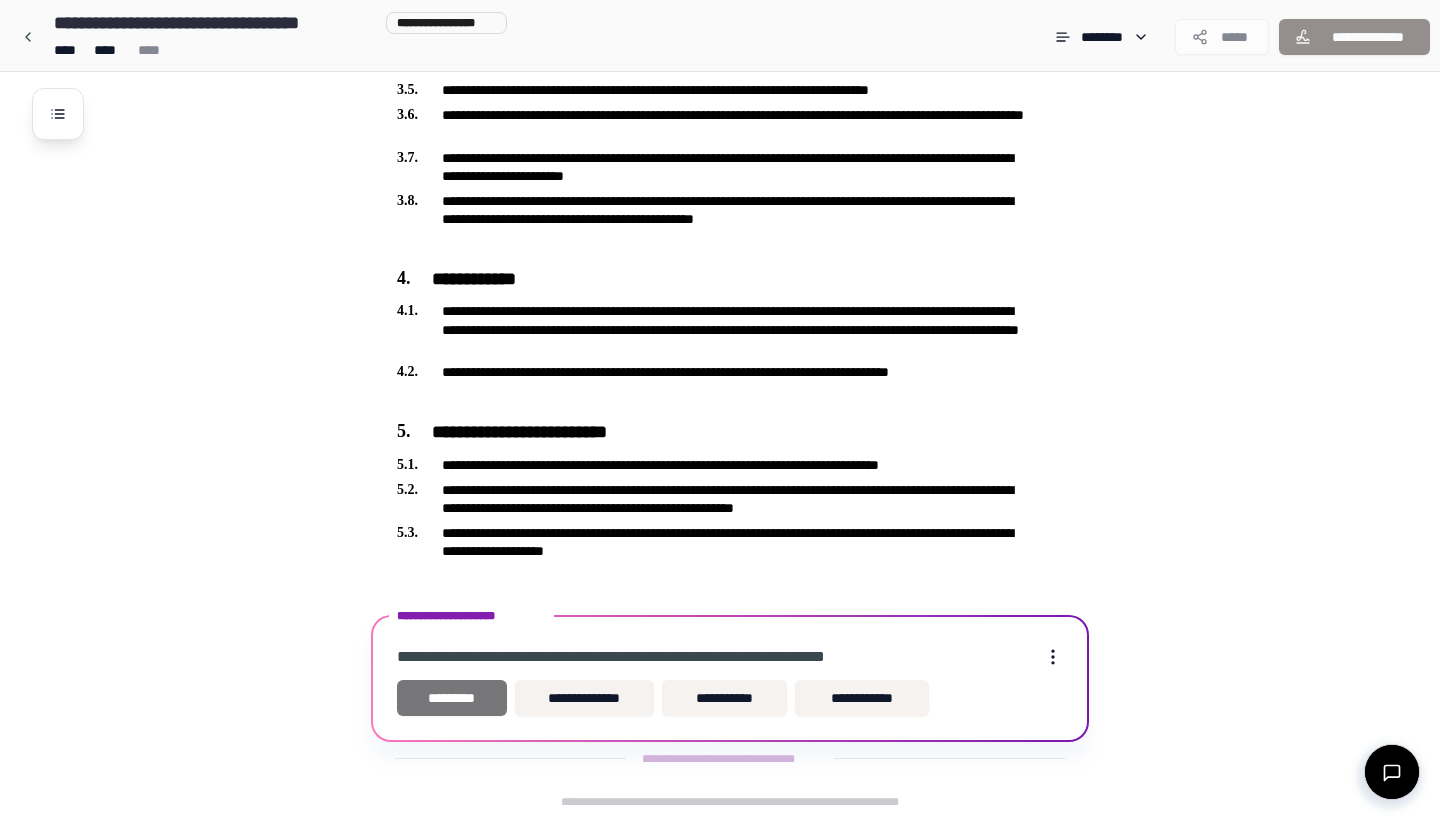 click on "*********" at bounding box center (452, 698) 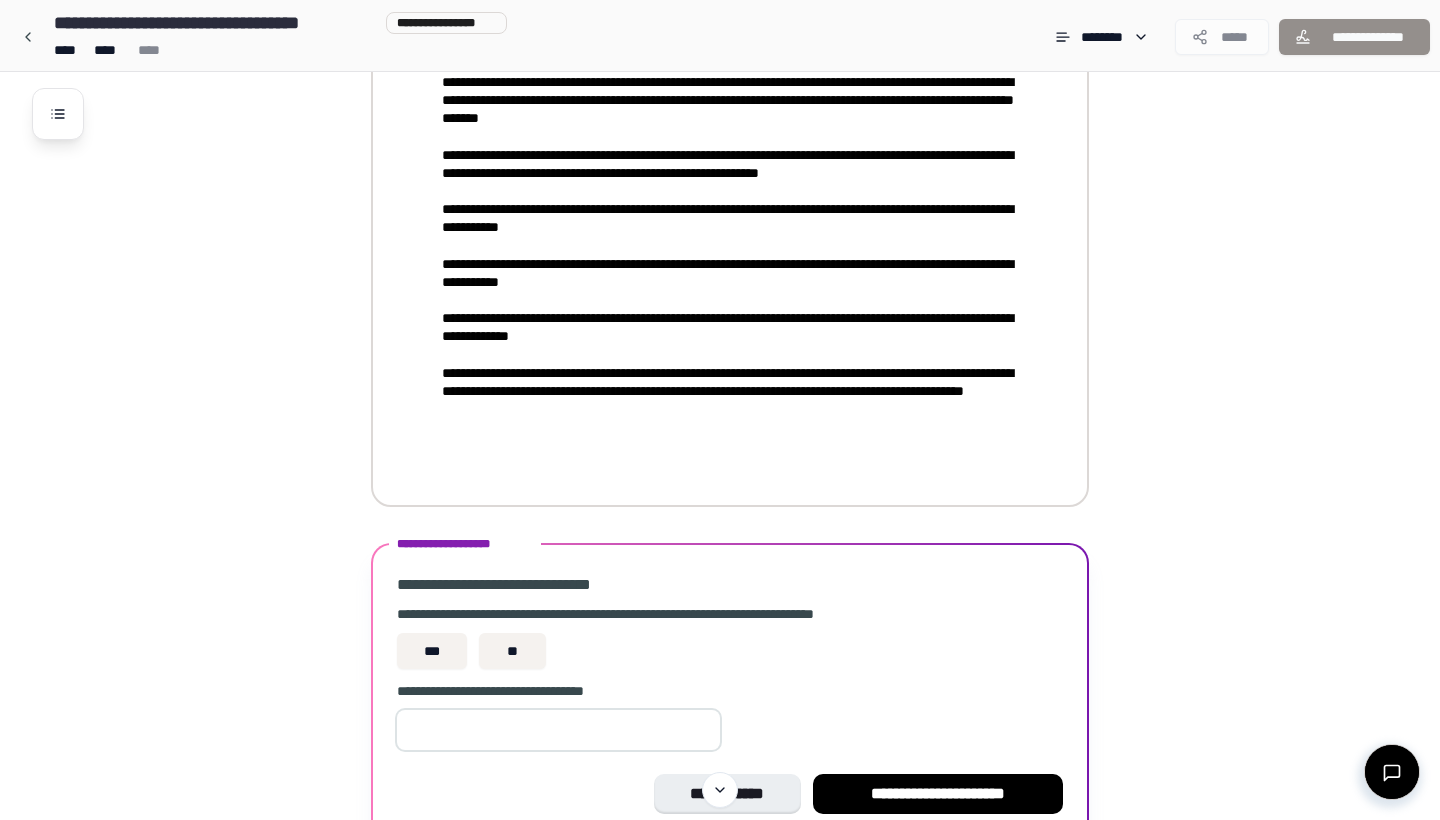 scroll, scrollTop: 2423, scrollLeft: 0, axis: vertical 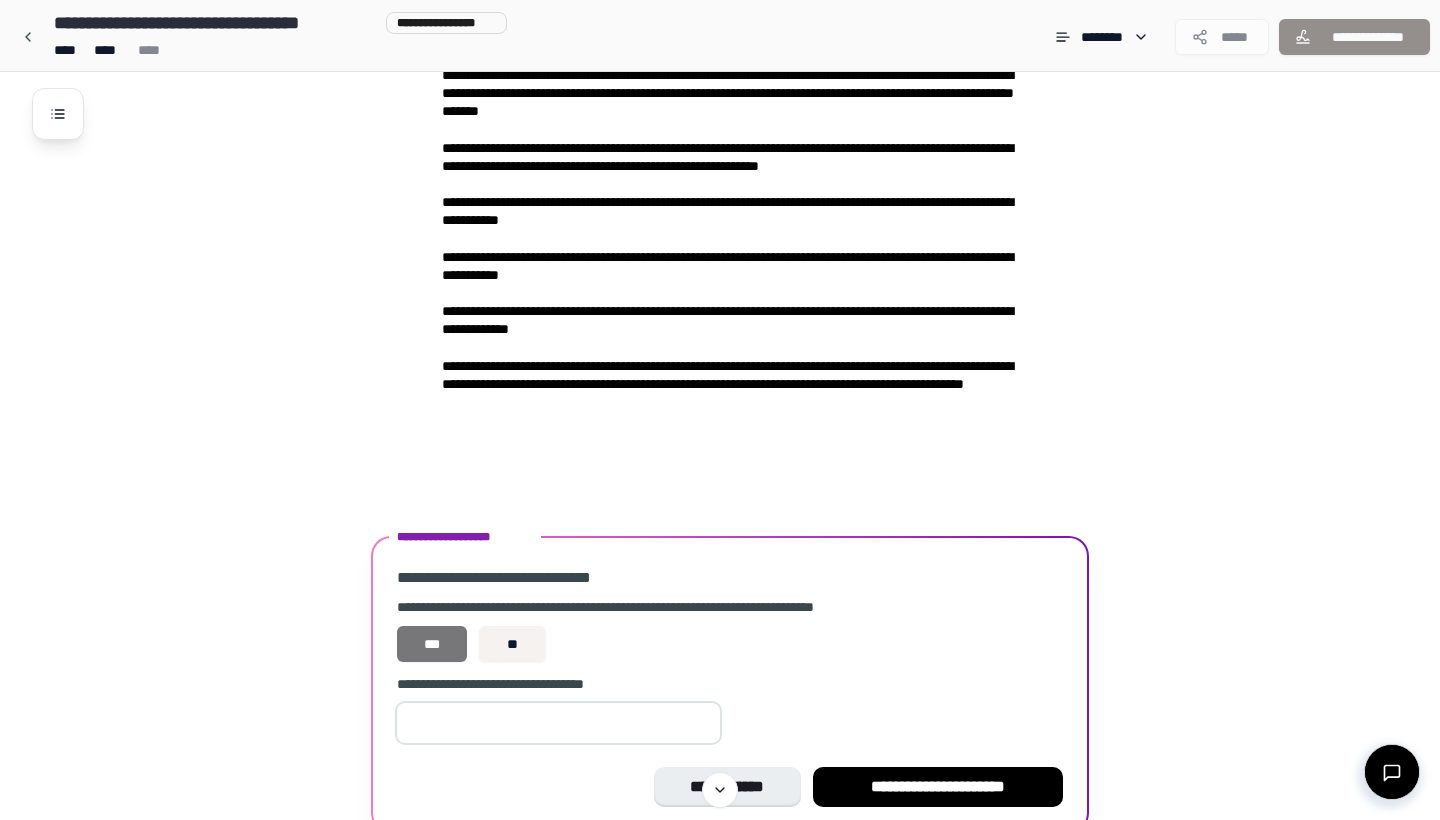 click on "***" at bounding box center (432, 644) 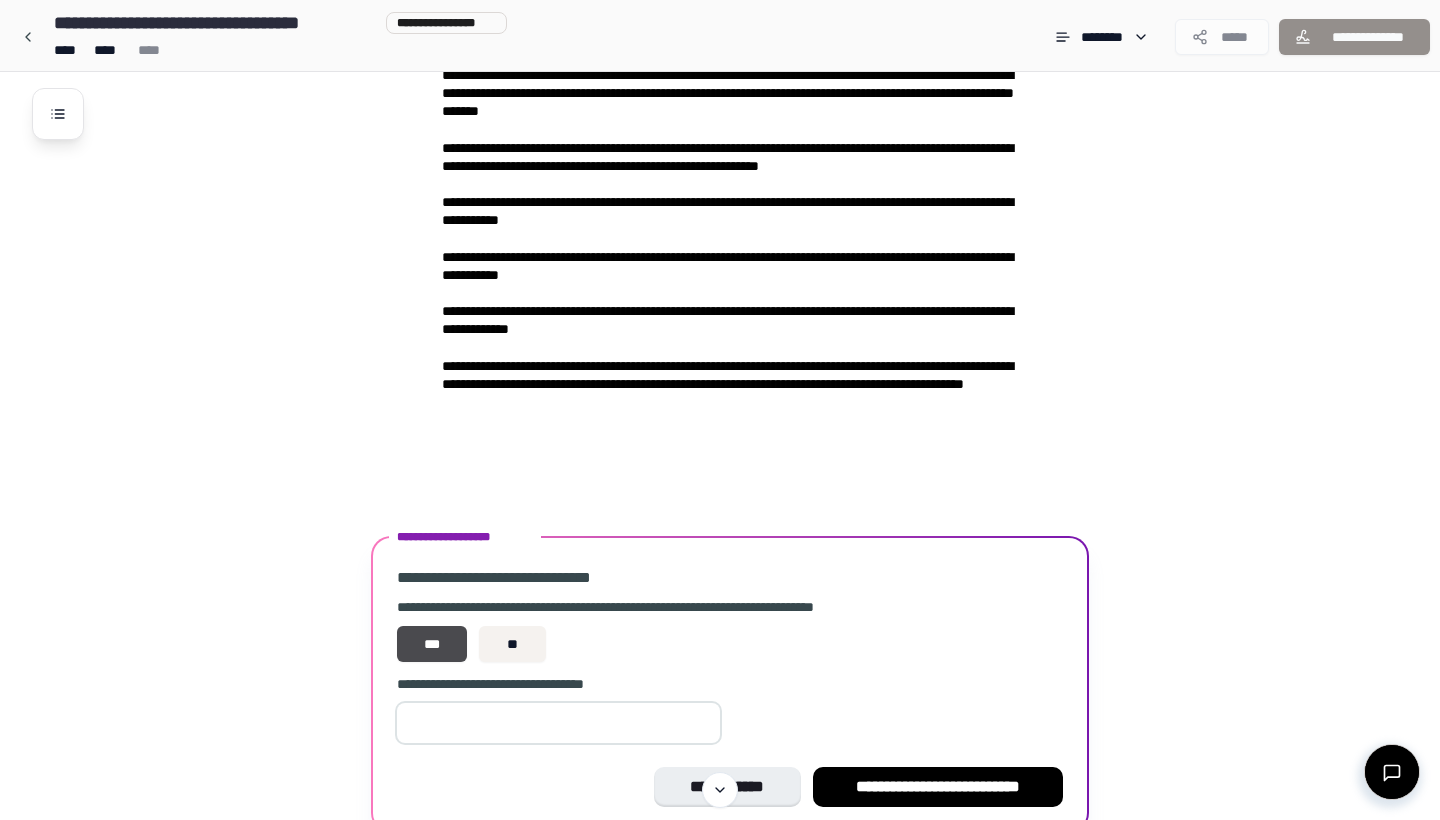 click at bounding box center (558, 723) 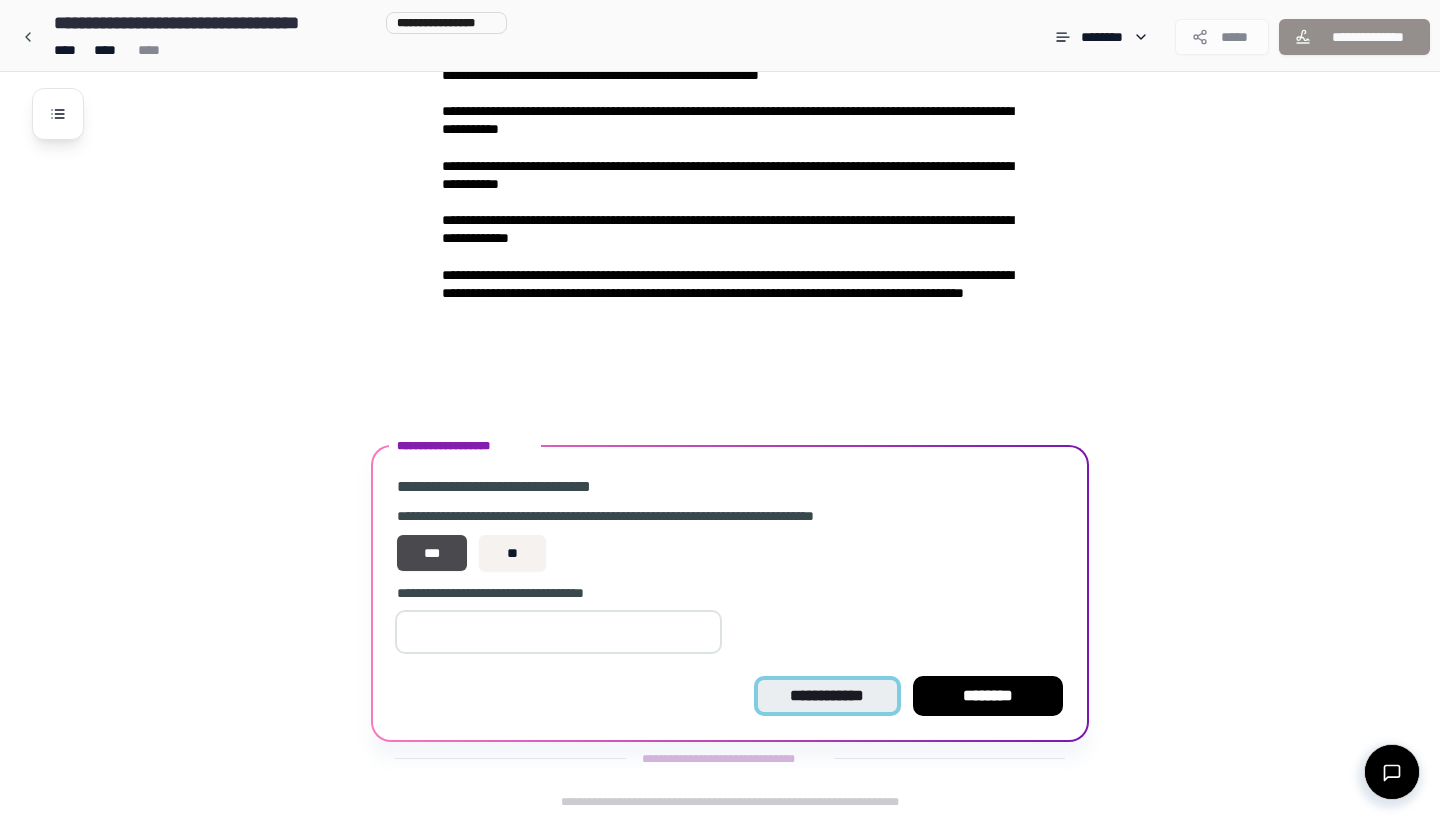 scroll, scrollTop: 2514, scrollLeft: 0, axis: vertical 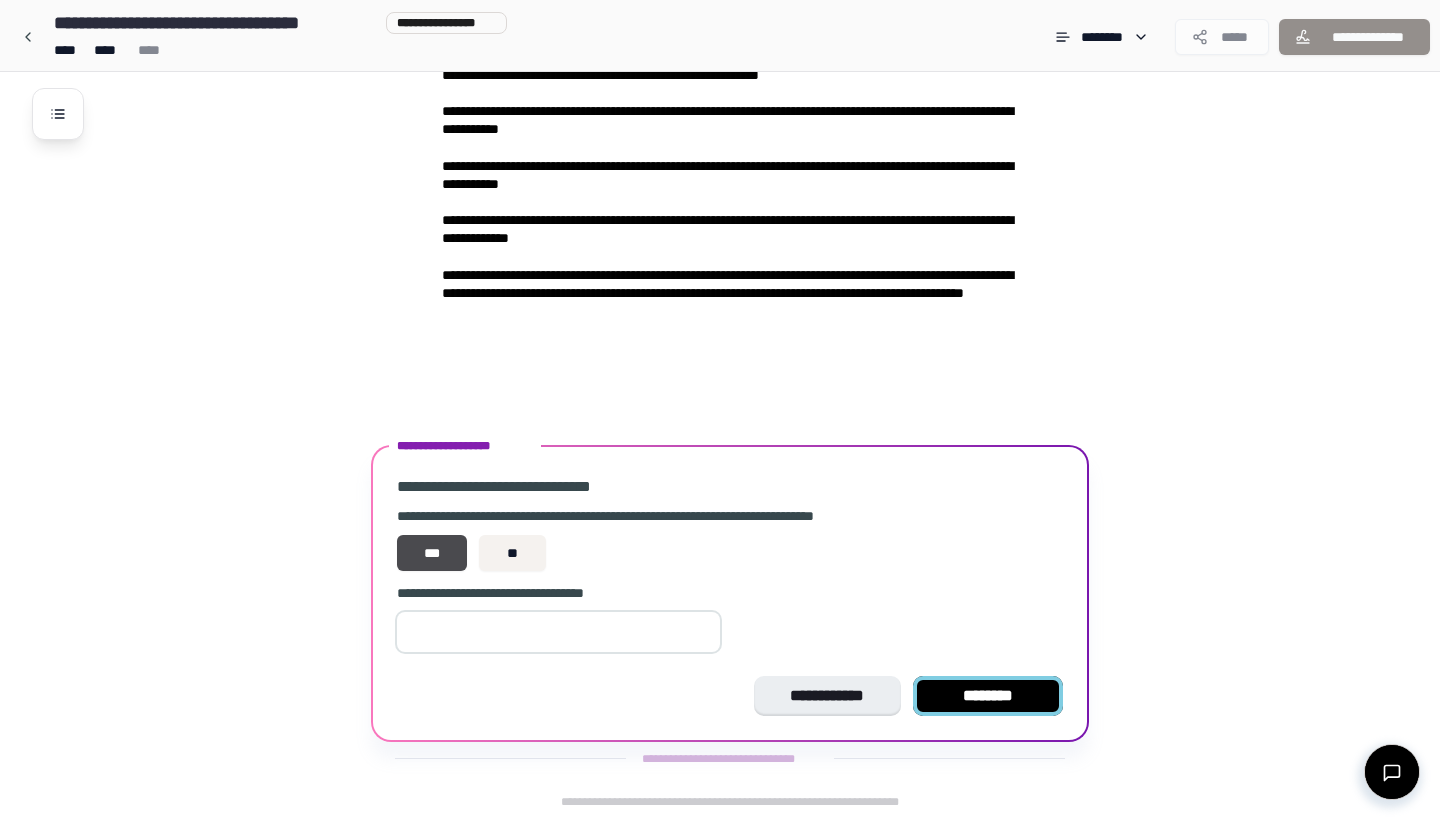 type on "*" 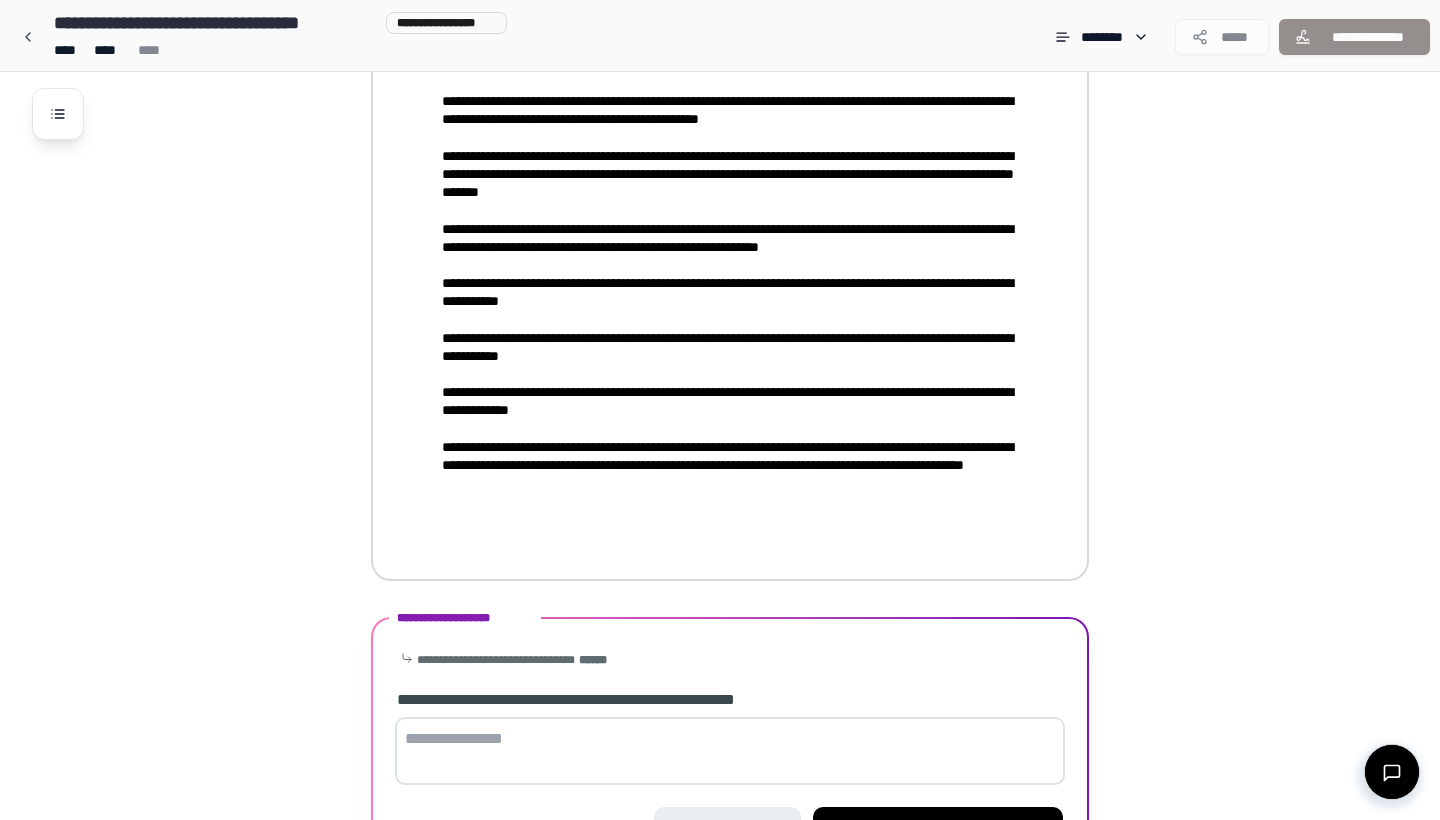 scroll, scrollTop: 2473, scrollLeft: 0, axis: vertical 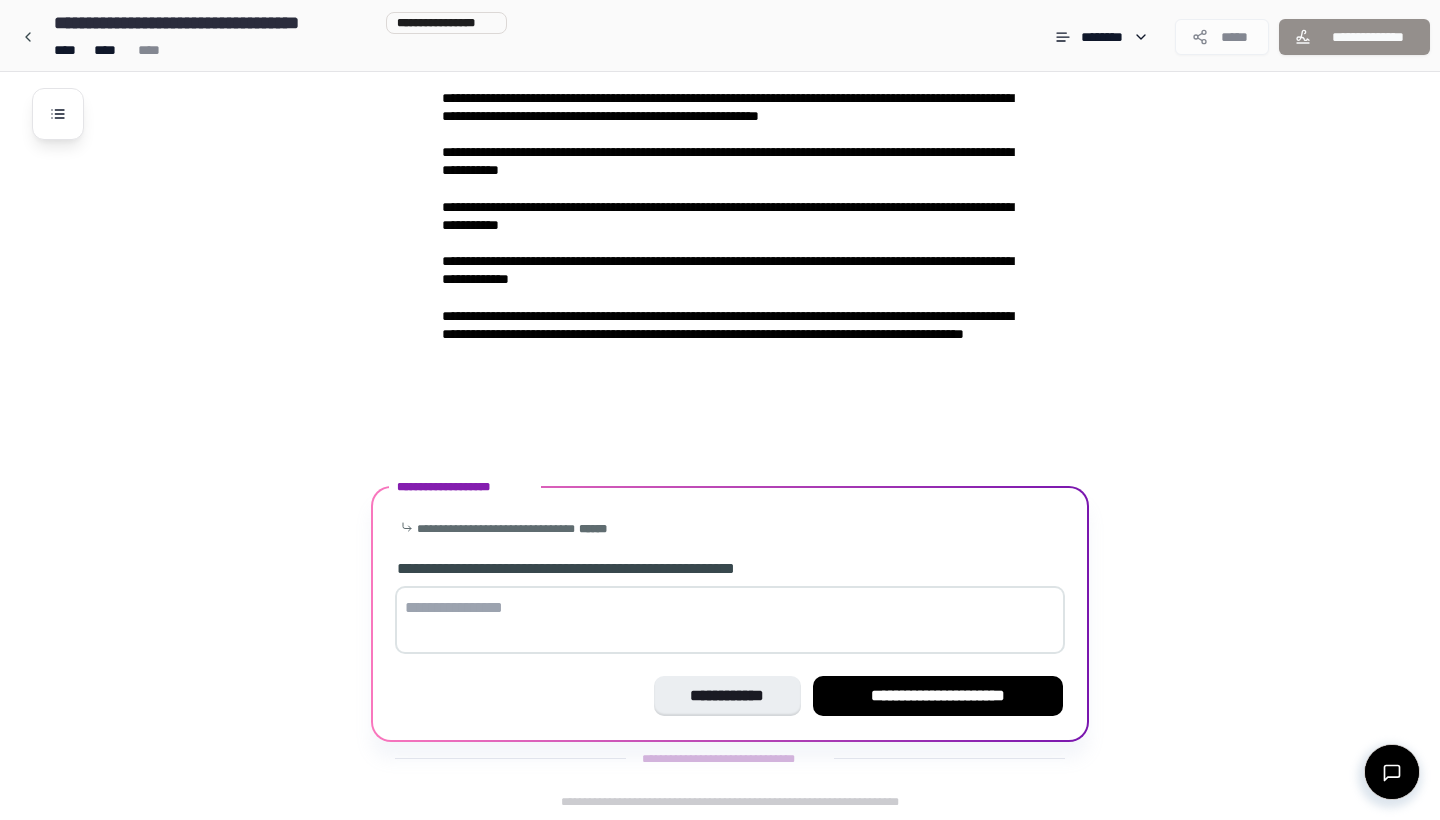 click at bounding box center (730, 620) 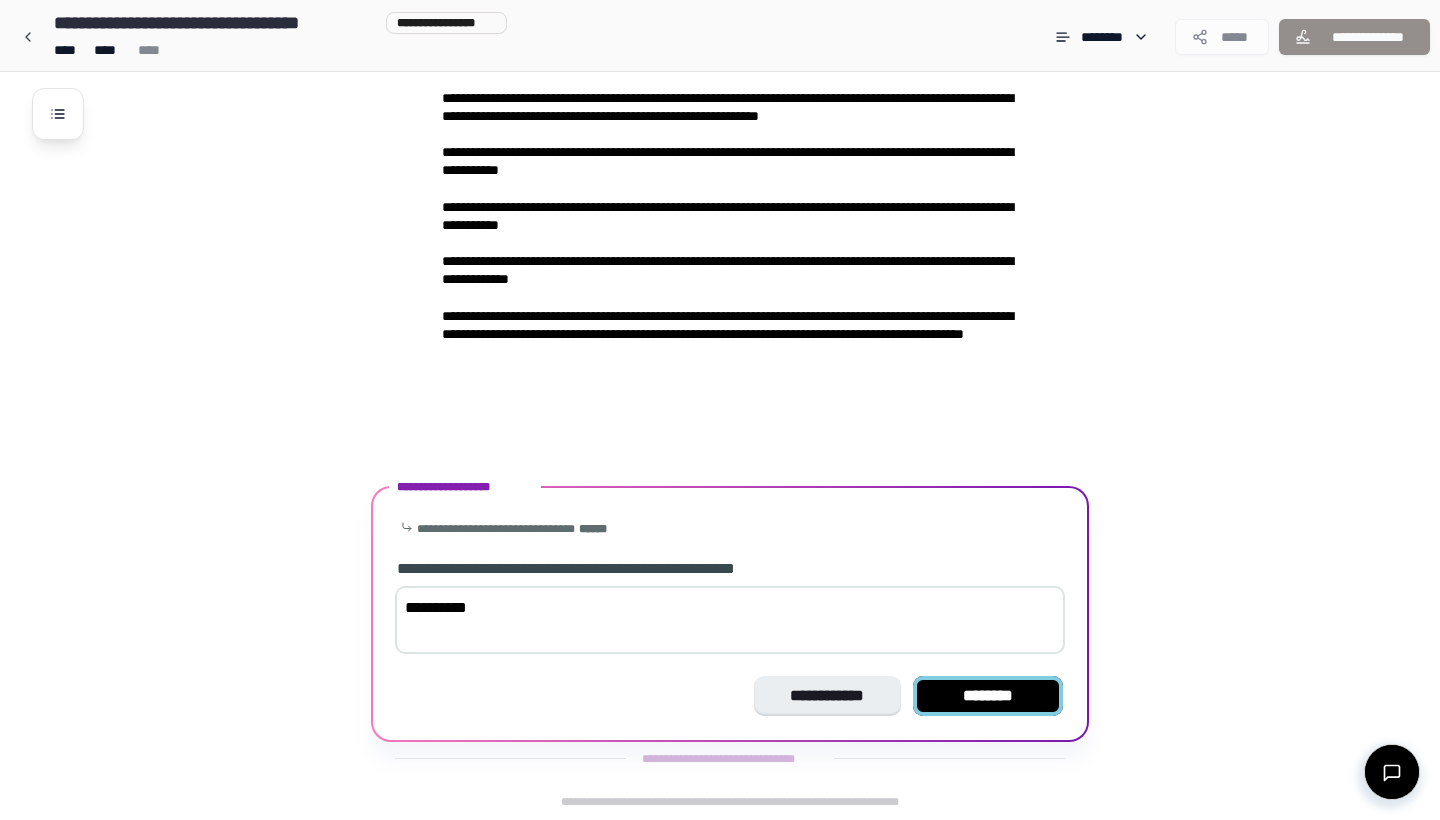 type on "**********" 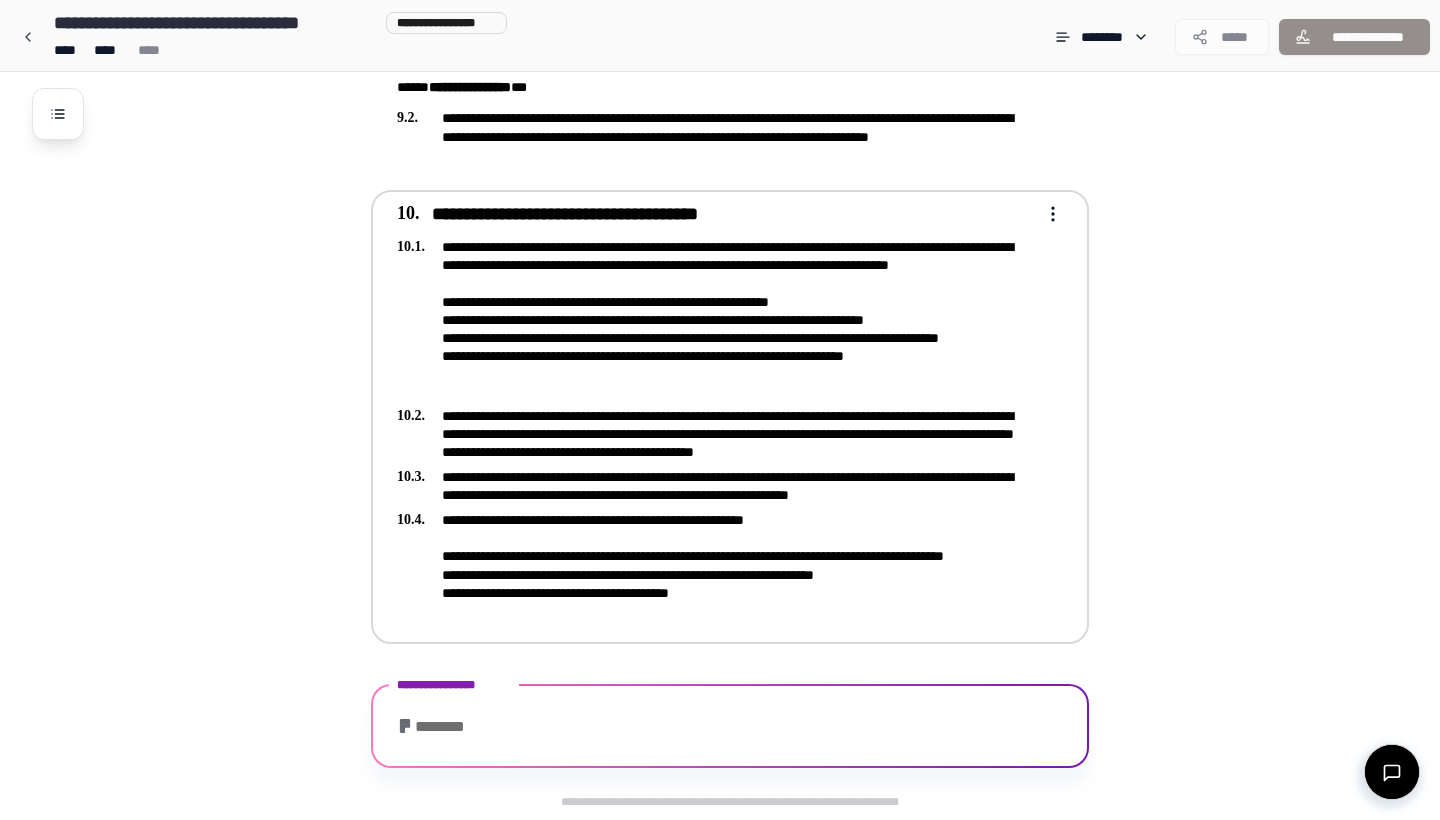 scroll, scrollTop: 3088, scrollLeft: 0, axis: vertical 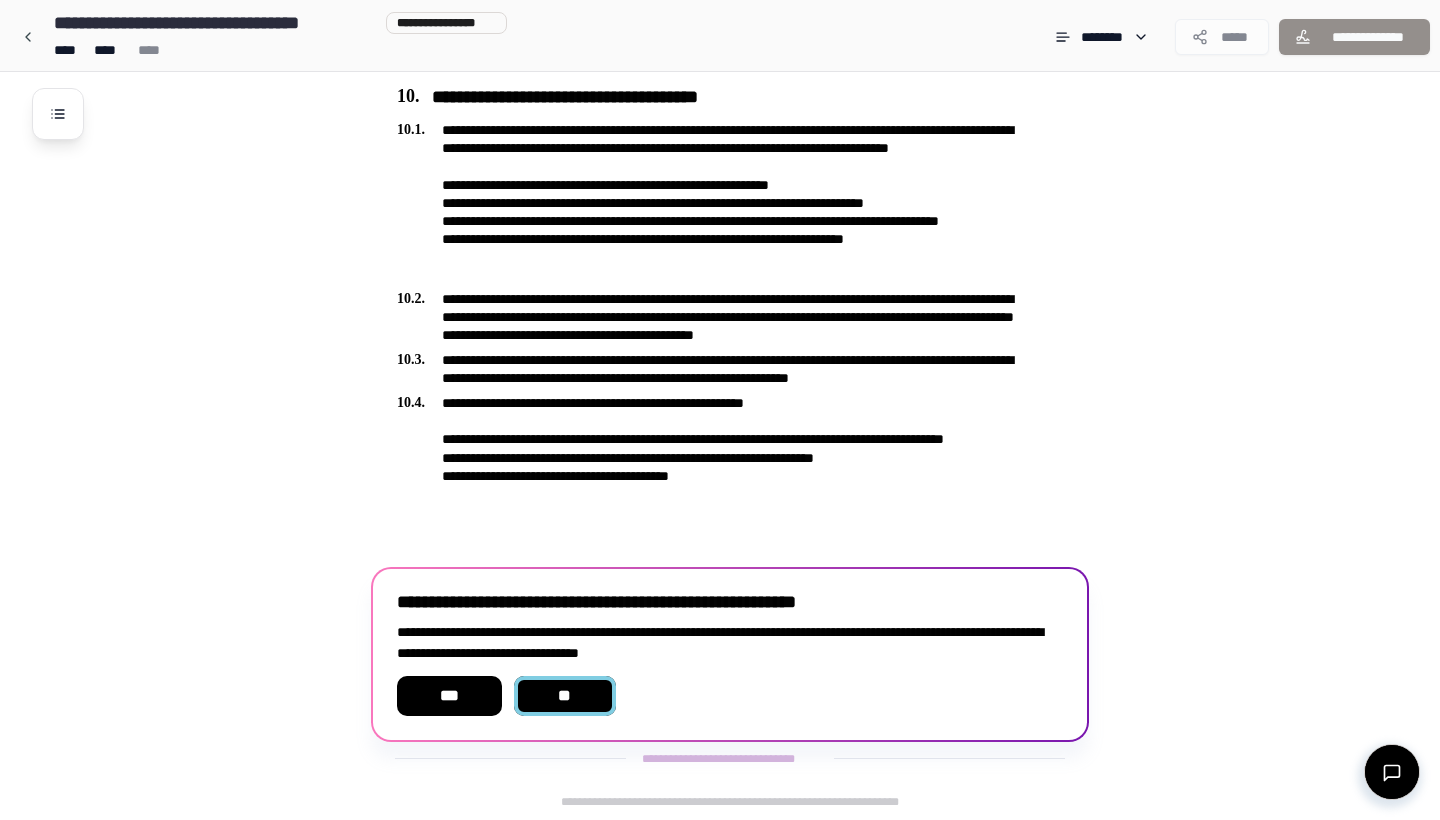 click on "**" at bounding box center [565, 696] 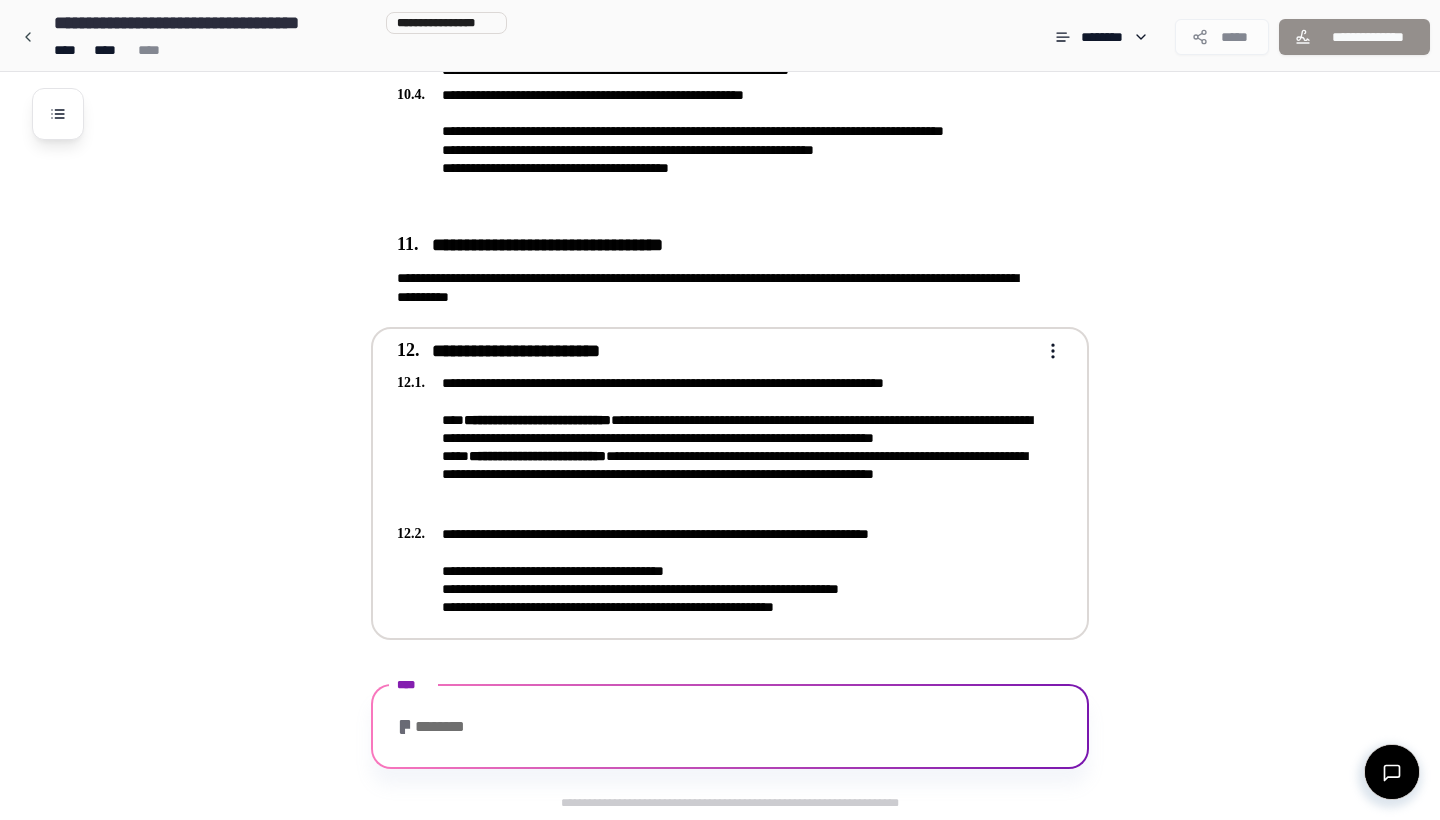 scroll, scrollTop: 3492, scrollLeft: 0, axis: vertical 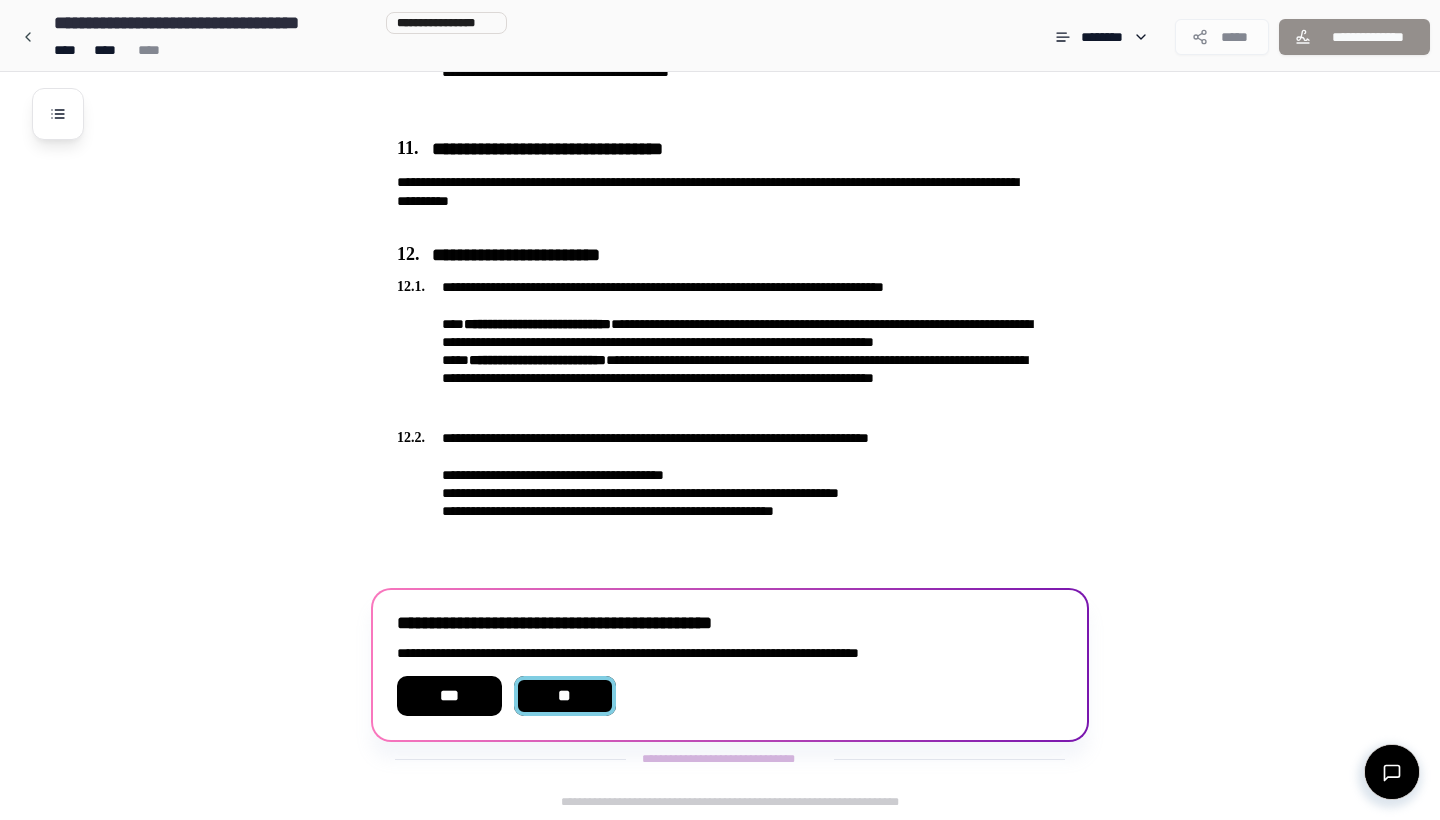 click on "**" at bounding box center (565, 696) 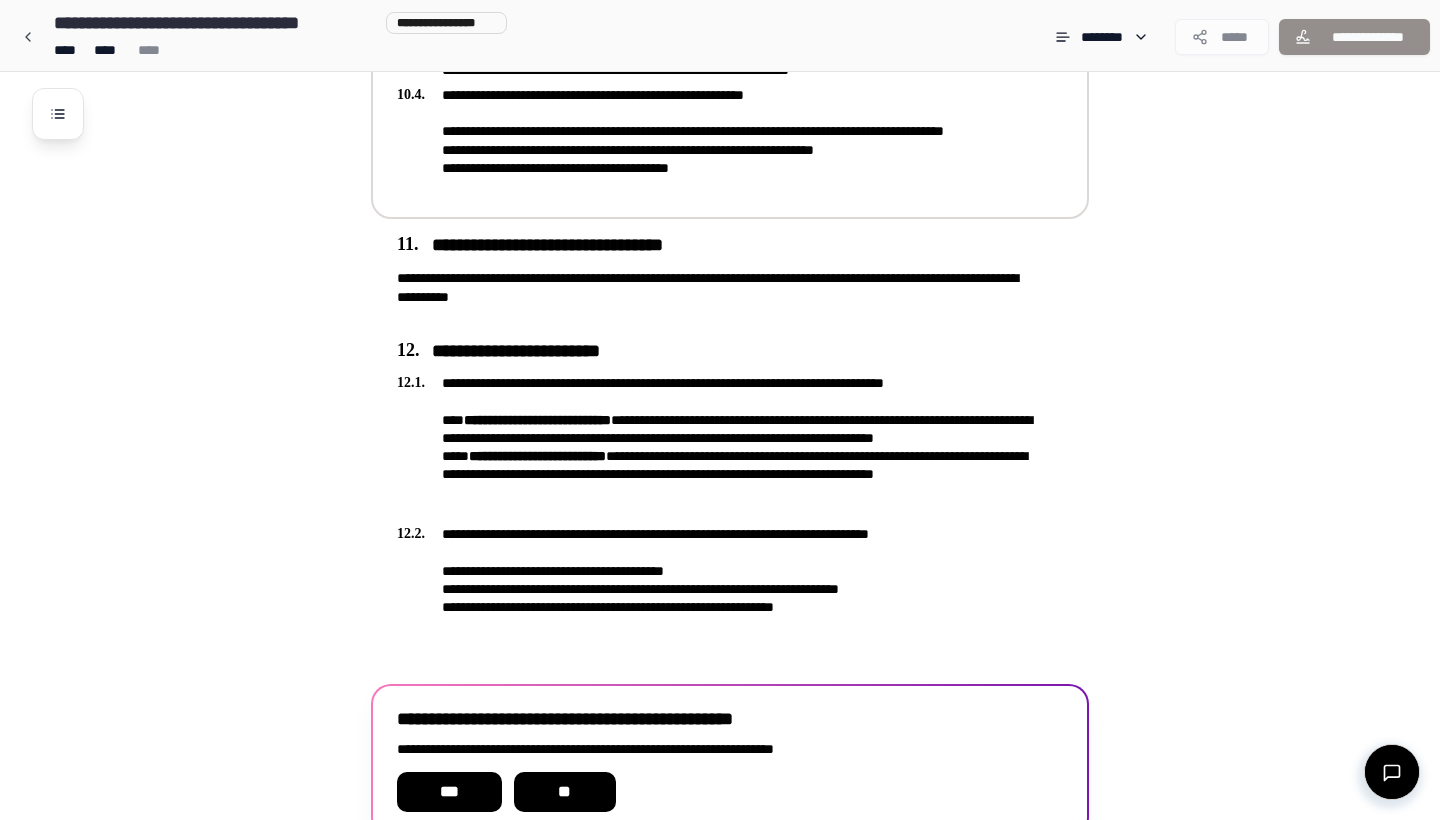 scroll, scrollTop: 3492, scrollLeft: 0, axis: vertical 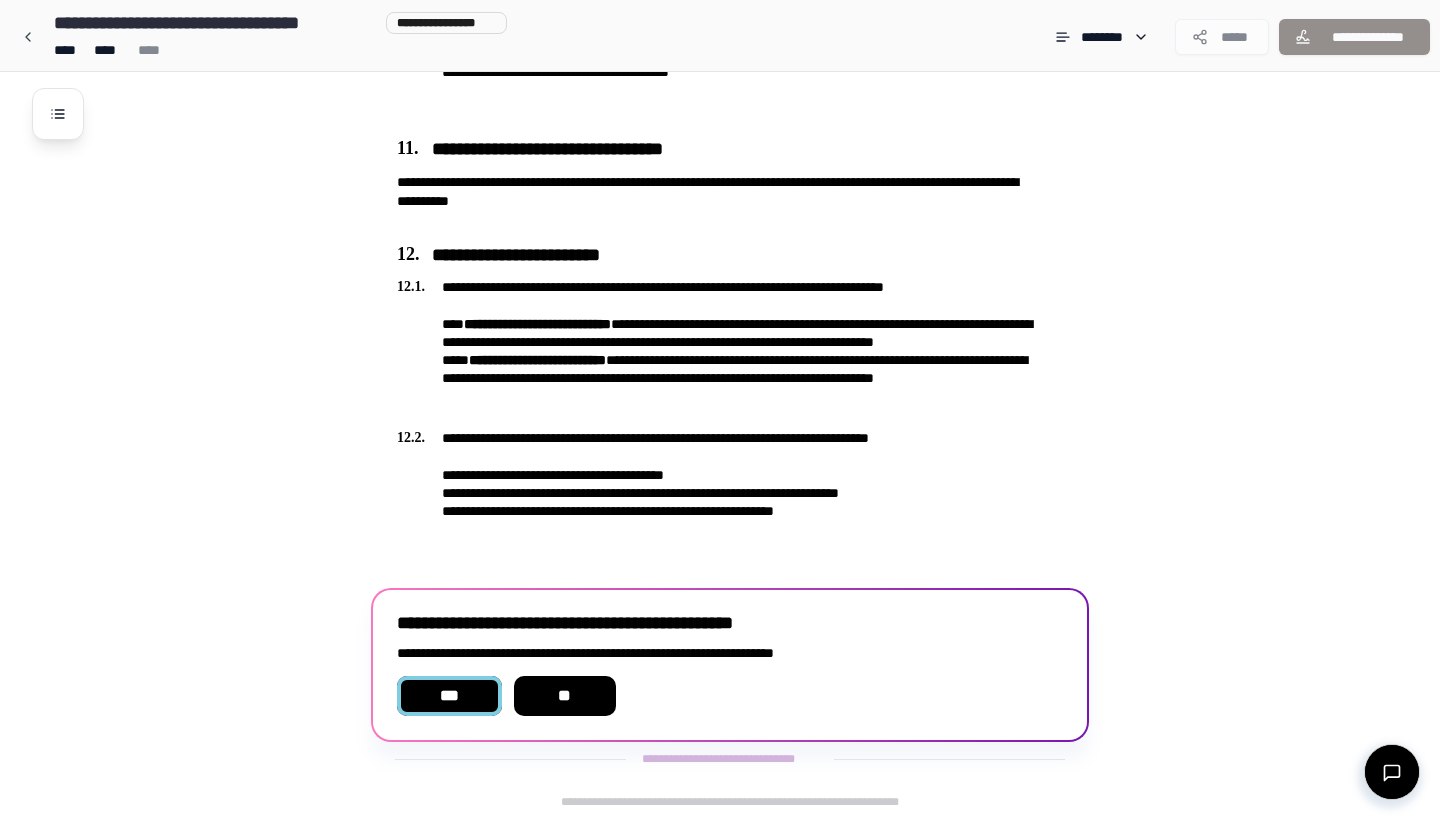 click on "***" at bounding box center (449, 696) 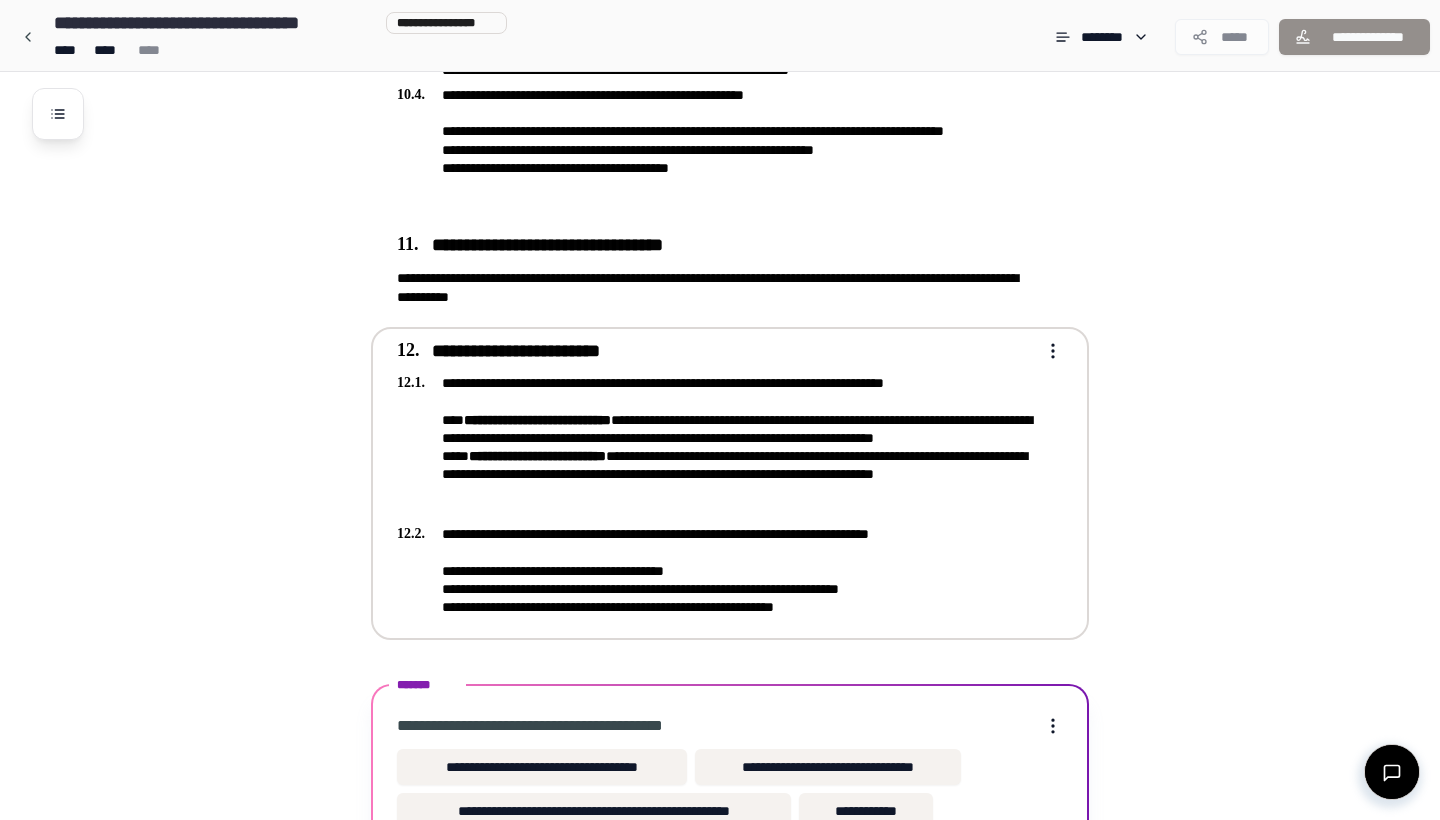 scroll, scrollTop: 3509, scrollLeft: 0, axis: vertical 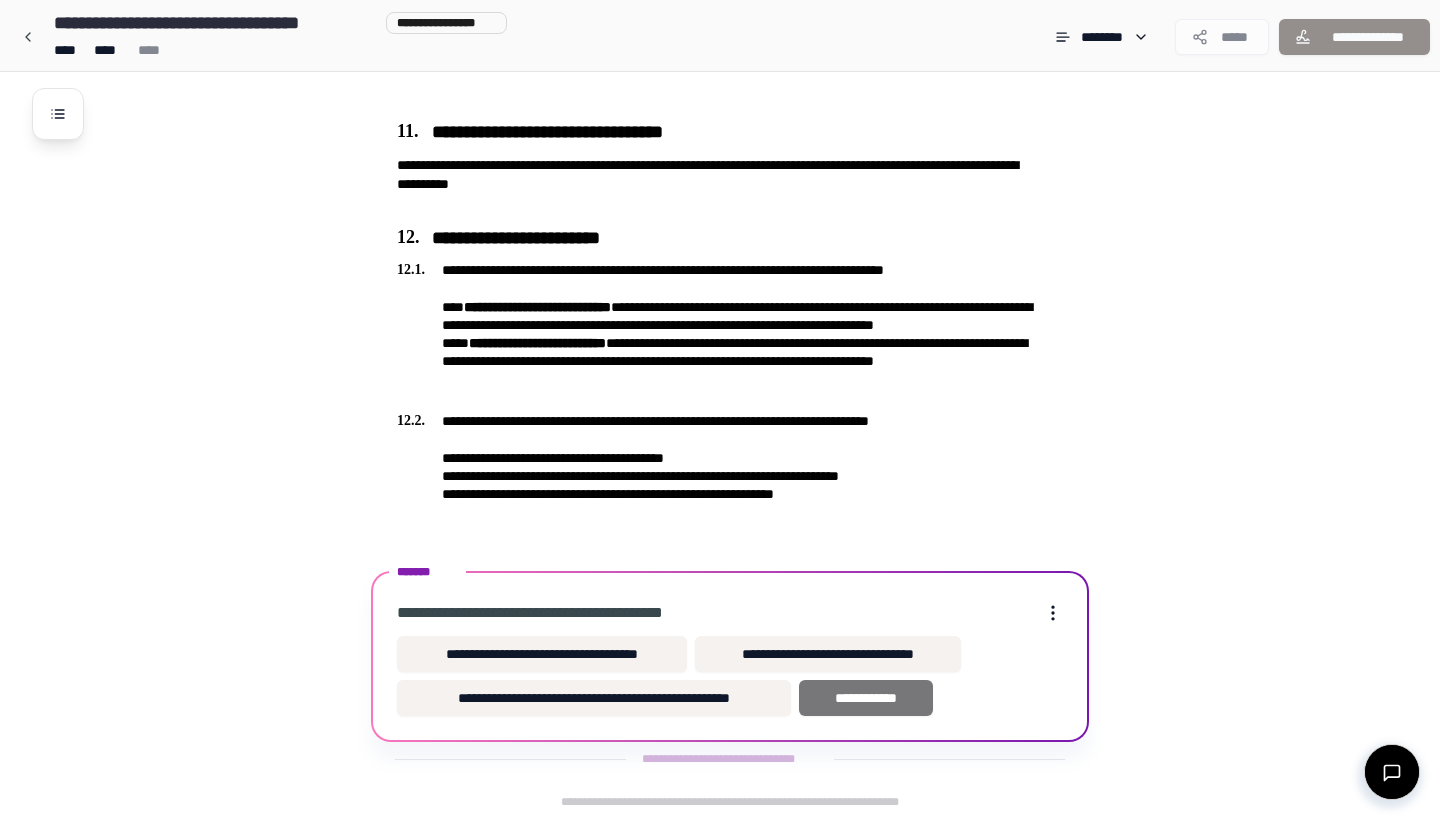 click on "**********" at bounding box center (866, 698) 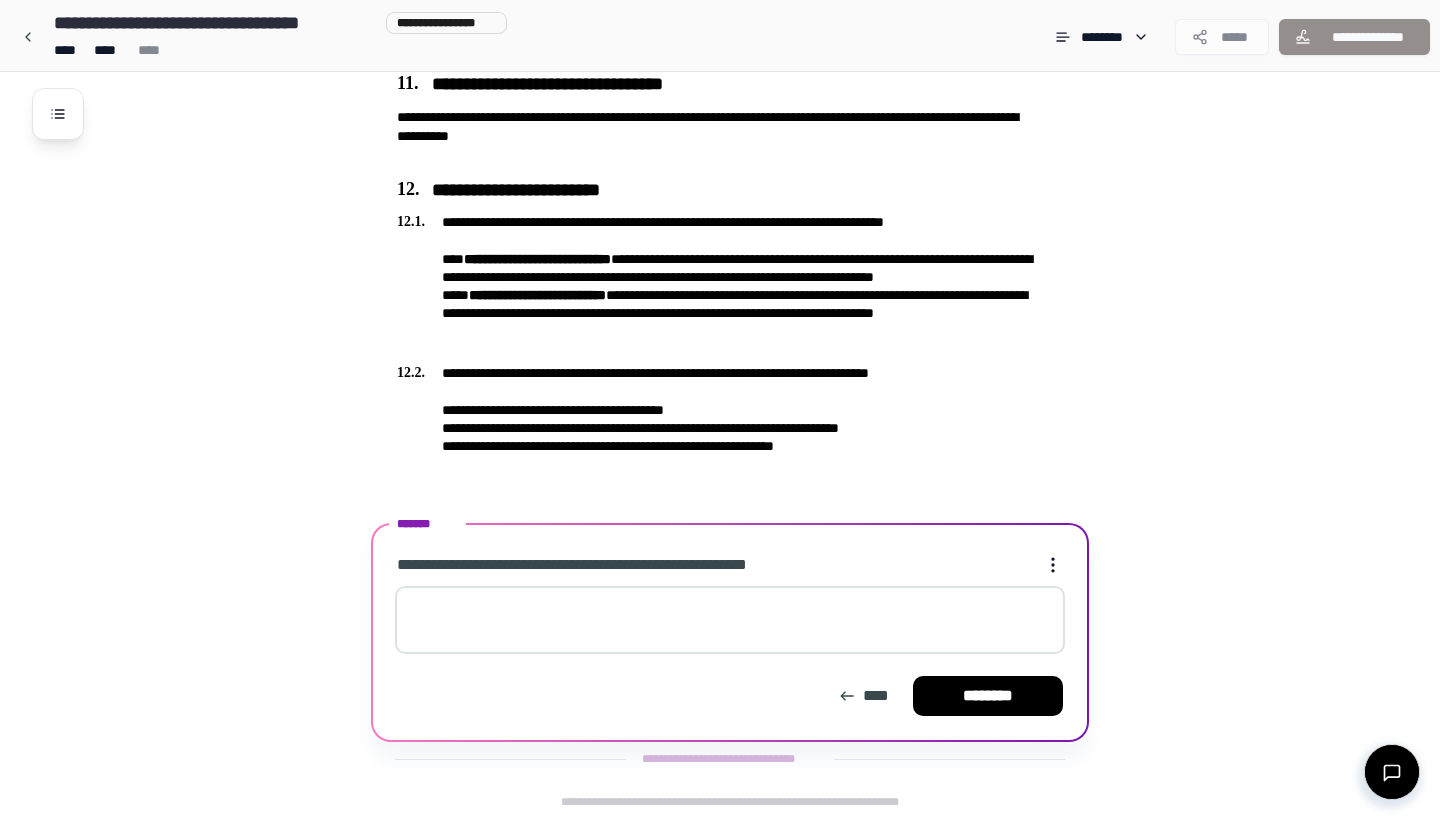 click at bounding box center [730, 620] 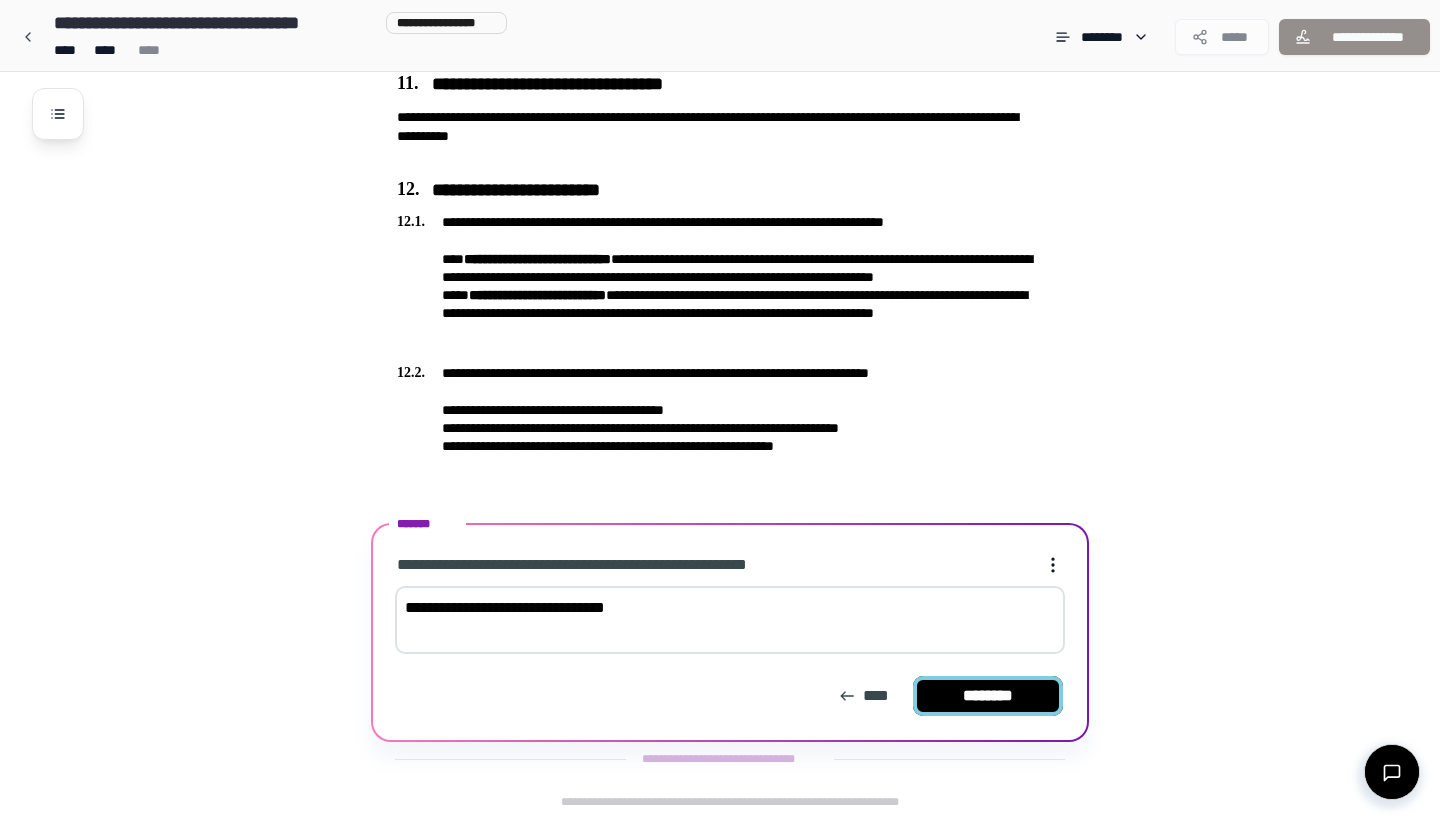 type on "**********" 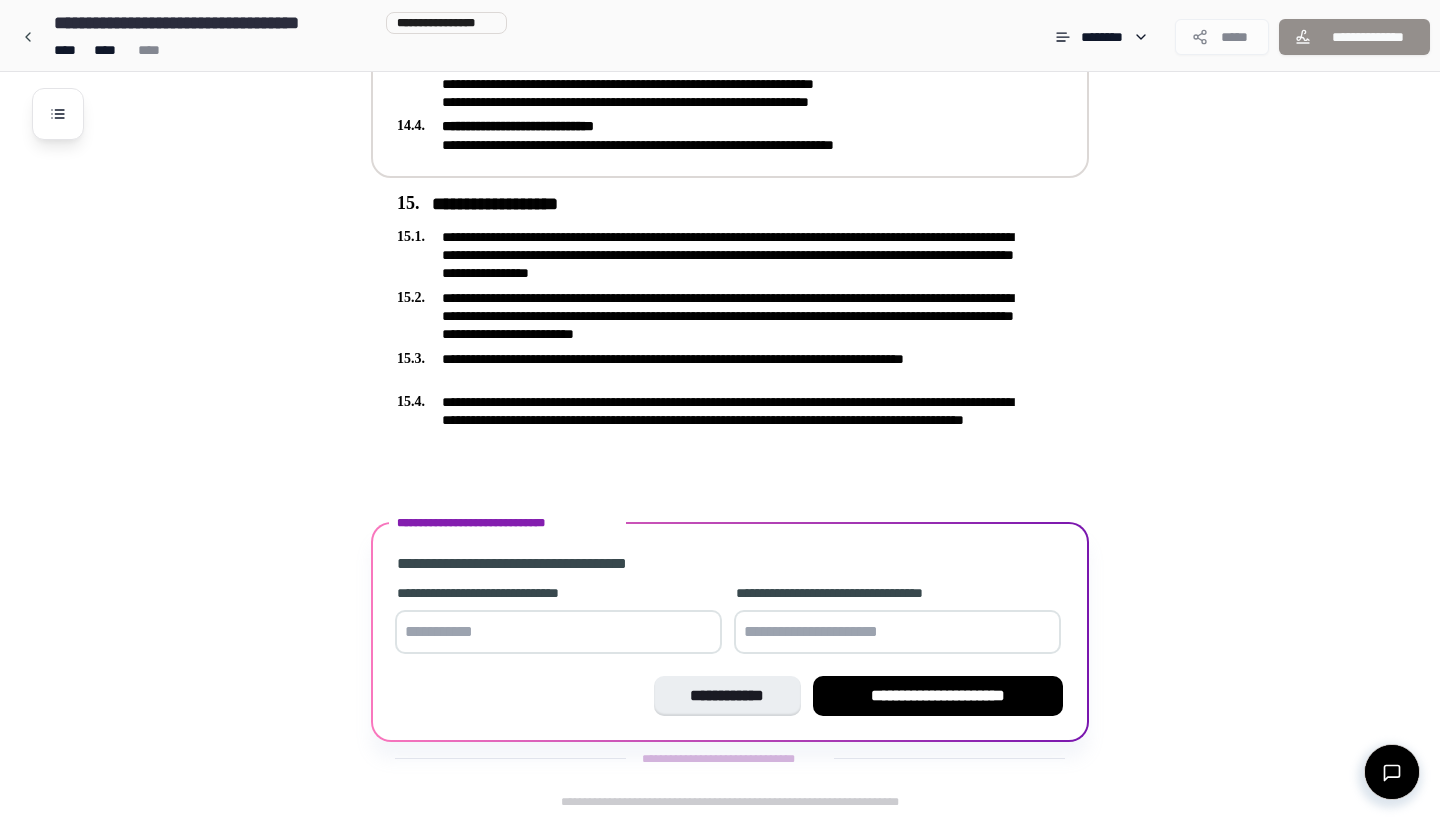 scroll, scrollTop: 4418, scrollLeft: 0, axis: vertical 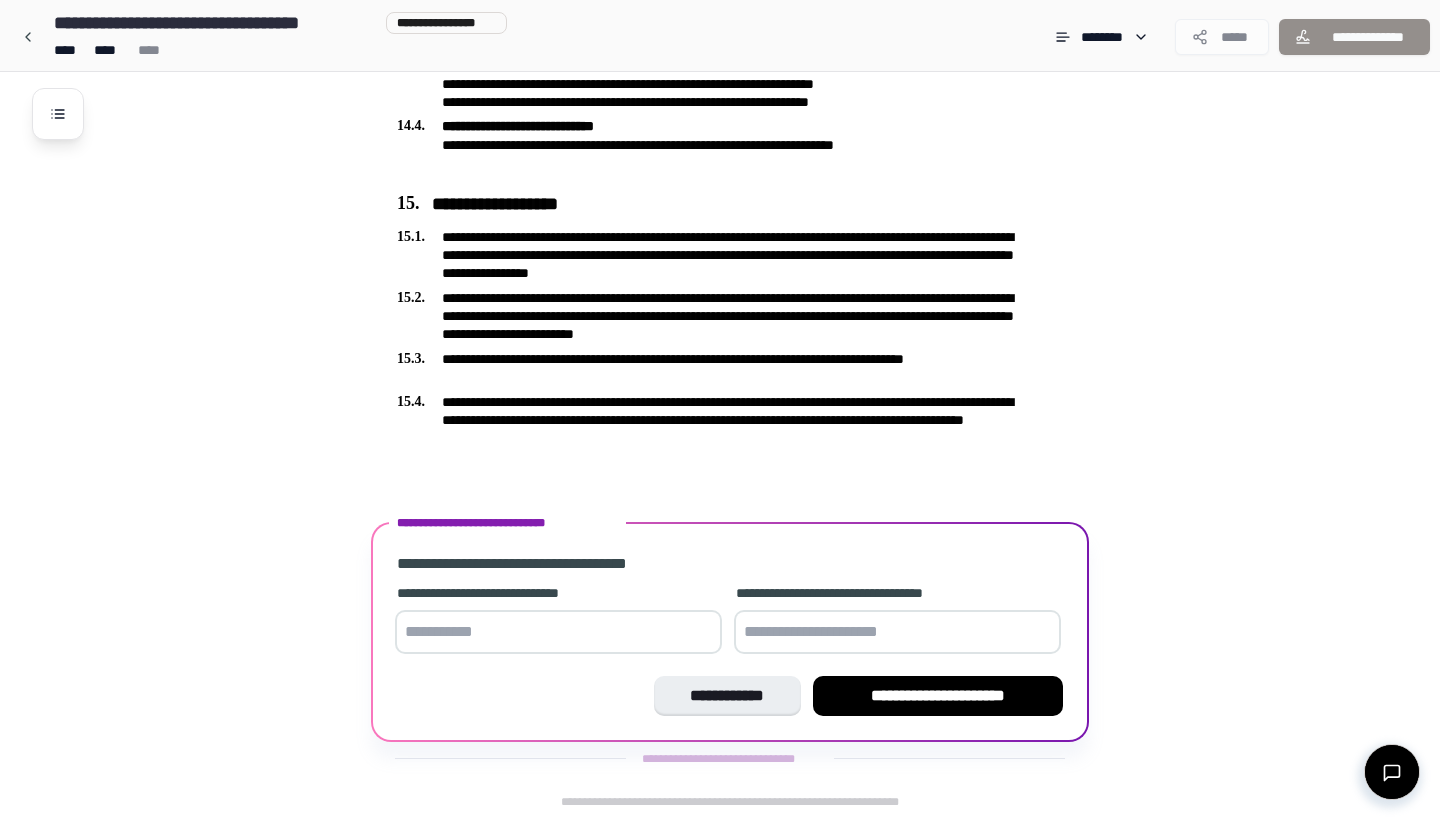 click at bounding box center [558, 632] 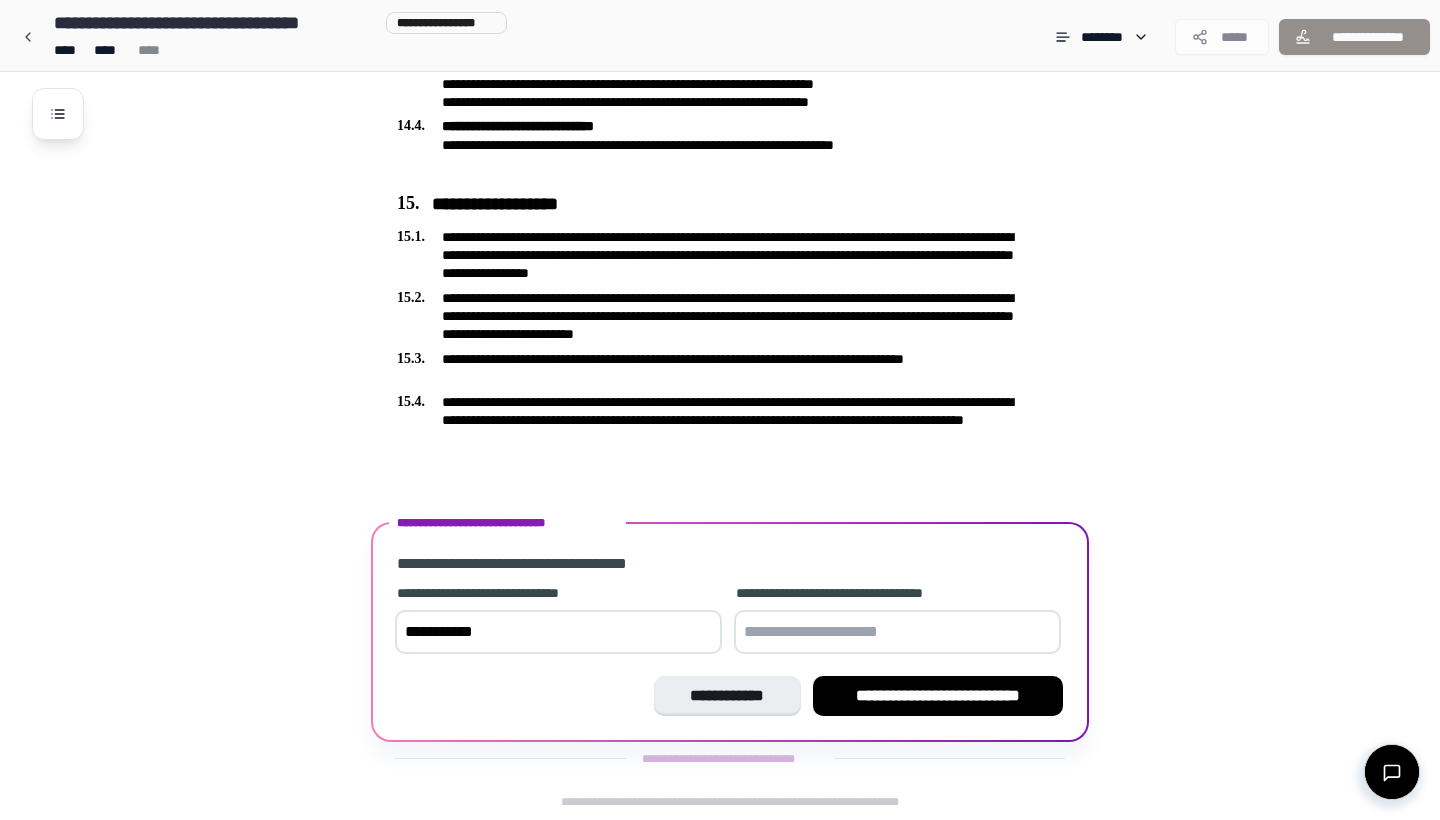 type on "**********" 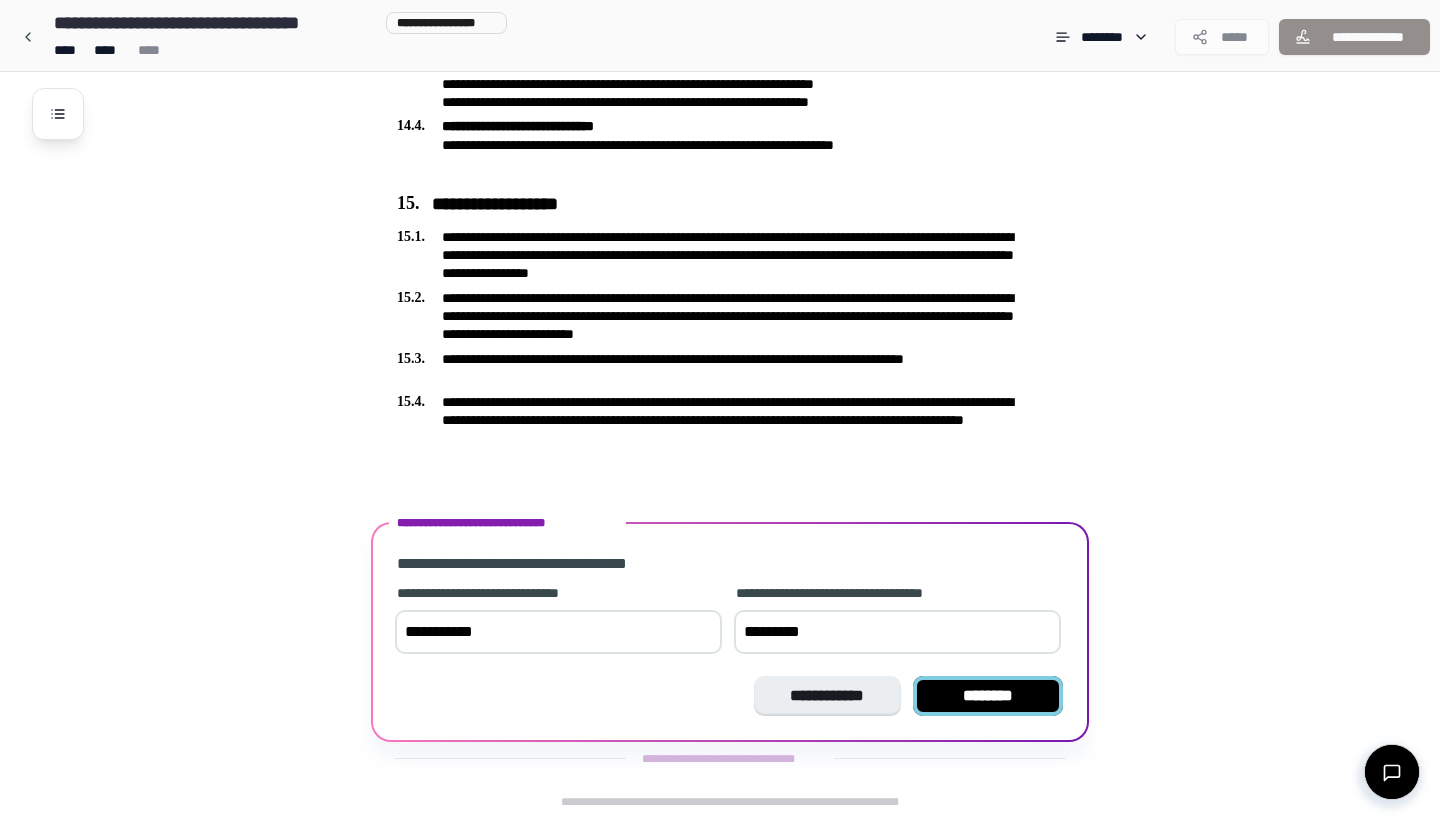 type on "*********" 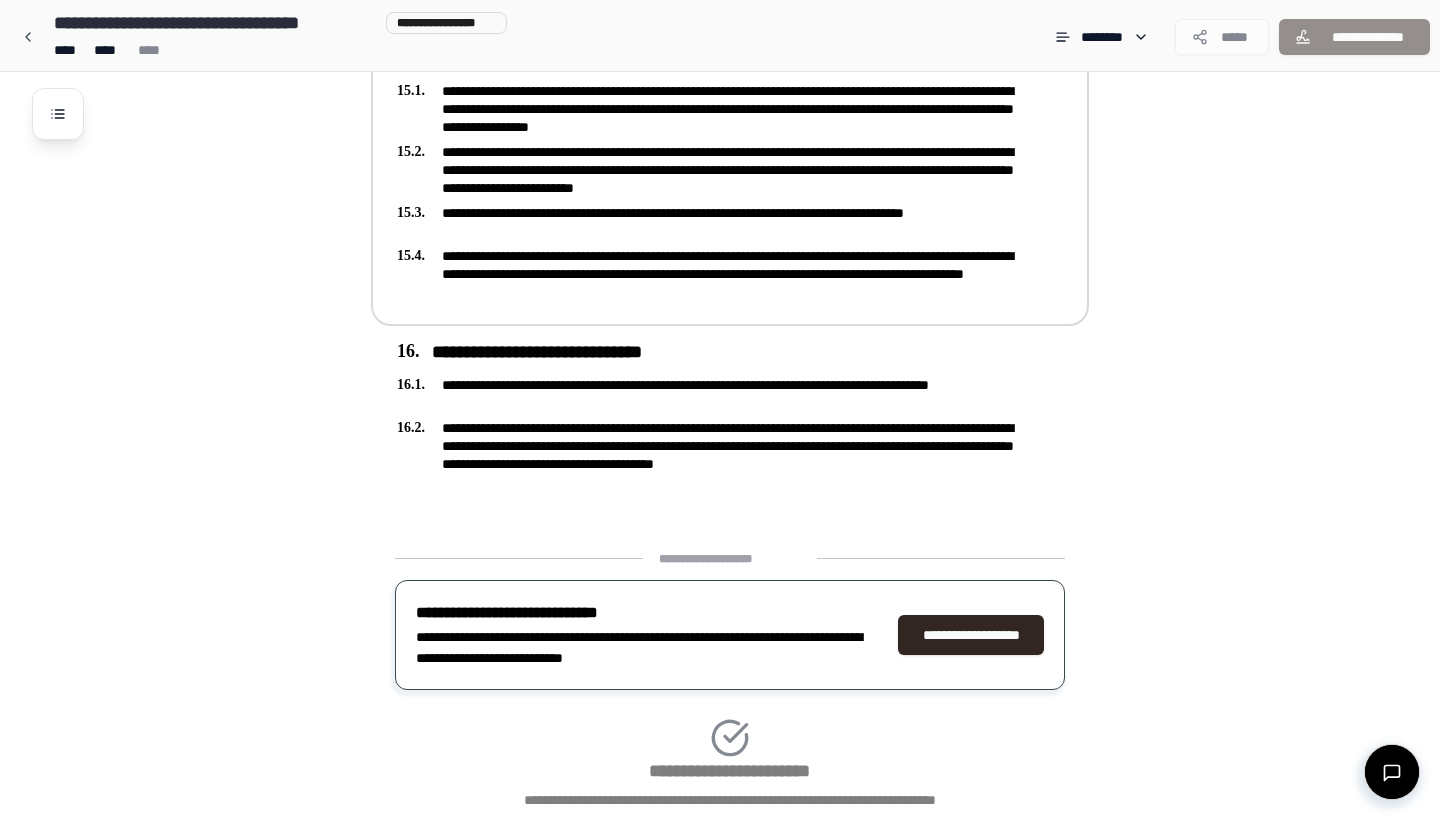 scroll, scrollTop: 4698, scrollLeft: 0, axis: vertical 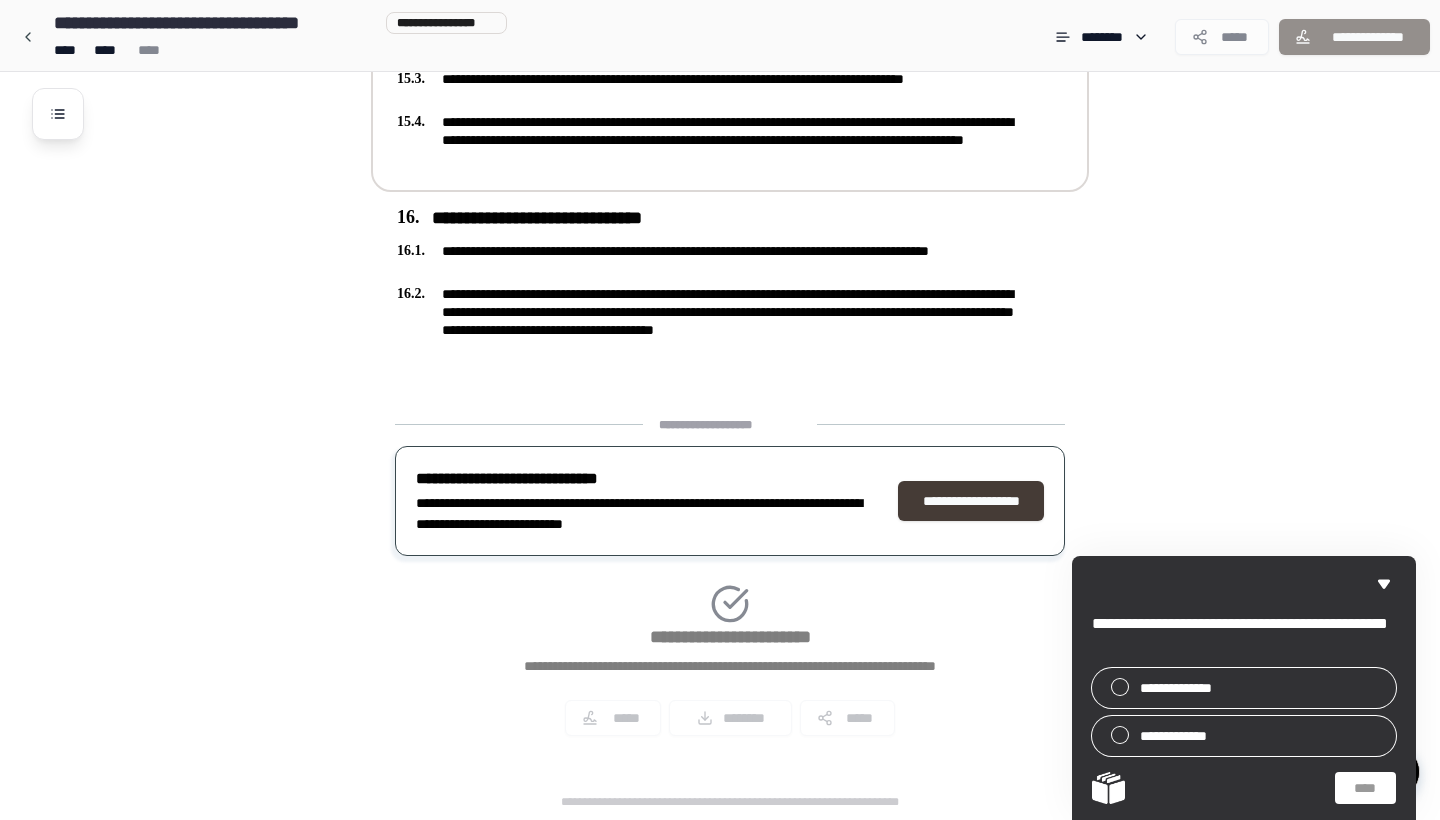 click on "**********" at bounding box center (971, 501) 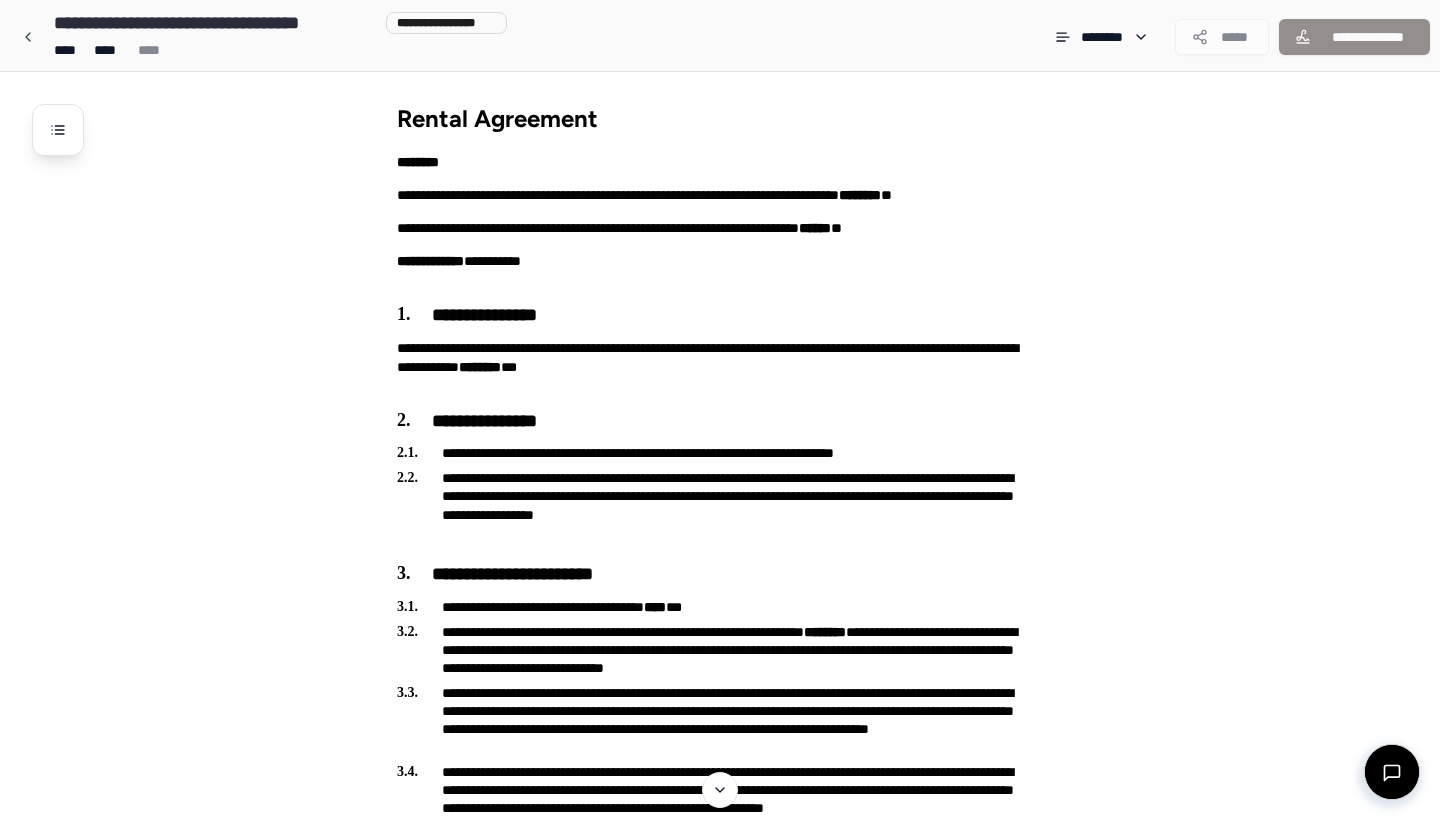 scroll, scrollTop: 0, scrollLeft: 0, axis: both 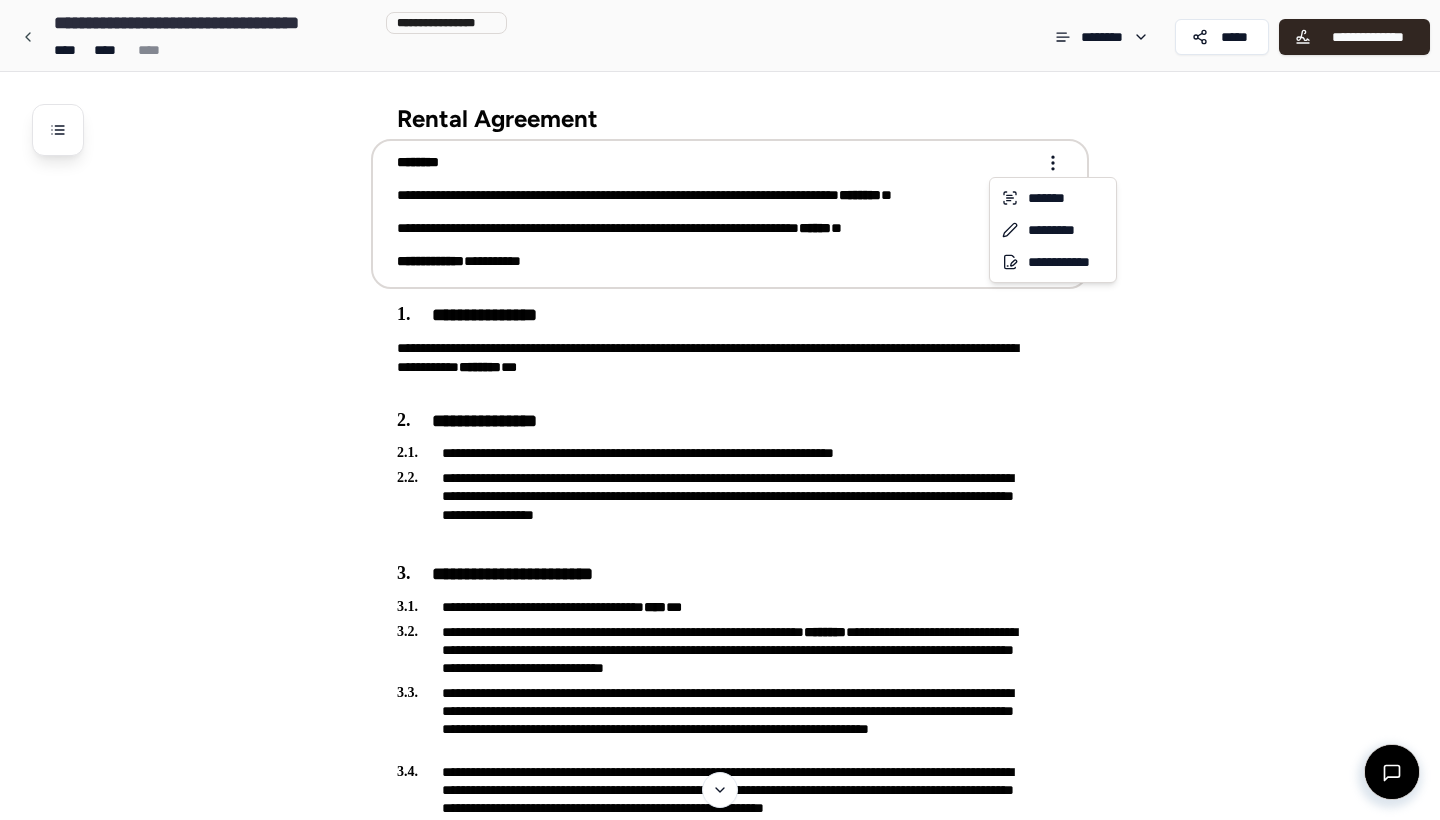 click on "**********" at bounding box center (720, 2692) 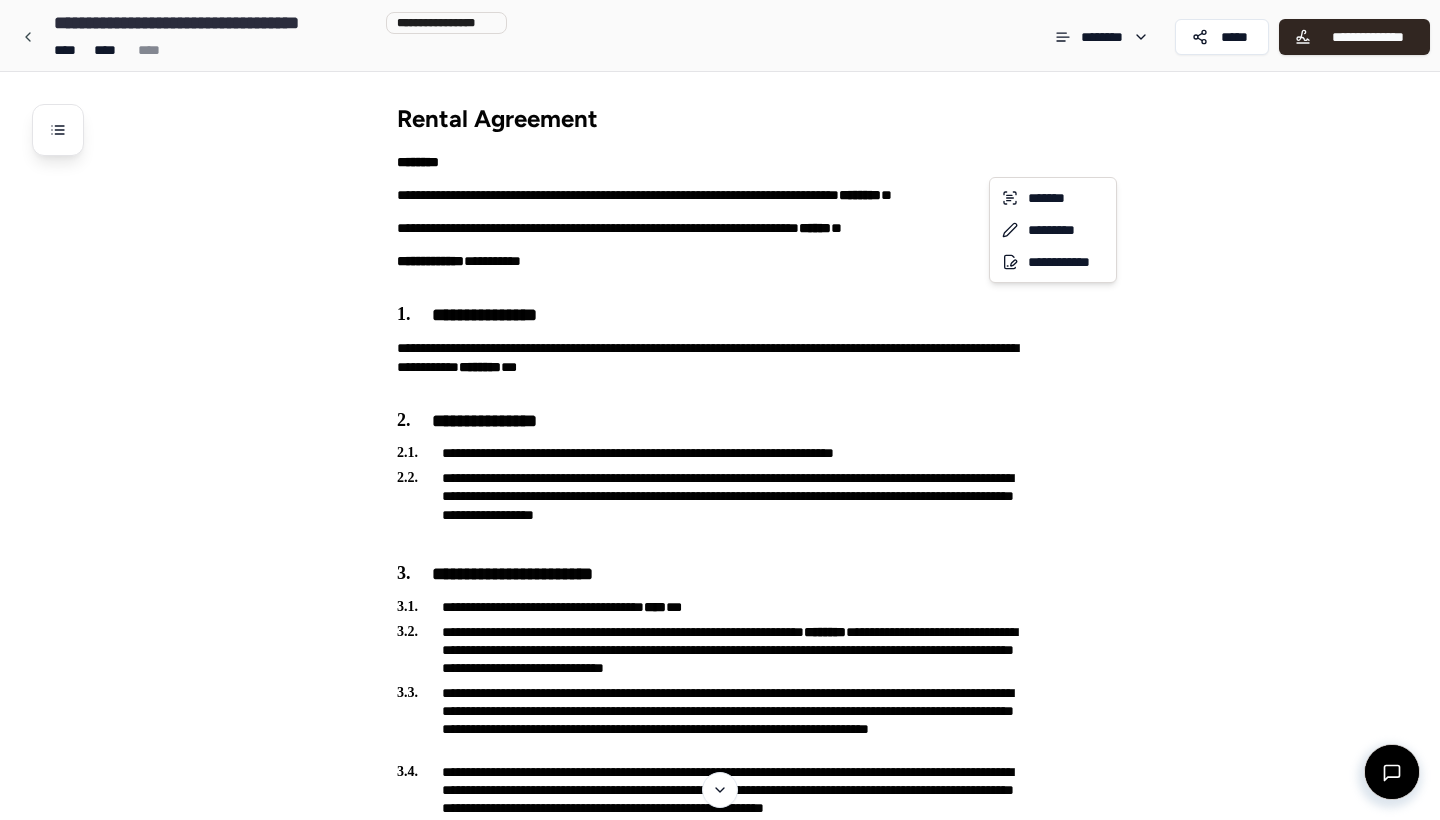 click on "**********" at bounding box center (720, 2692) 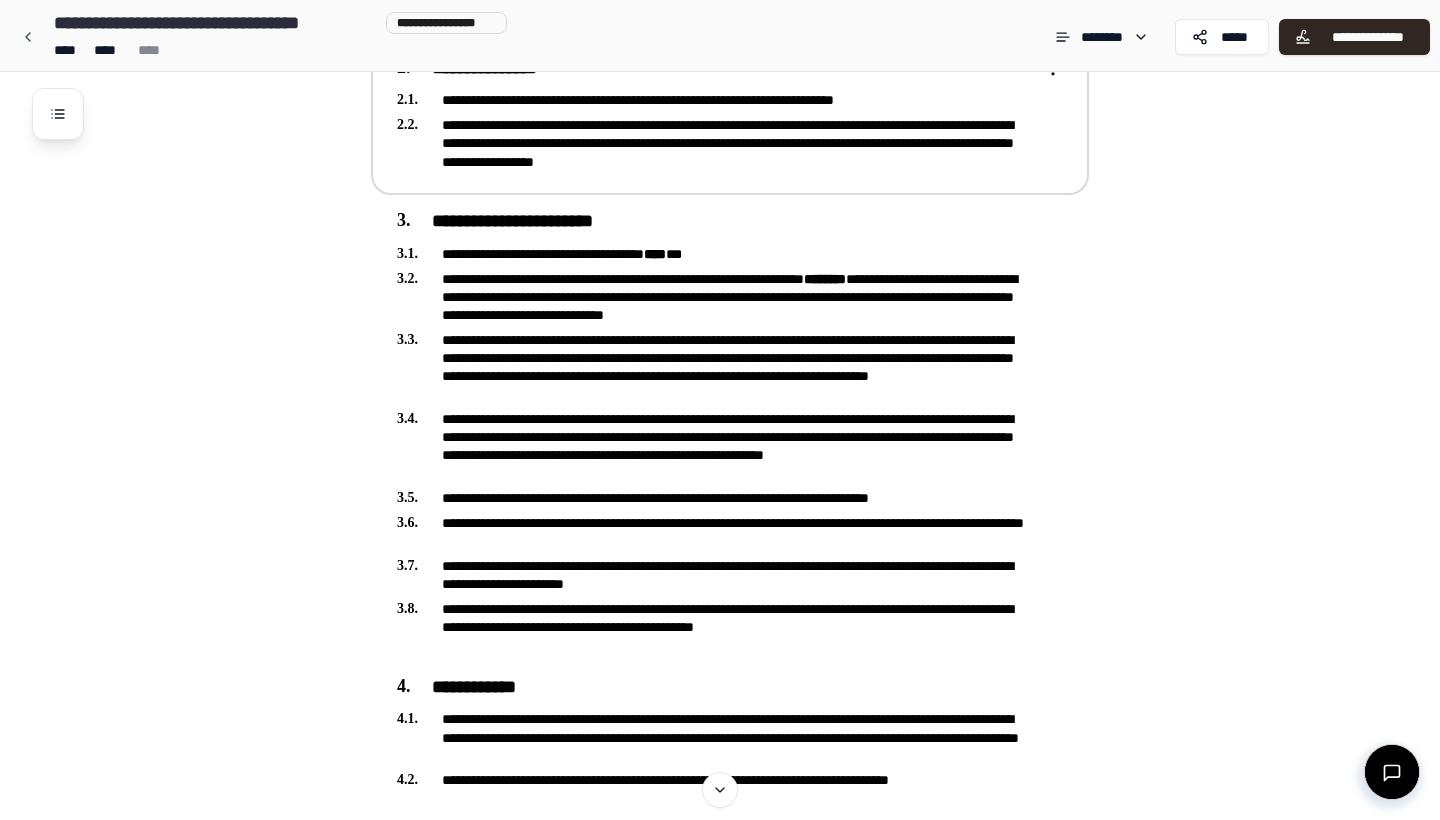 scroll, scrollTop: 354, scrollLeft: 0, axis: vertical 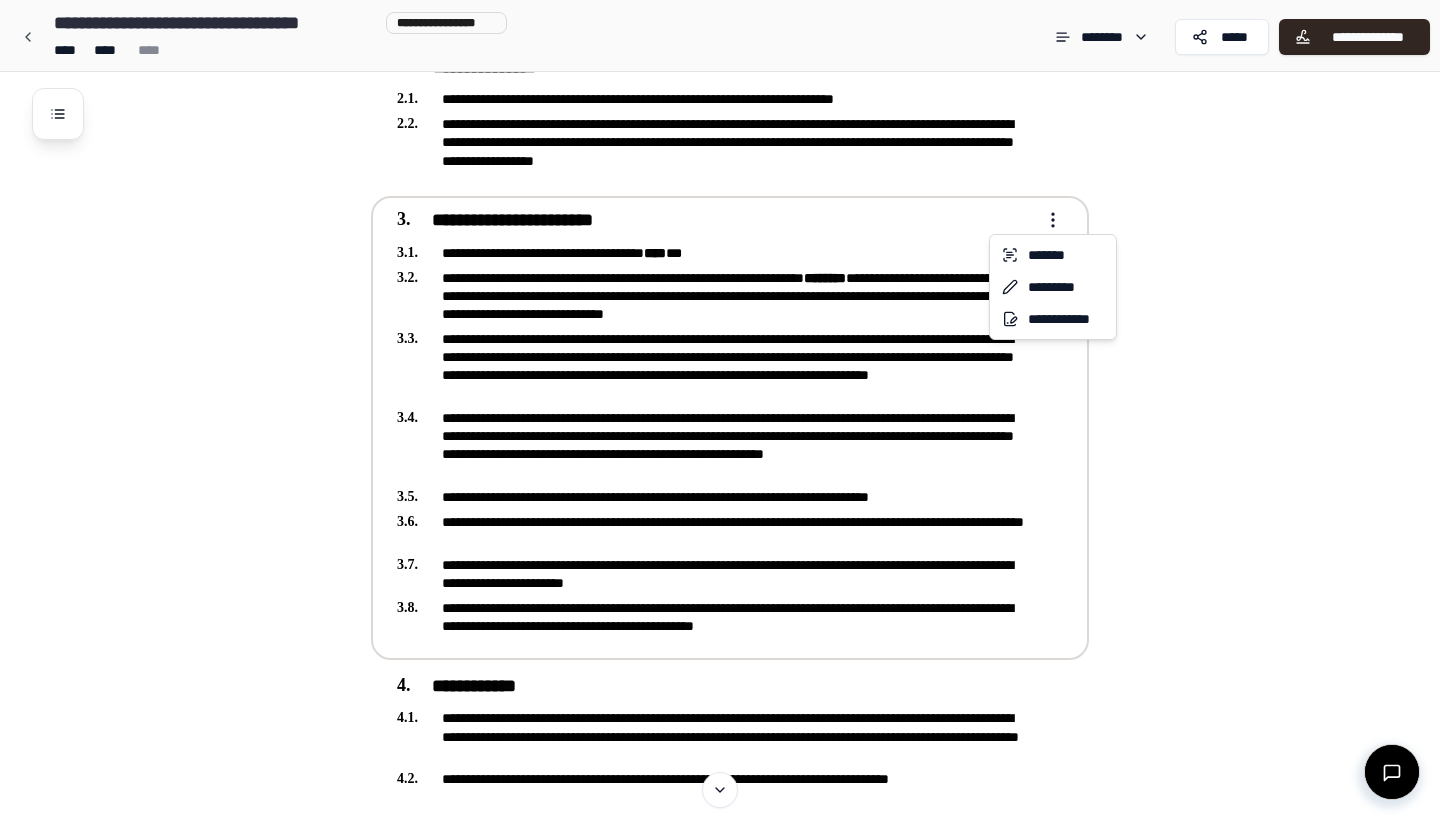 click on "**********" at bounding box center (720, 2338) 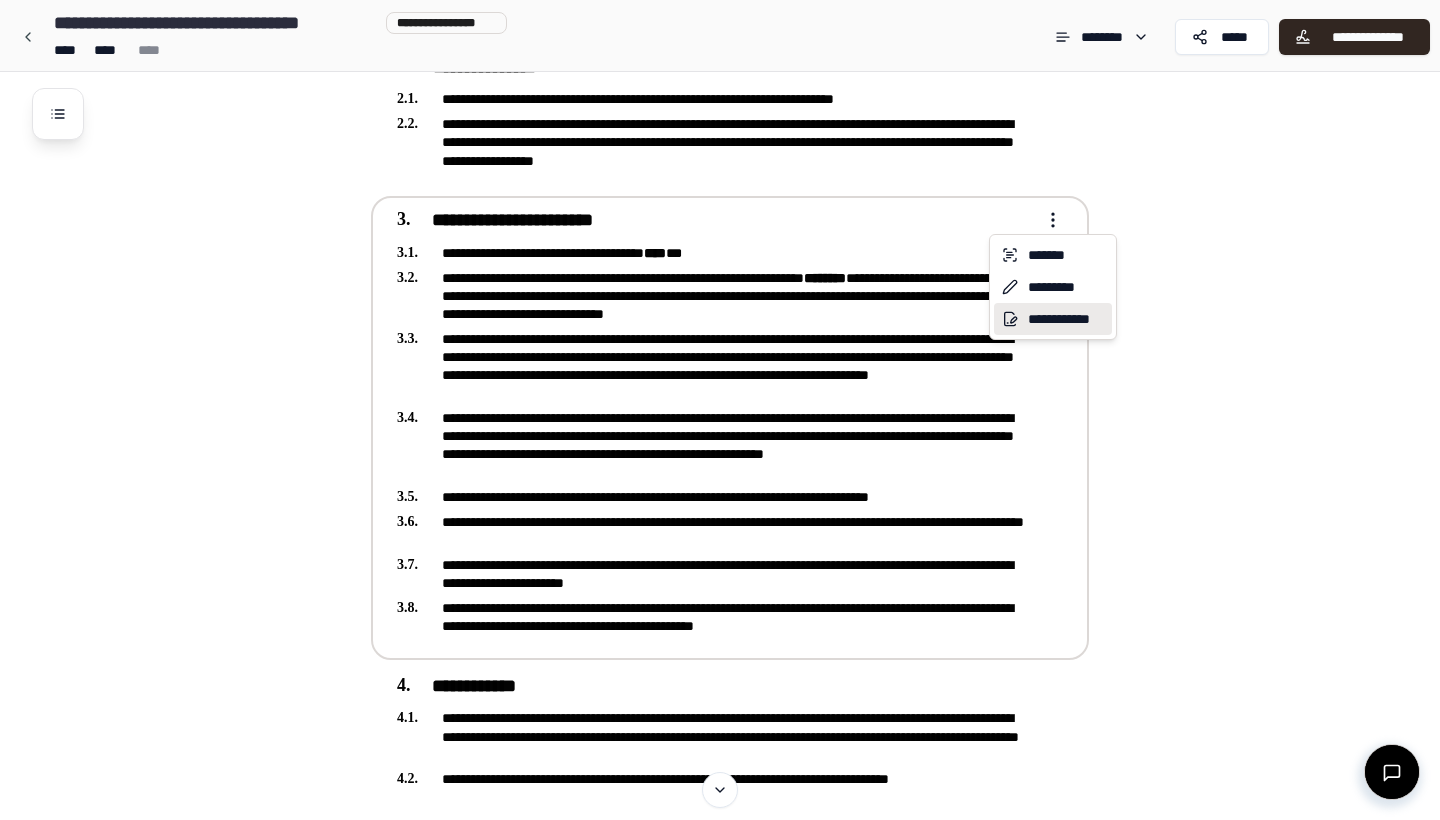 click on "**********" at bounding box center (1053, 319) 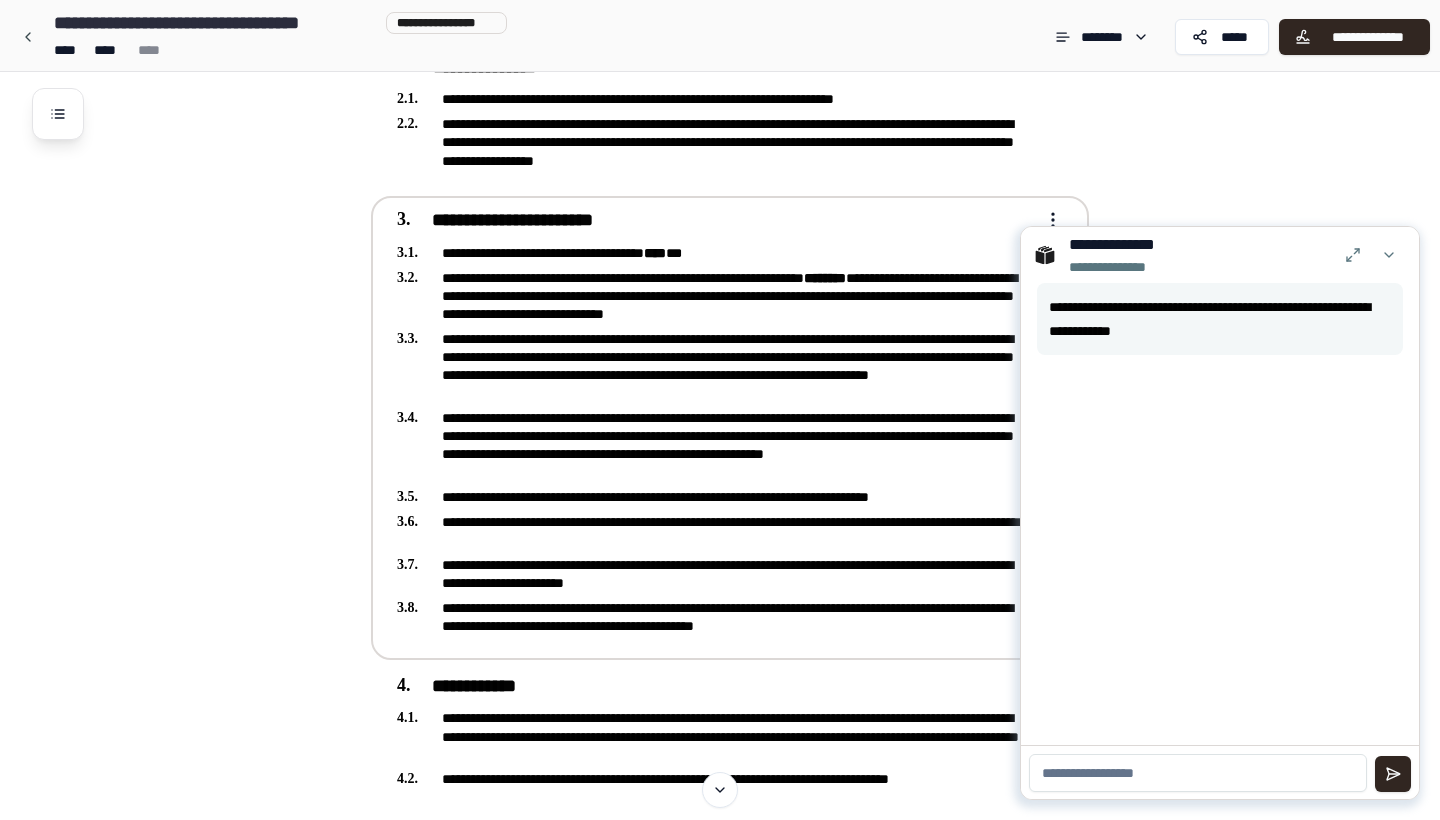 click at bounding box center (1198, 773) 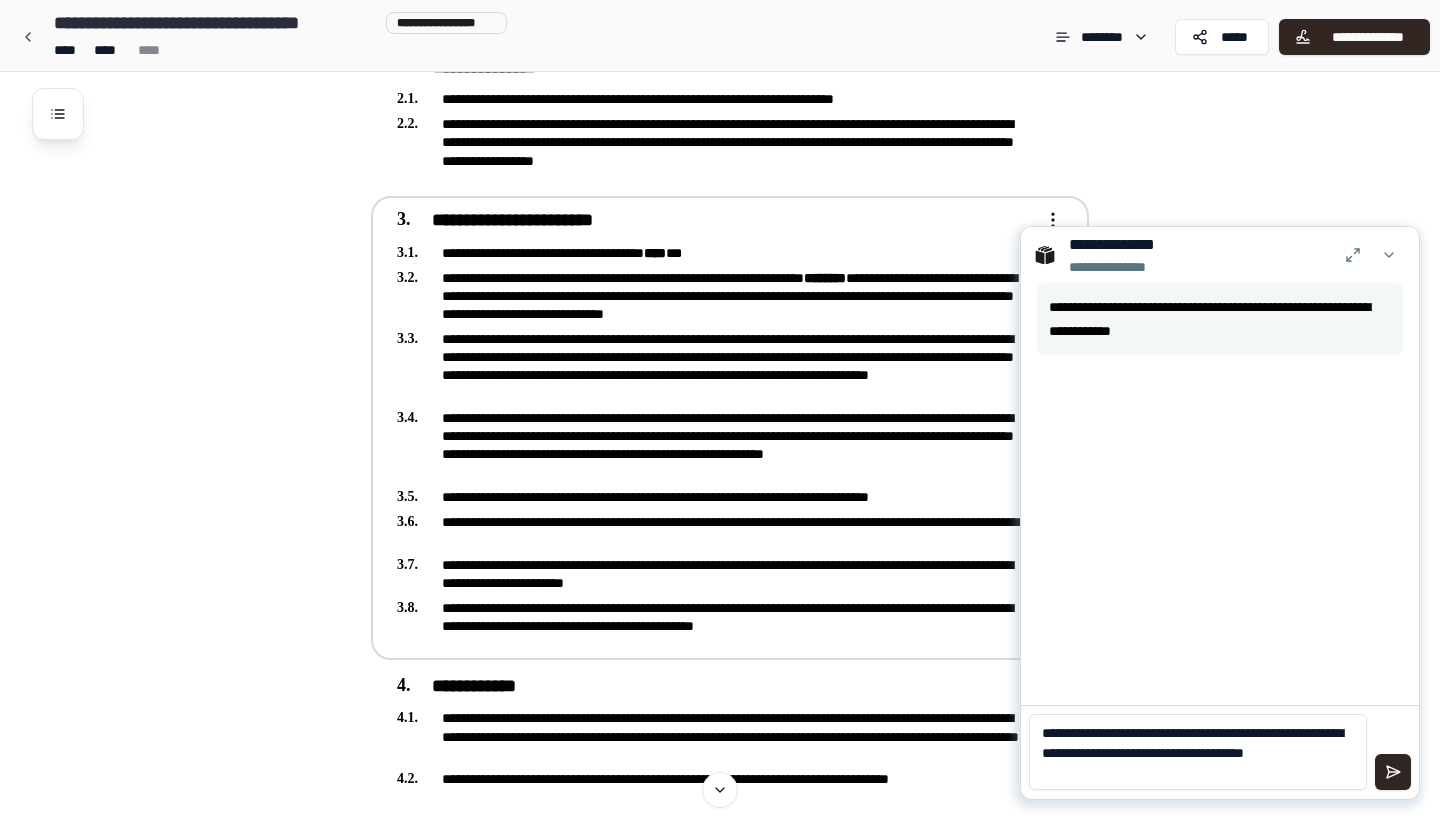 scroll, scrollTop: 0, scrollLeft: 0, axis: both 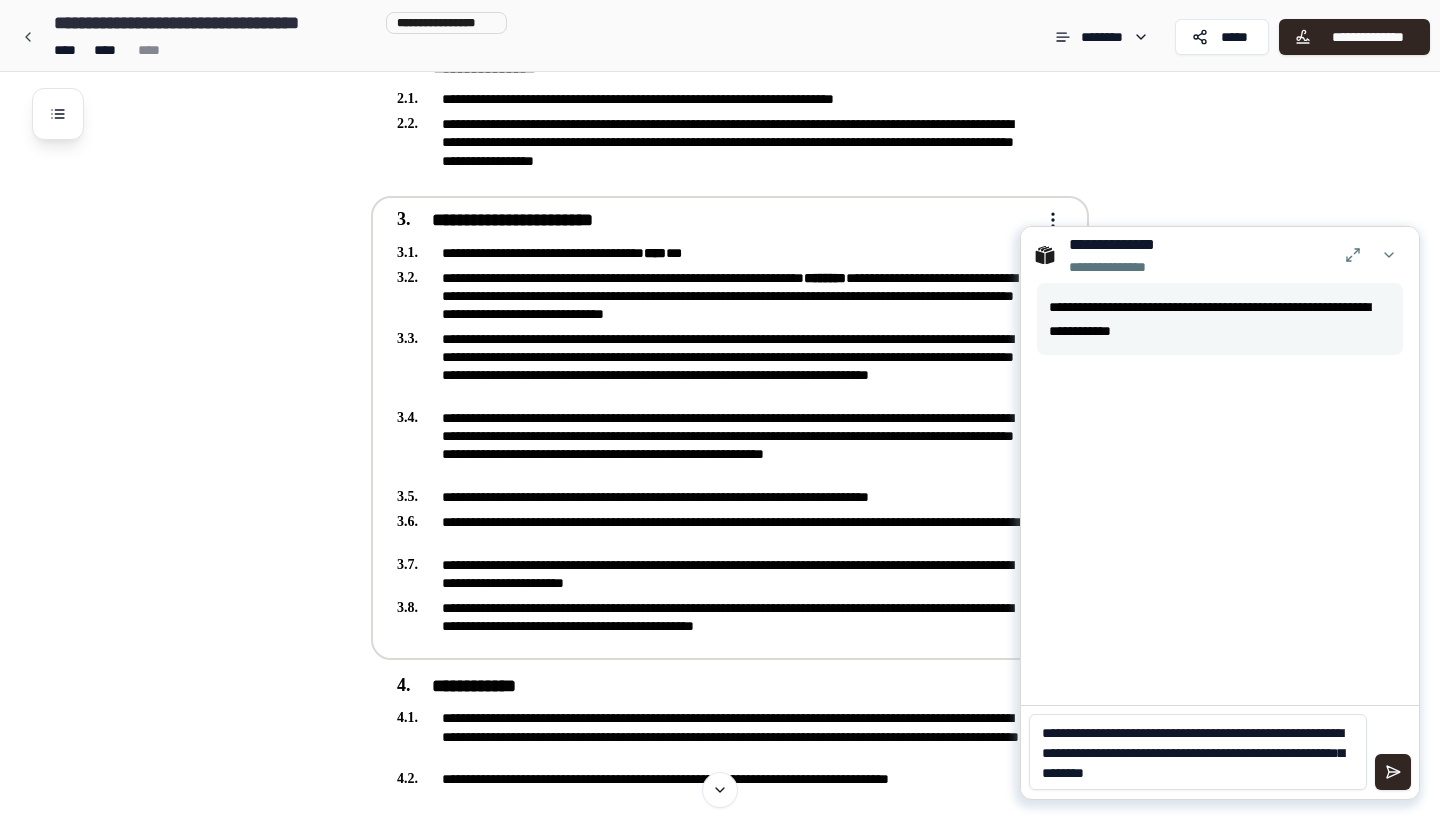 type on "**********" 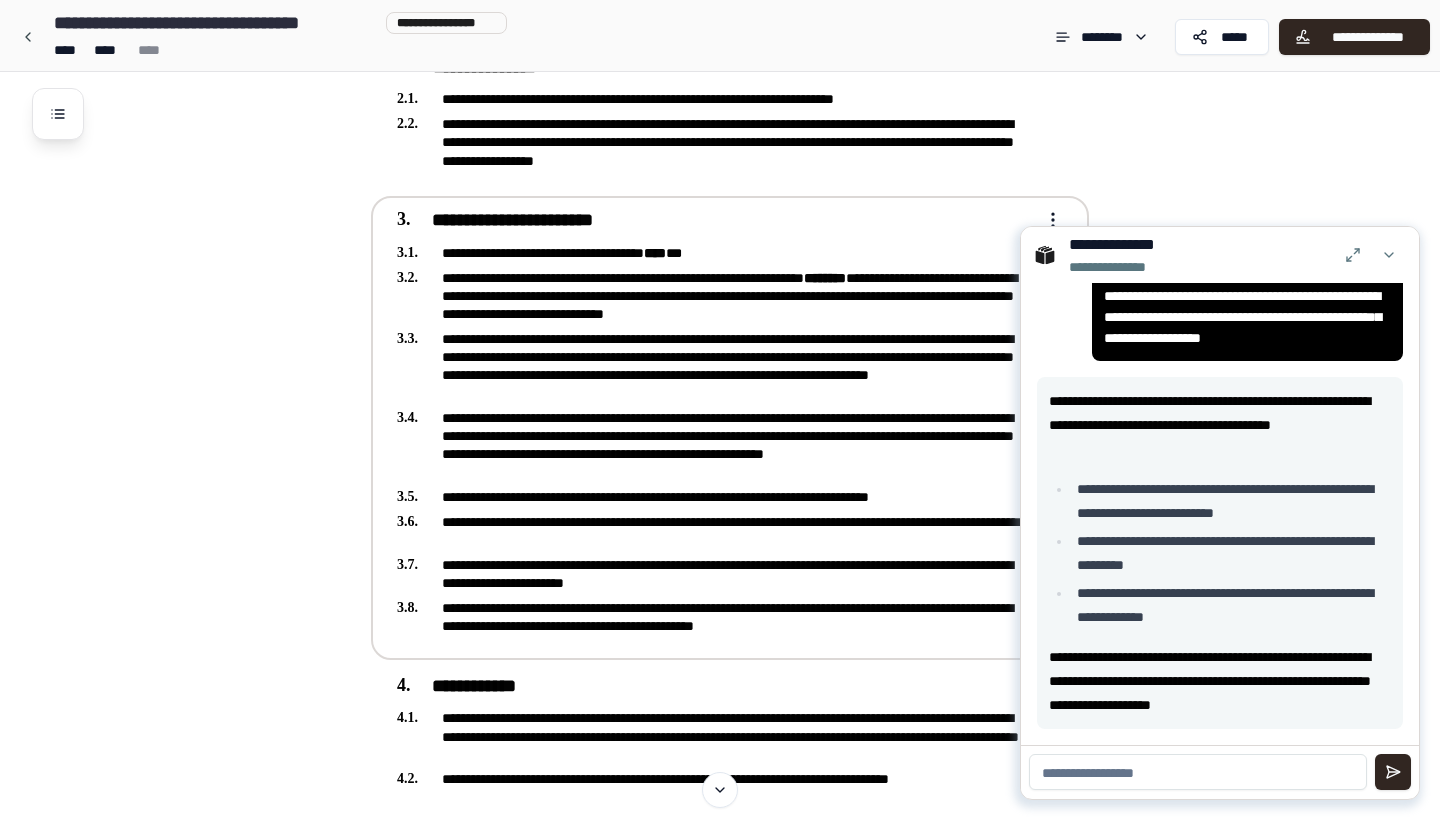 scroll, scrollTop: 97, scrollLeft: 0, axis: vertical 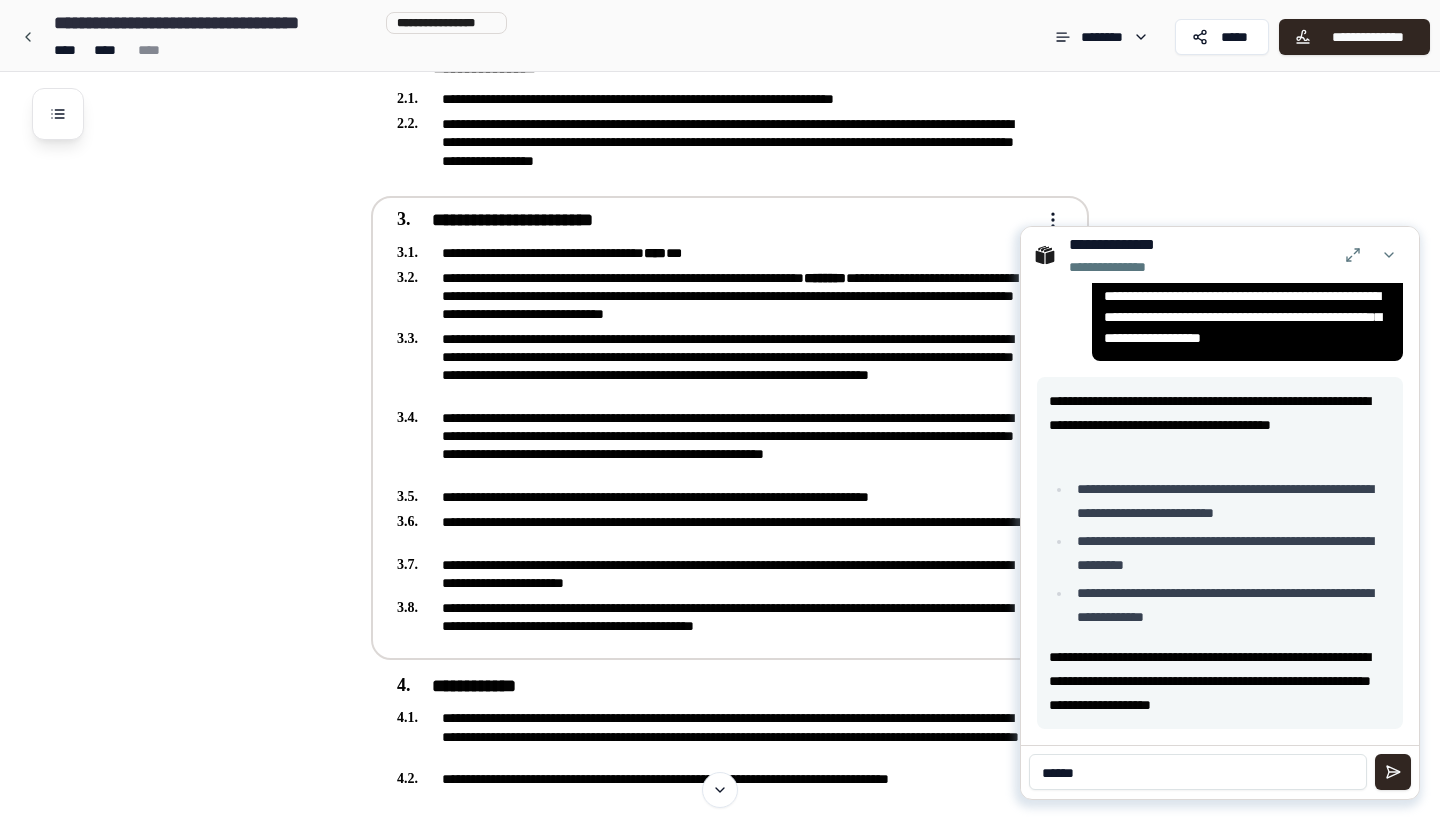 type on "*******" 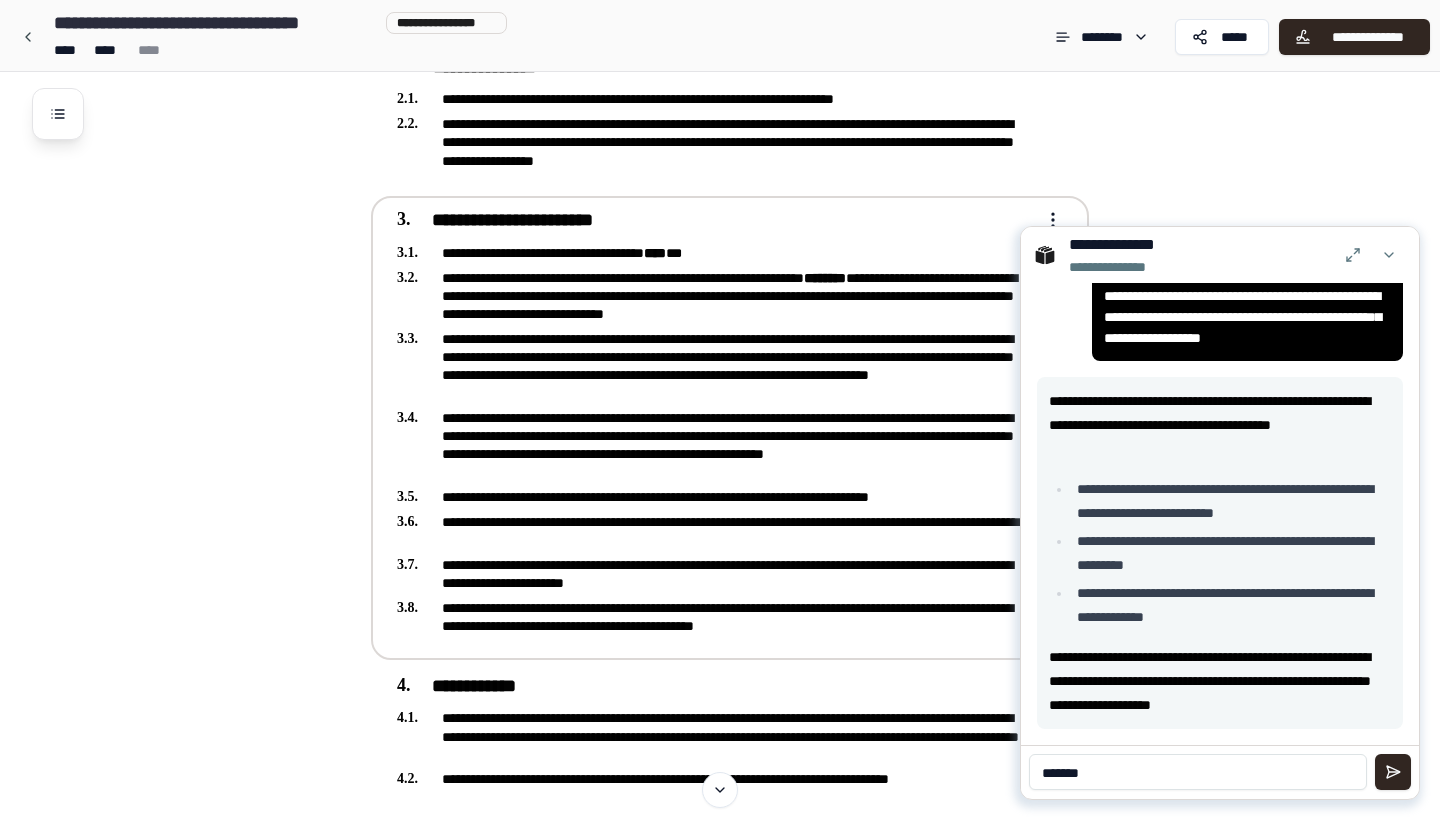 type 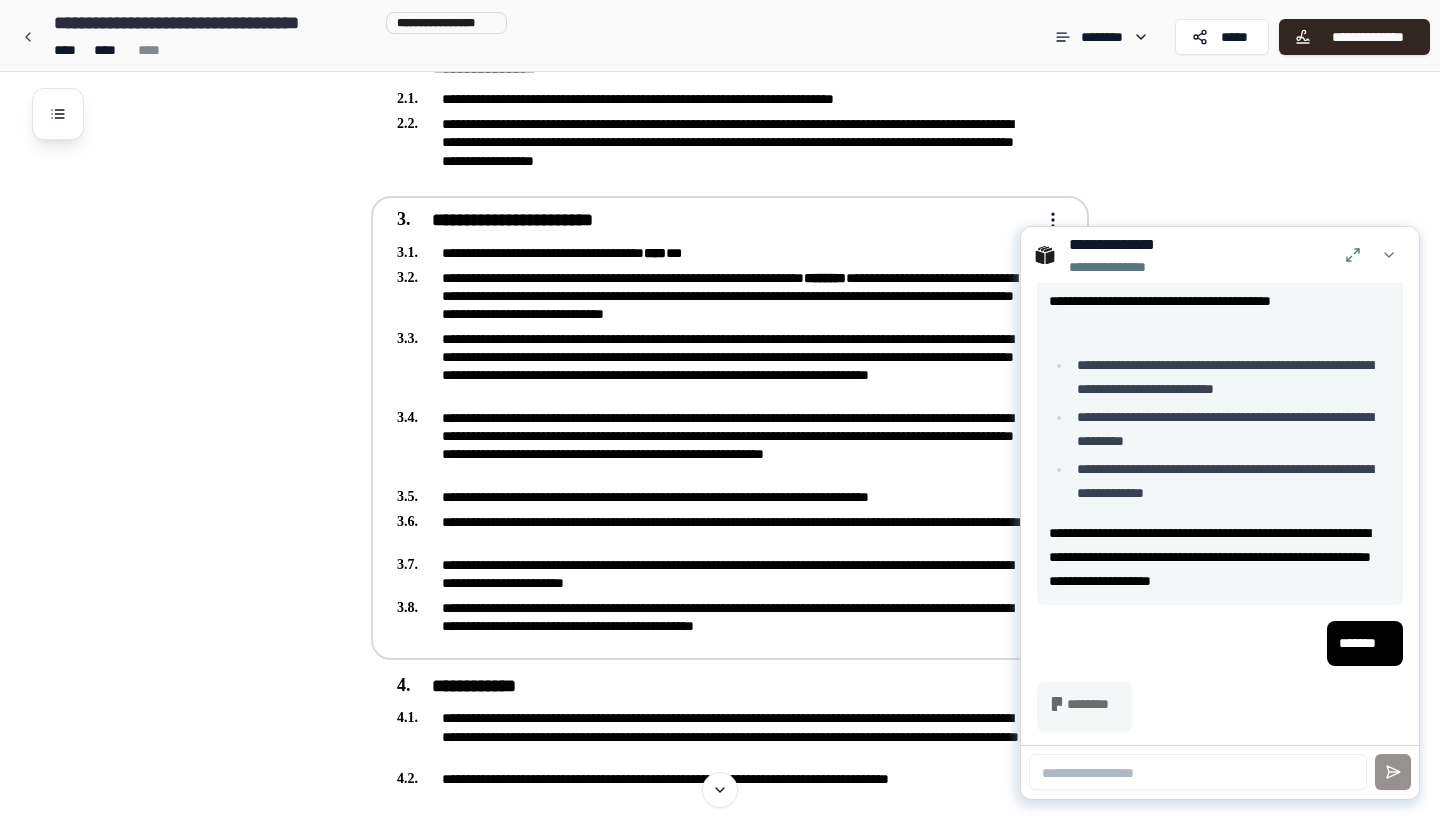 scroll, scrollTop: 222, scrollLeft: 0, axis: vertical 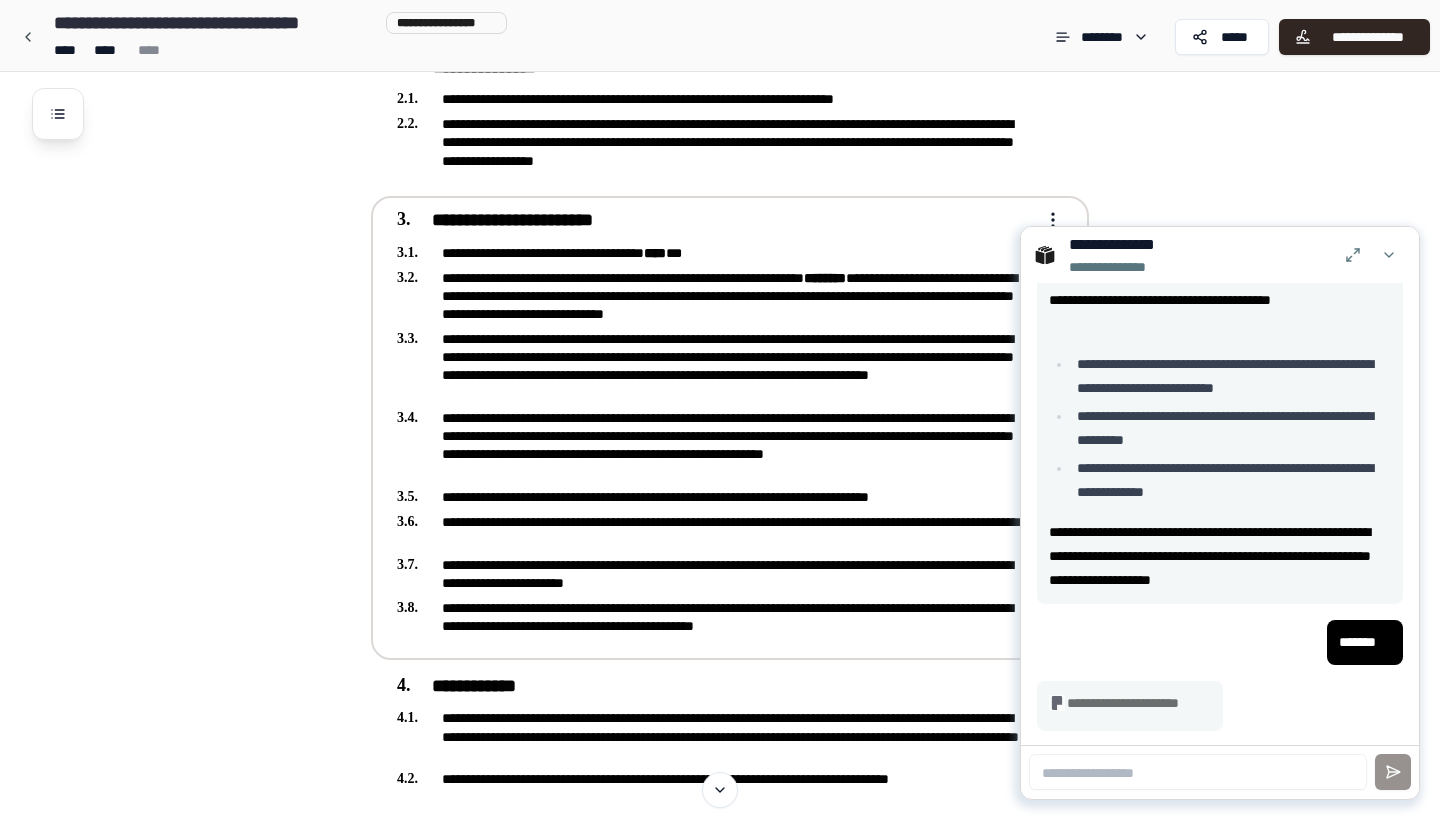 drag, startPoint x: 1046, startPoint y: 605, endPoint x: 974, endPoint y: 592, distance: 73.1642 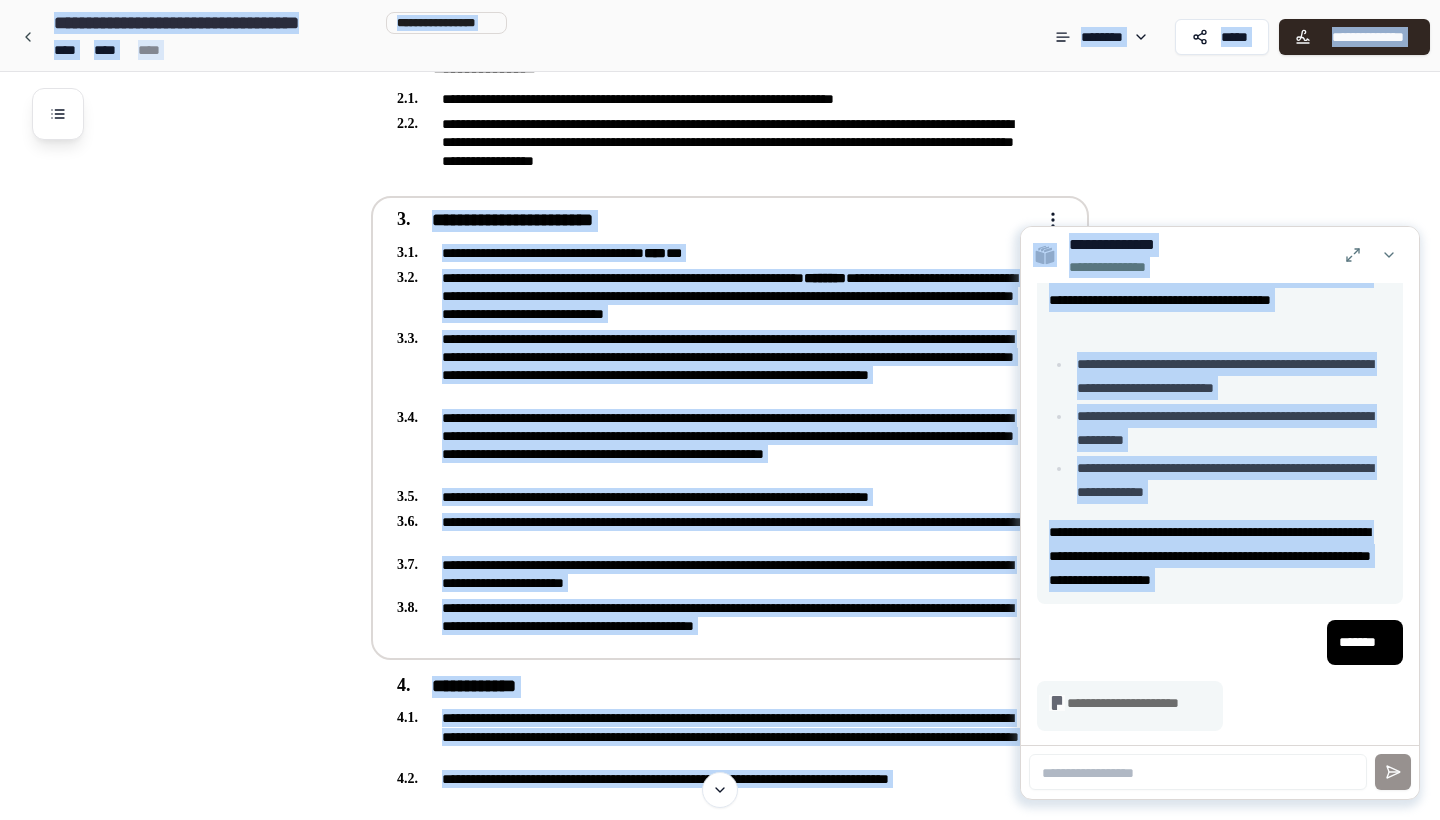 click on "**********" at bounding box center [716, 574] 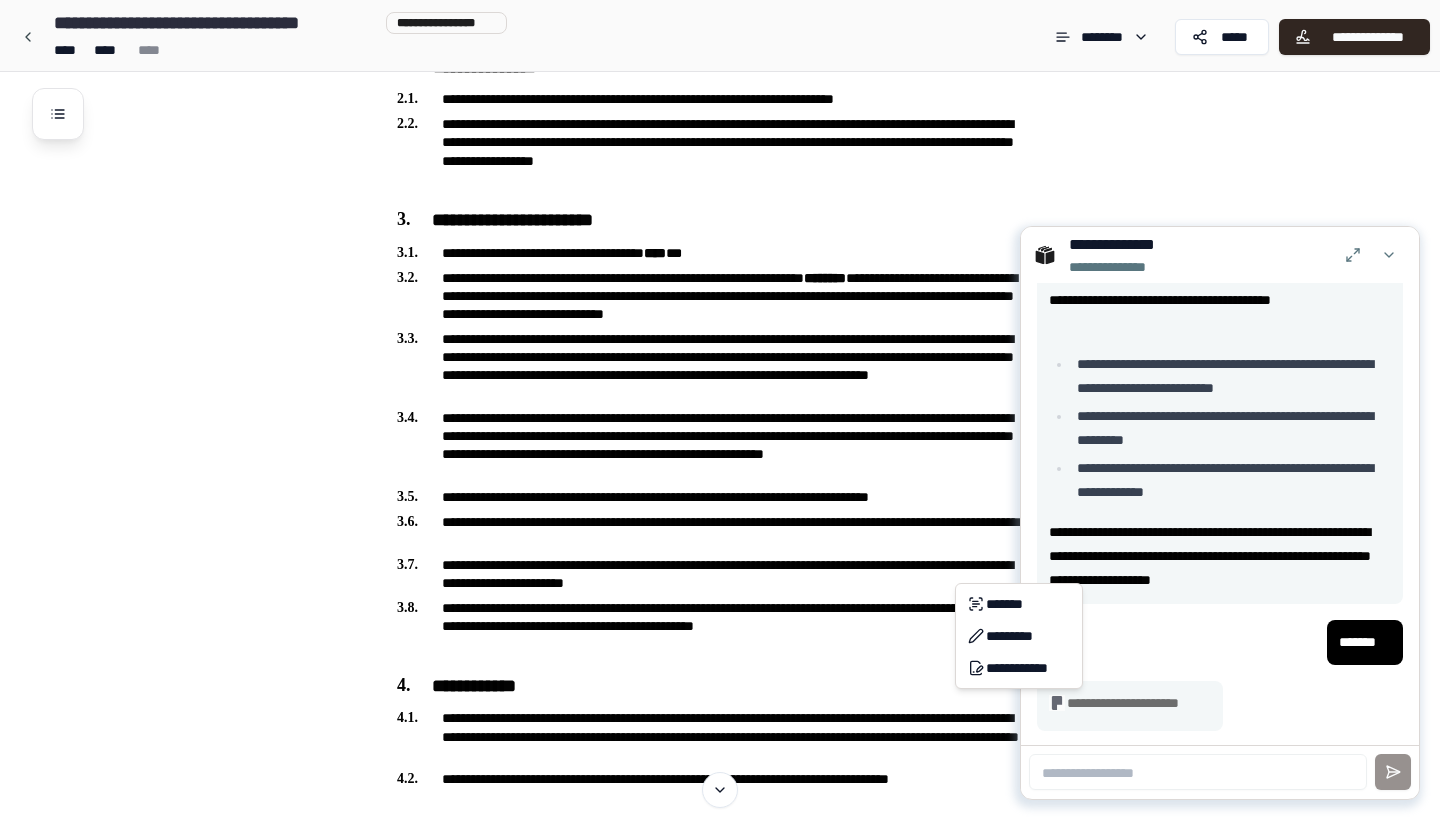 click on "**********" at bounding box center (720, 2338) 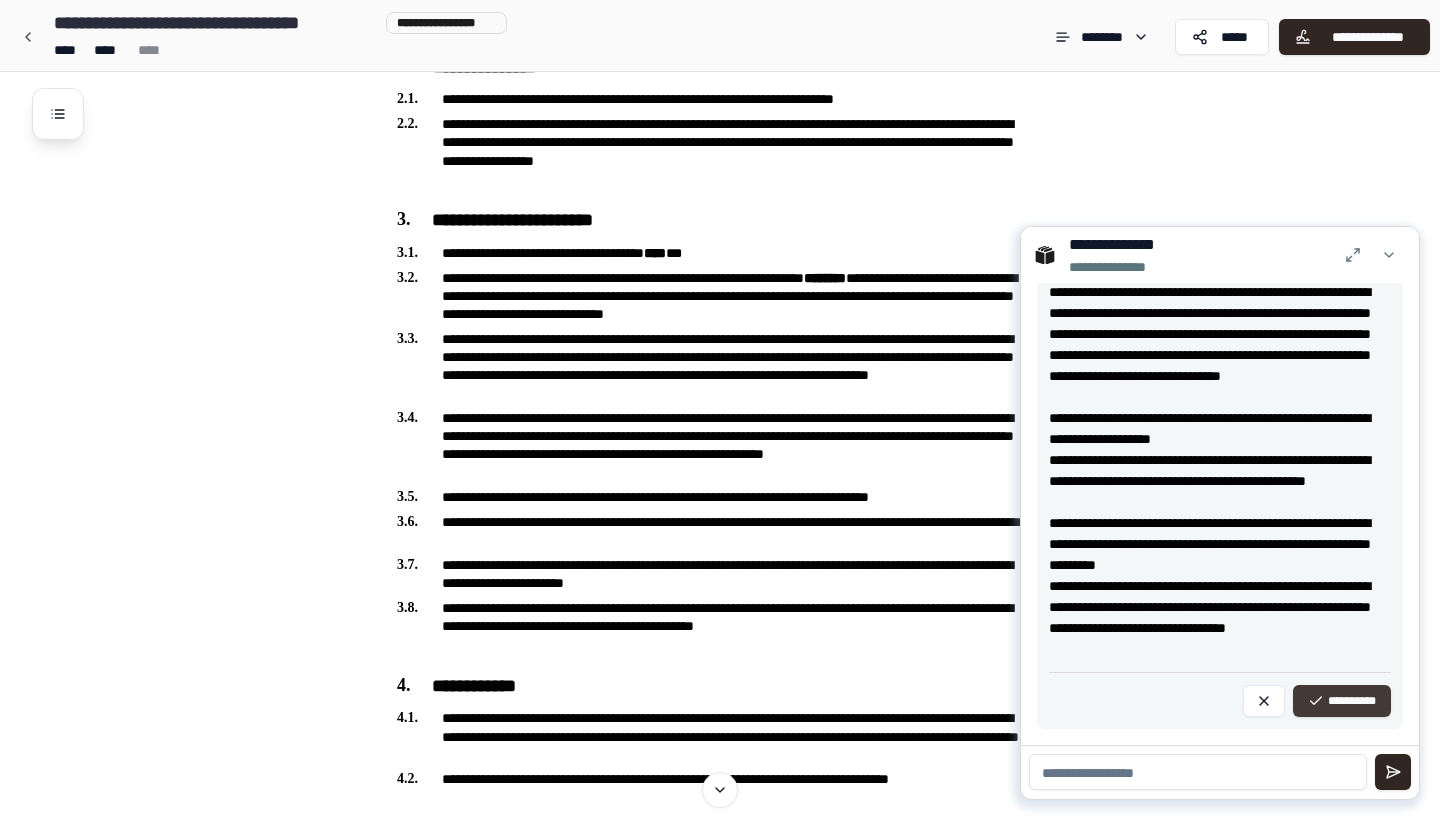 scroll, scrollTop: 1385, scrollLeft: 0, axis: vertical 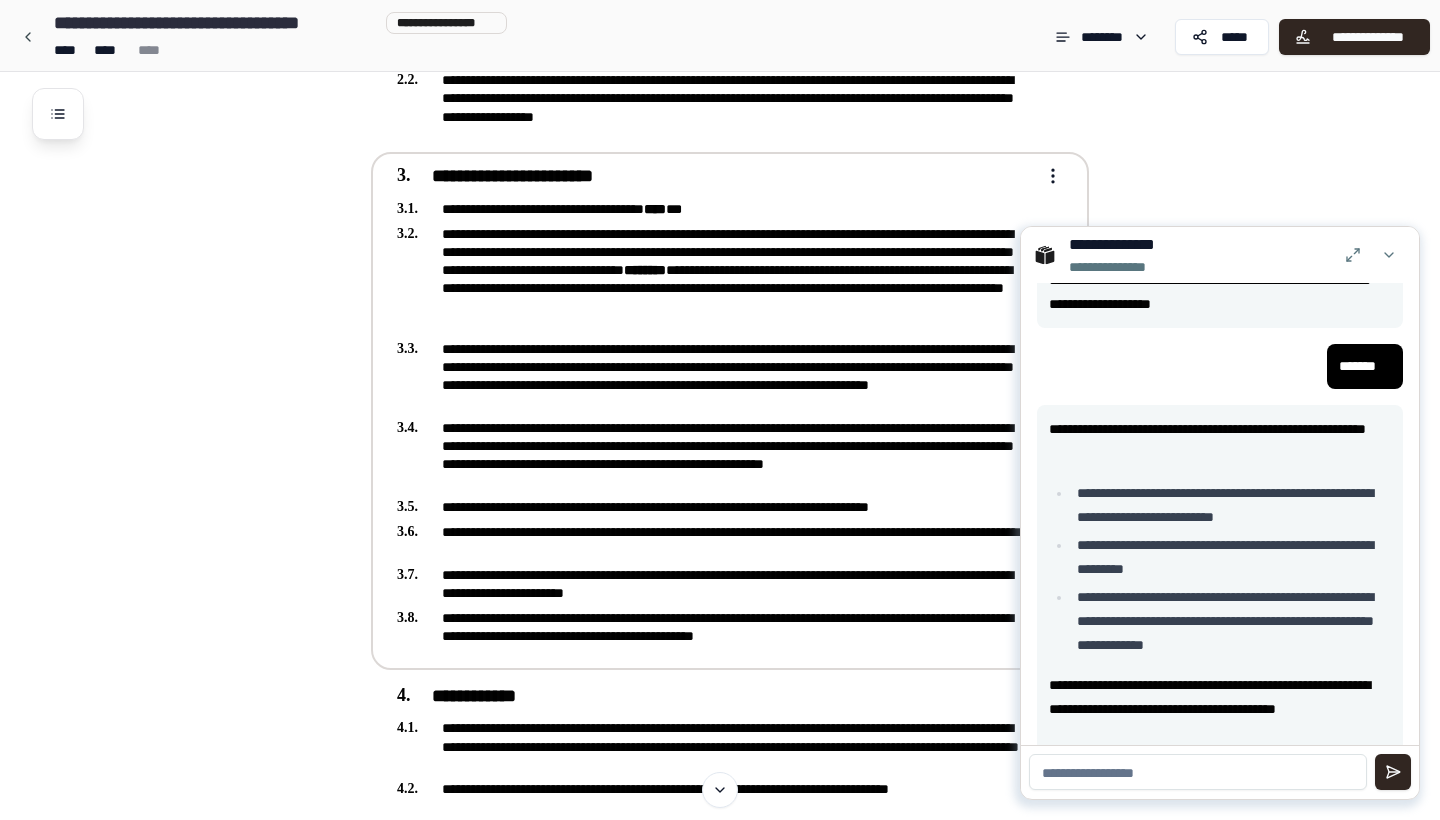 click on "**********" at bounding box center (716, 507) 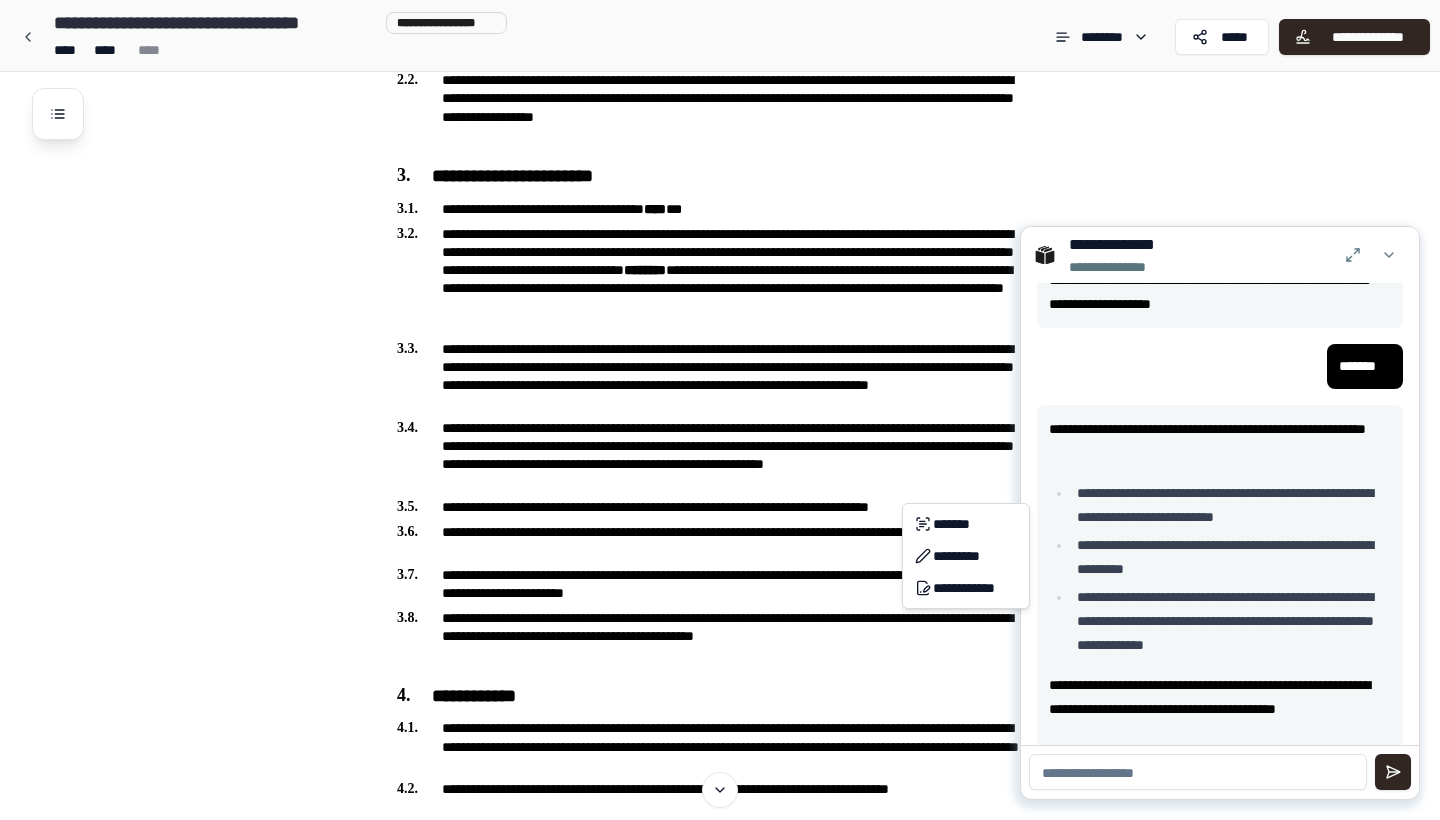 click on "**********" at bounding box center [720, 2321] 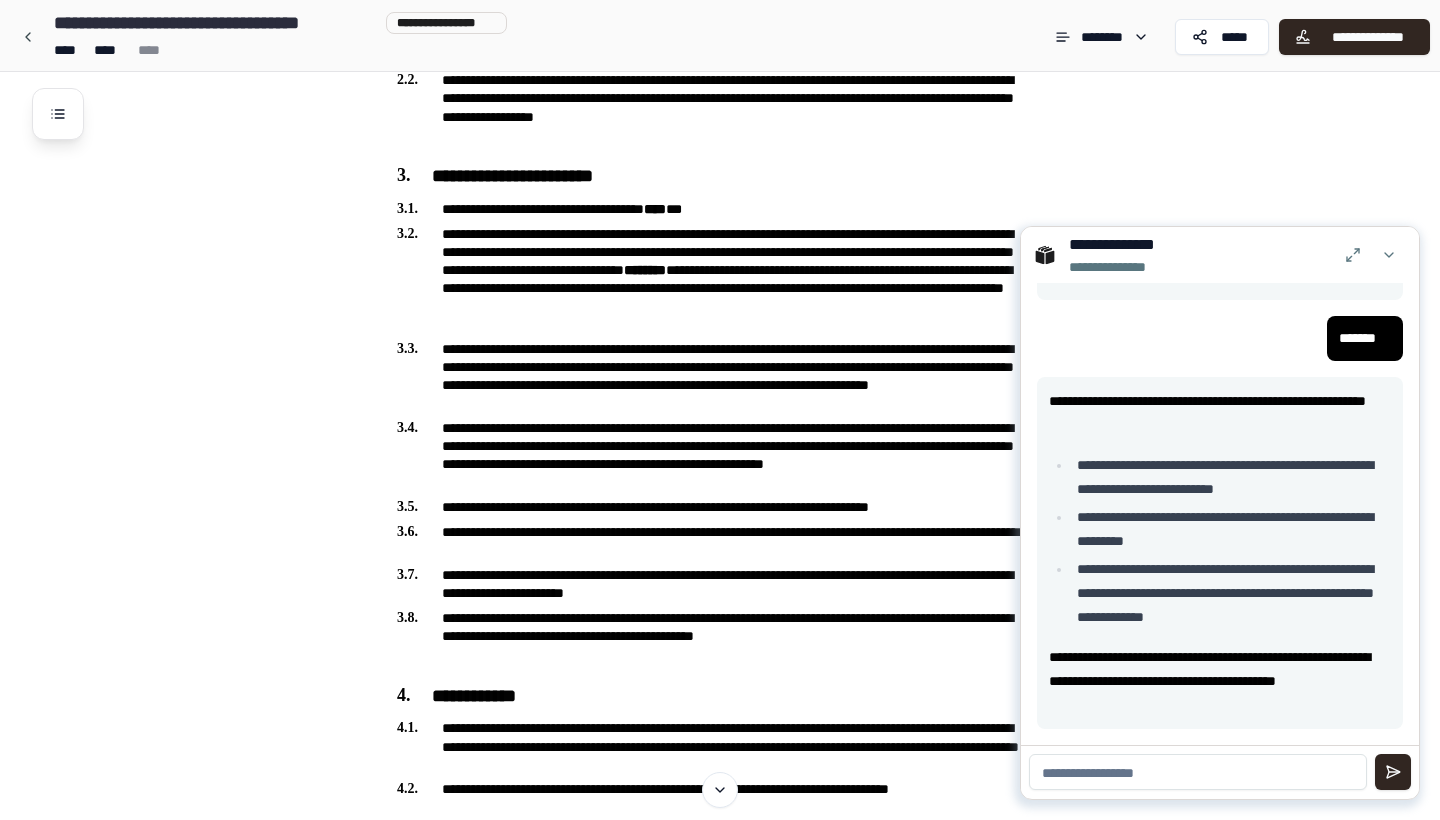 scroll, scrollTop: 526, scrollLeft: 0, axis: vertical 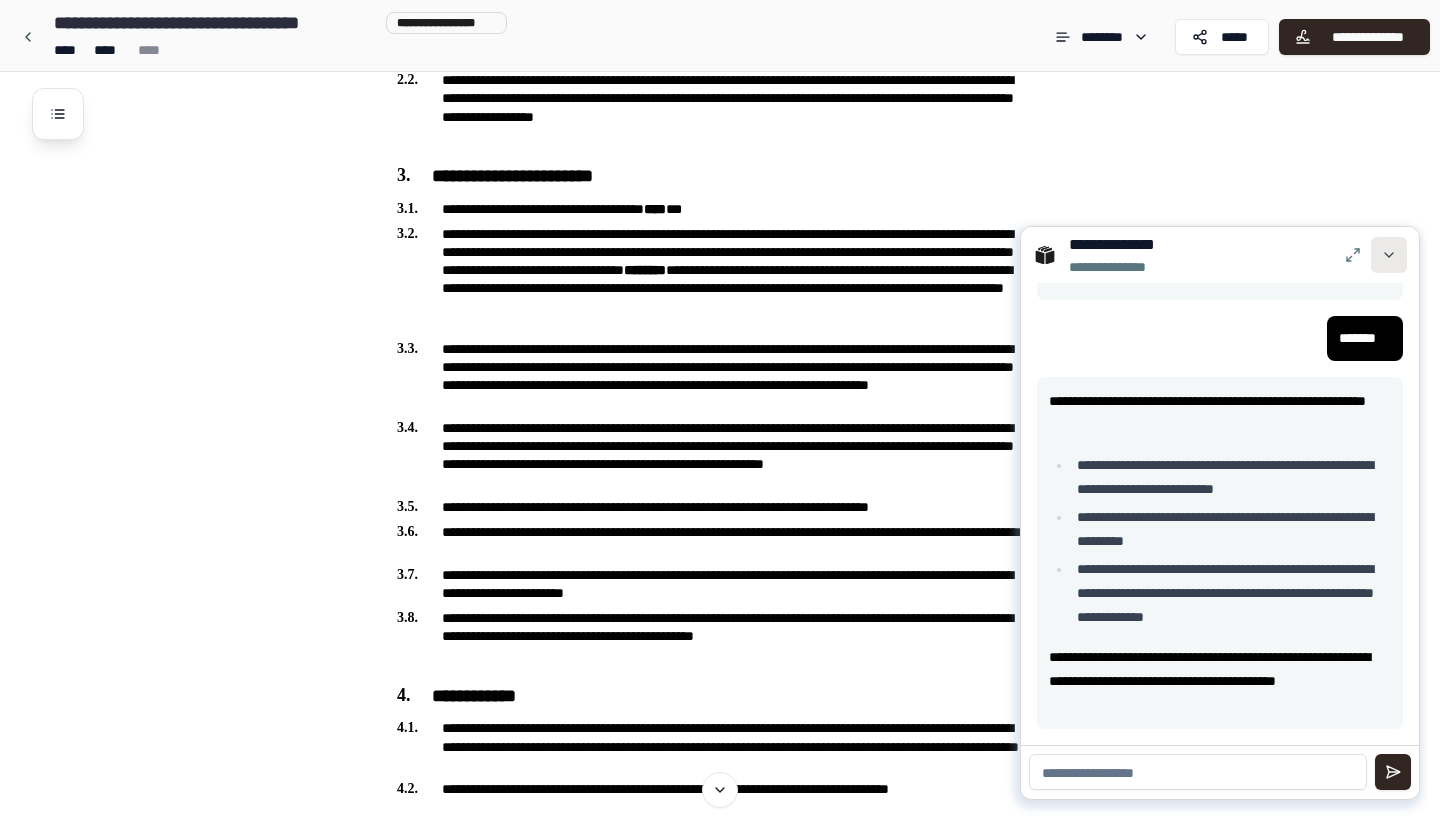 click at bounding box center [1389, 255] 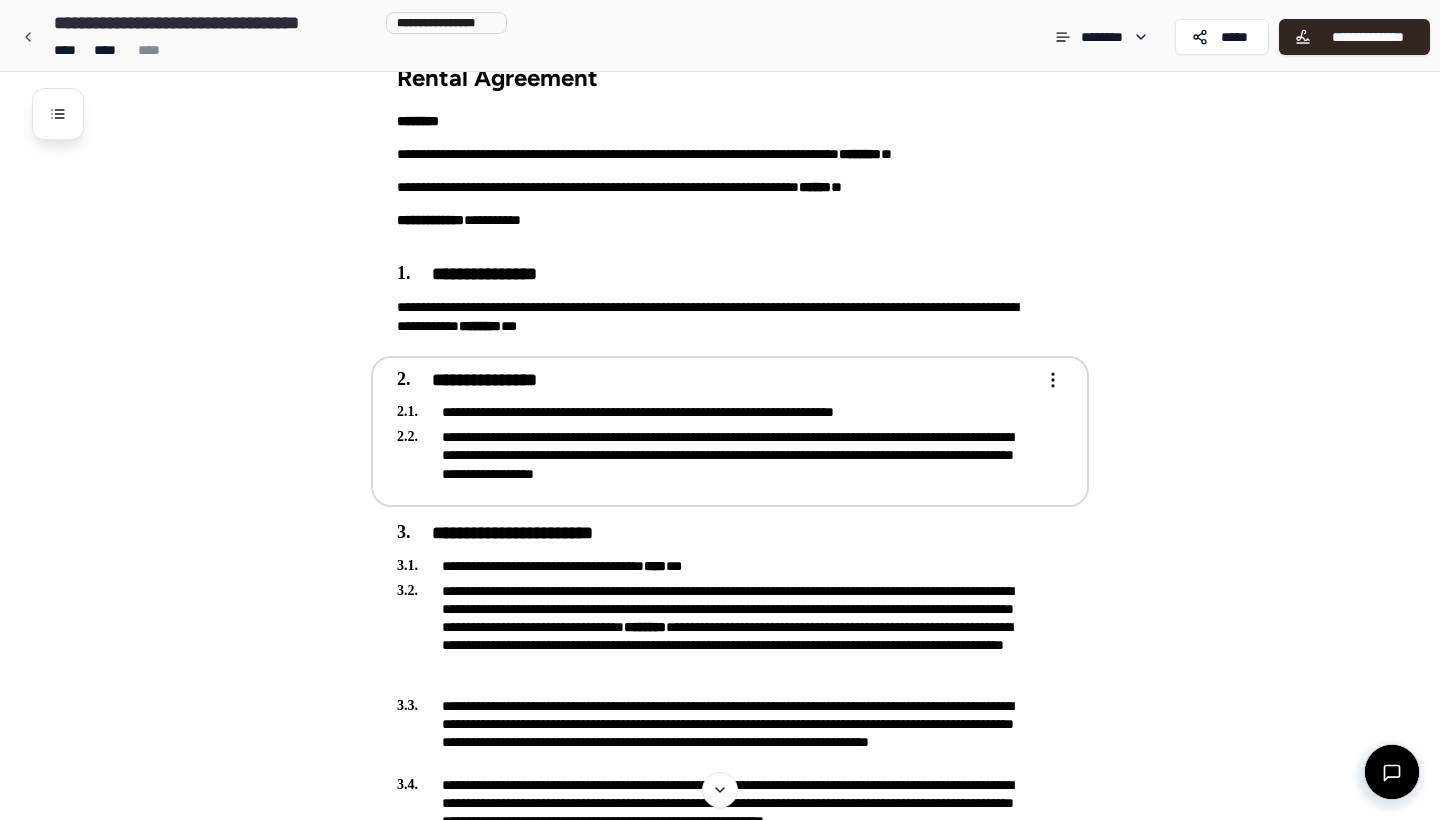 scroll, scrollTop: 43, scrollLeft: 0, axis: vertical 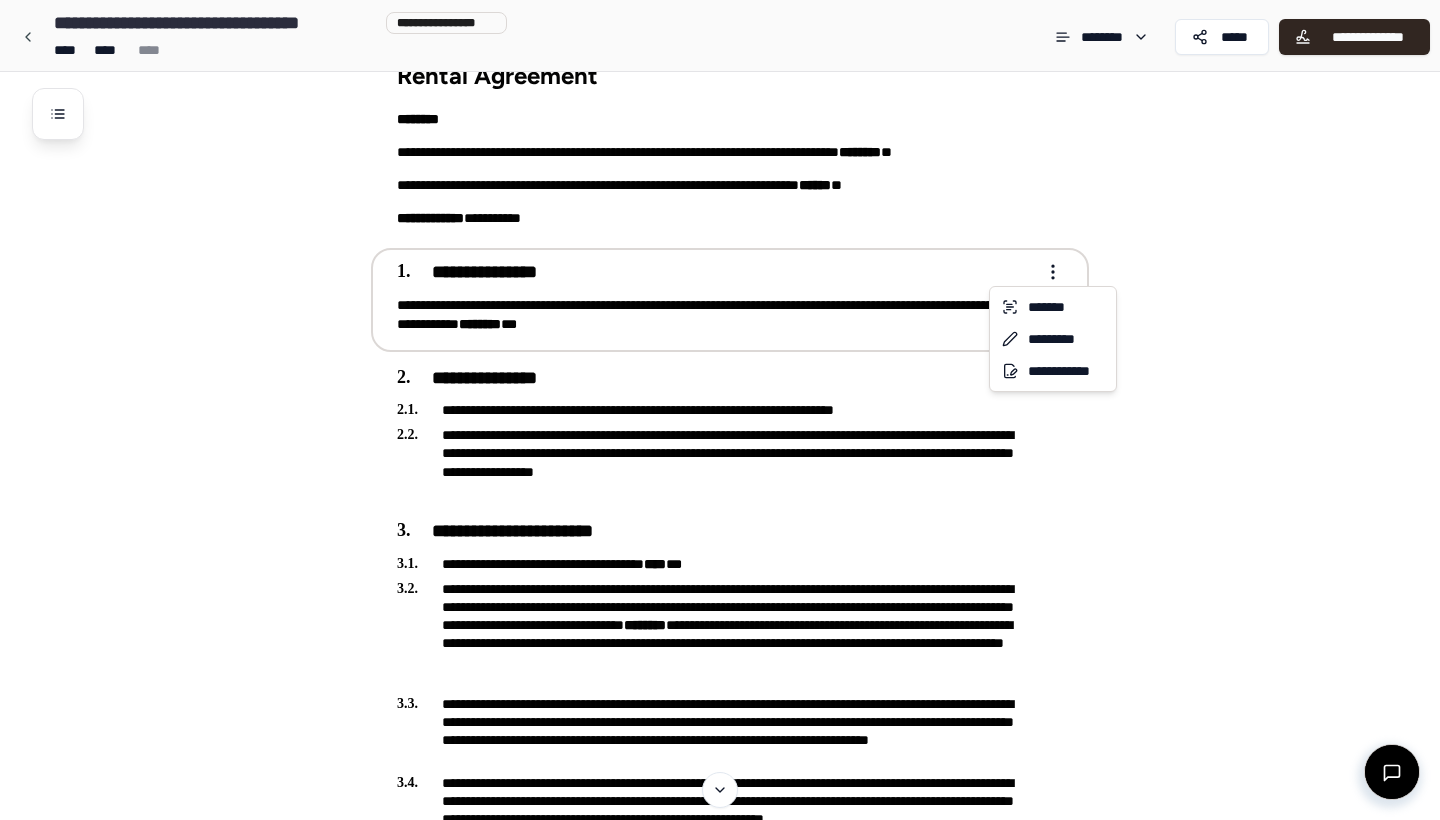 click on "**********" at bounding box center [720, 2676] 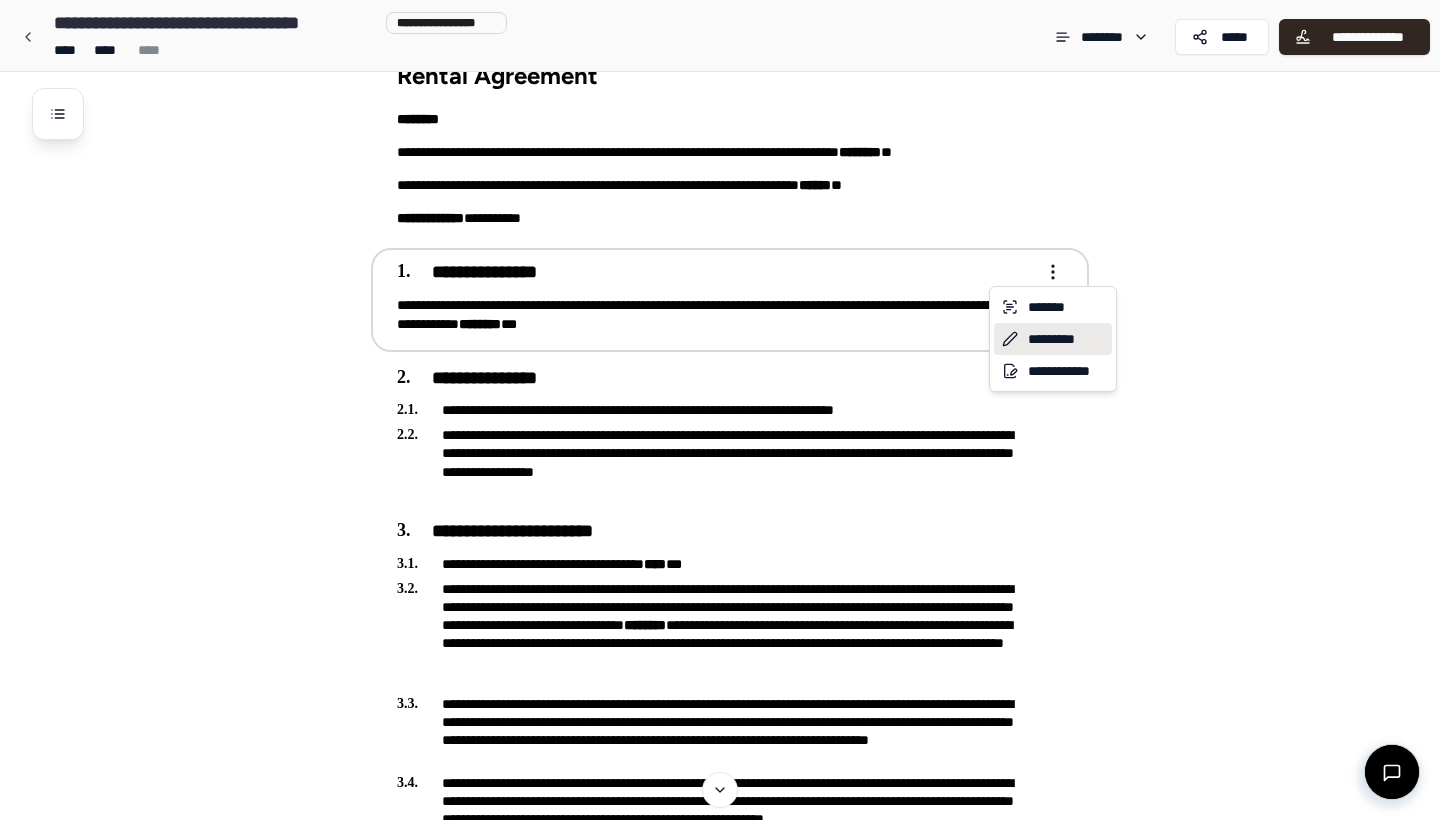 click on "*********" at bounding box center [1053, 339] 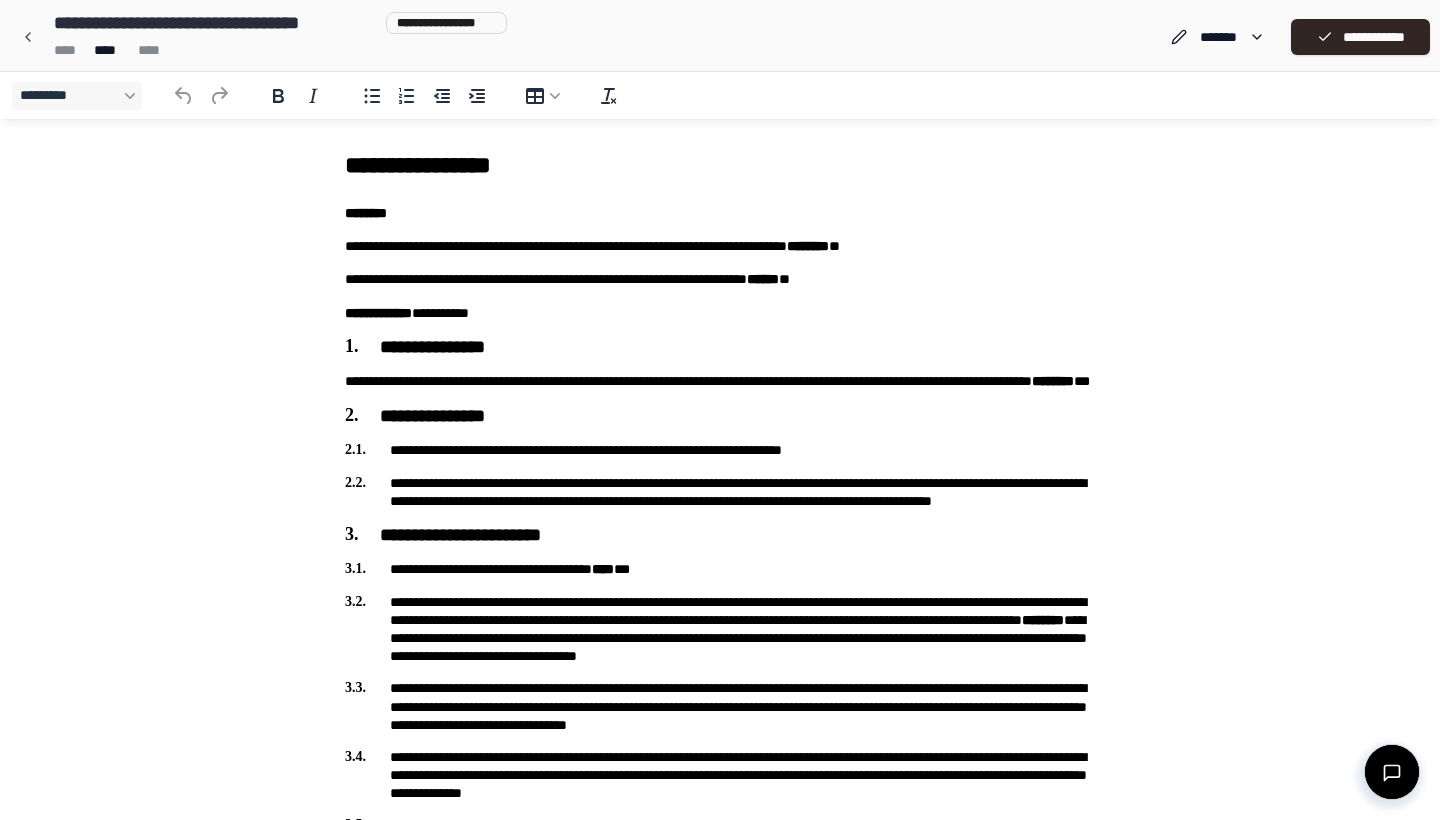 scroll, scrollTop: 0, scrollLeft: 0, axis: both 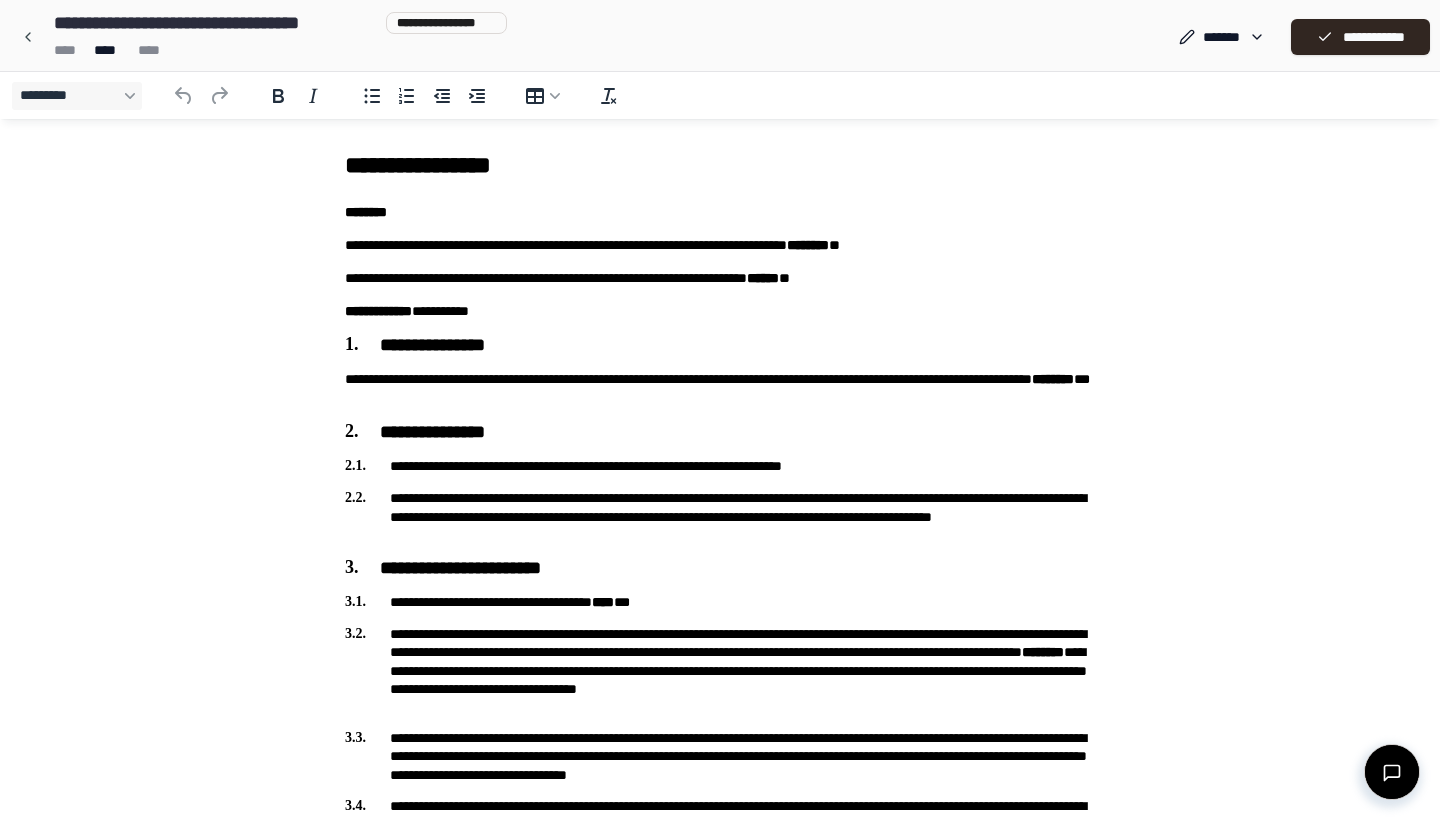 click on "**********" at bounding box center [720, 389] 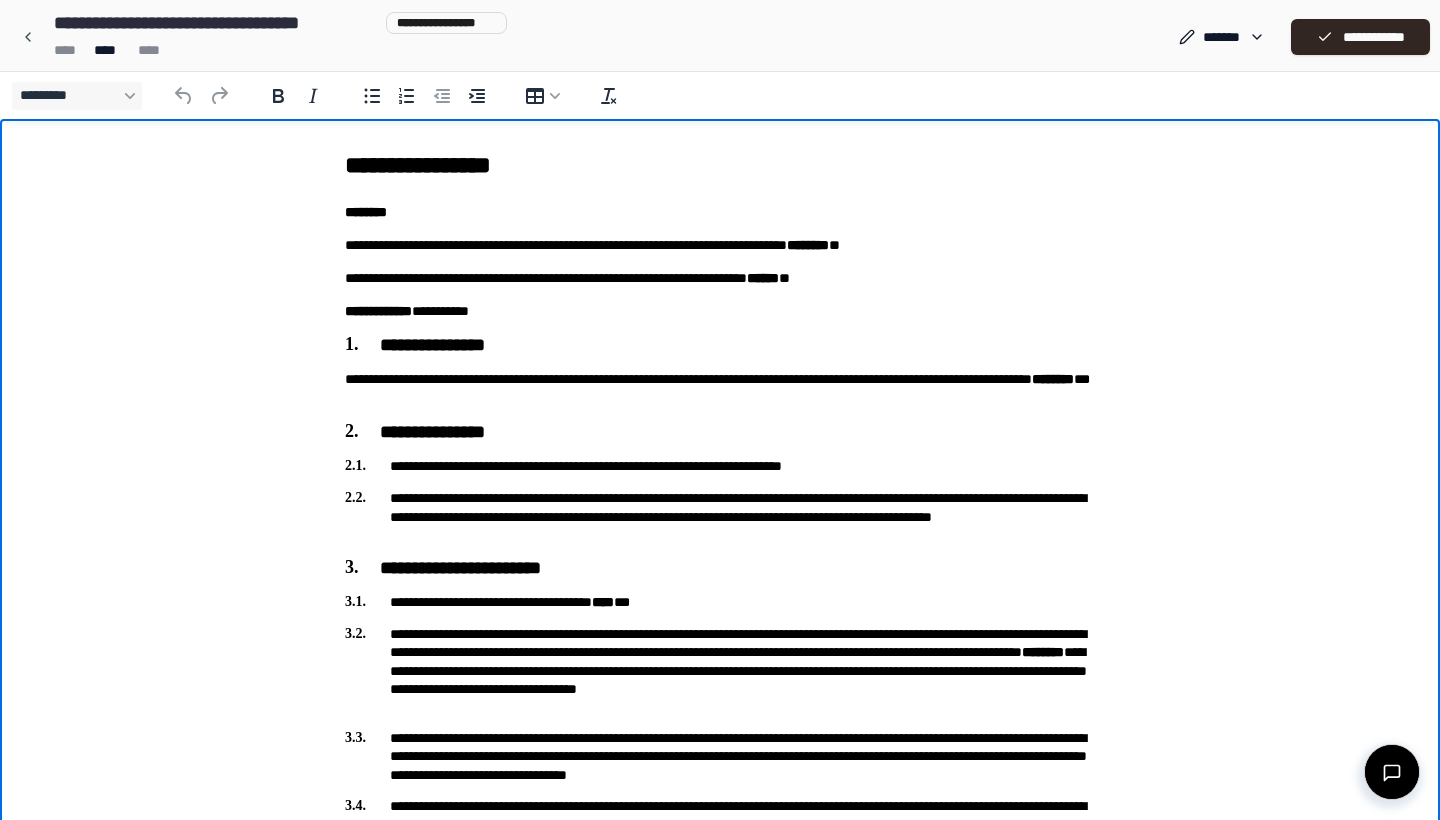 click on "**********" at bounding box center [720, 389] 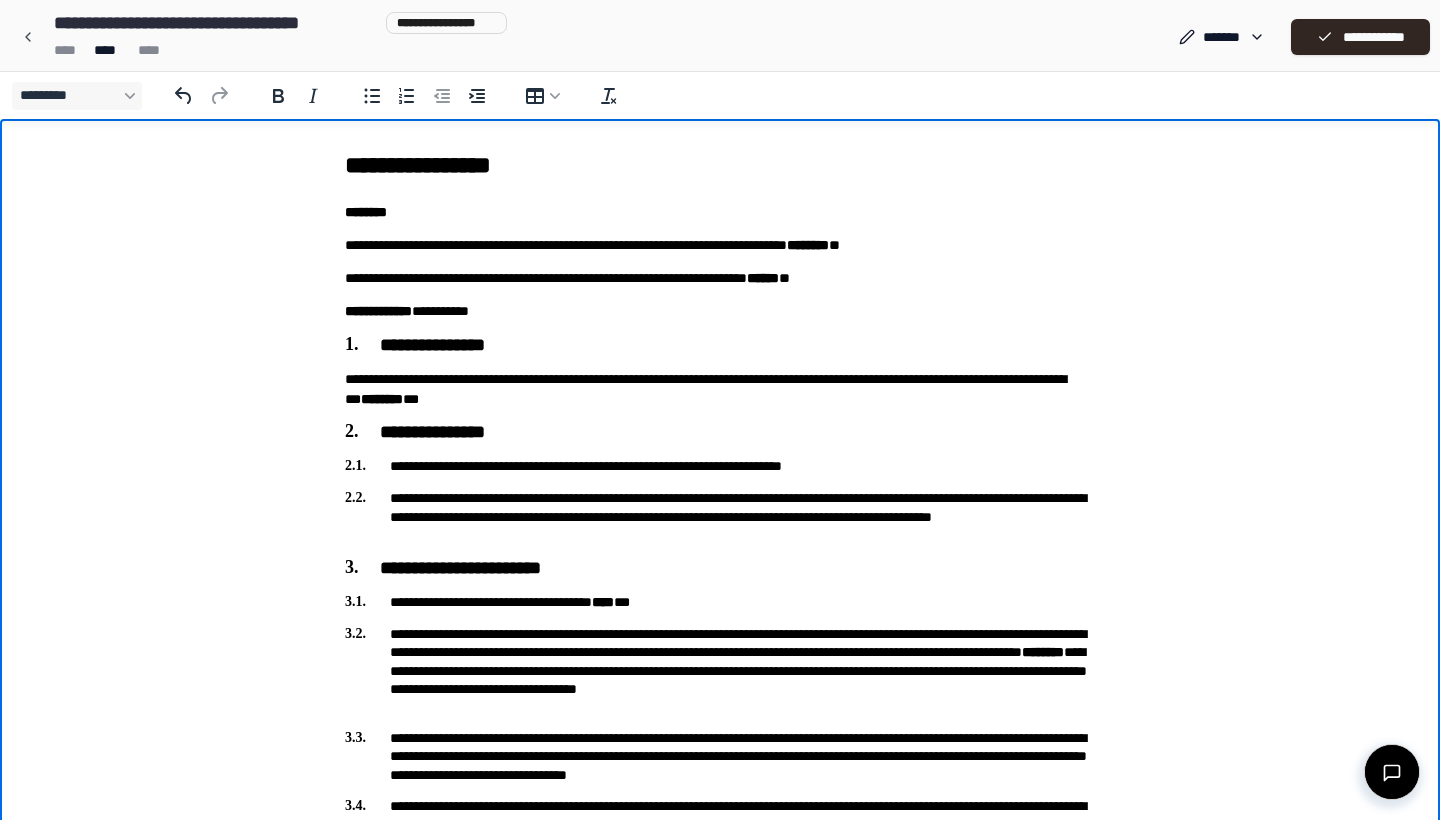 click on "**********" at bounding box center (720, 389) 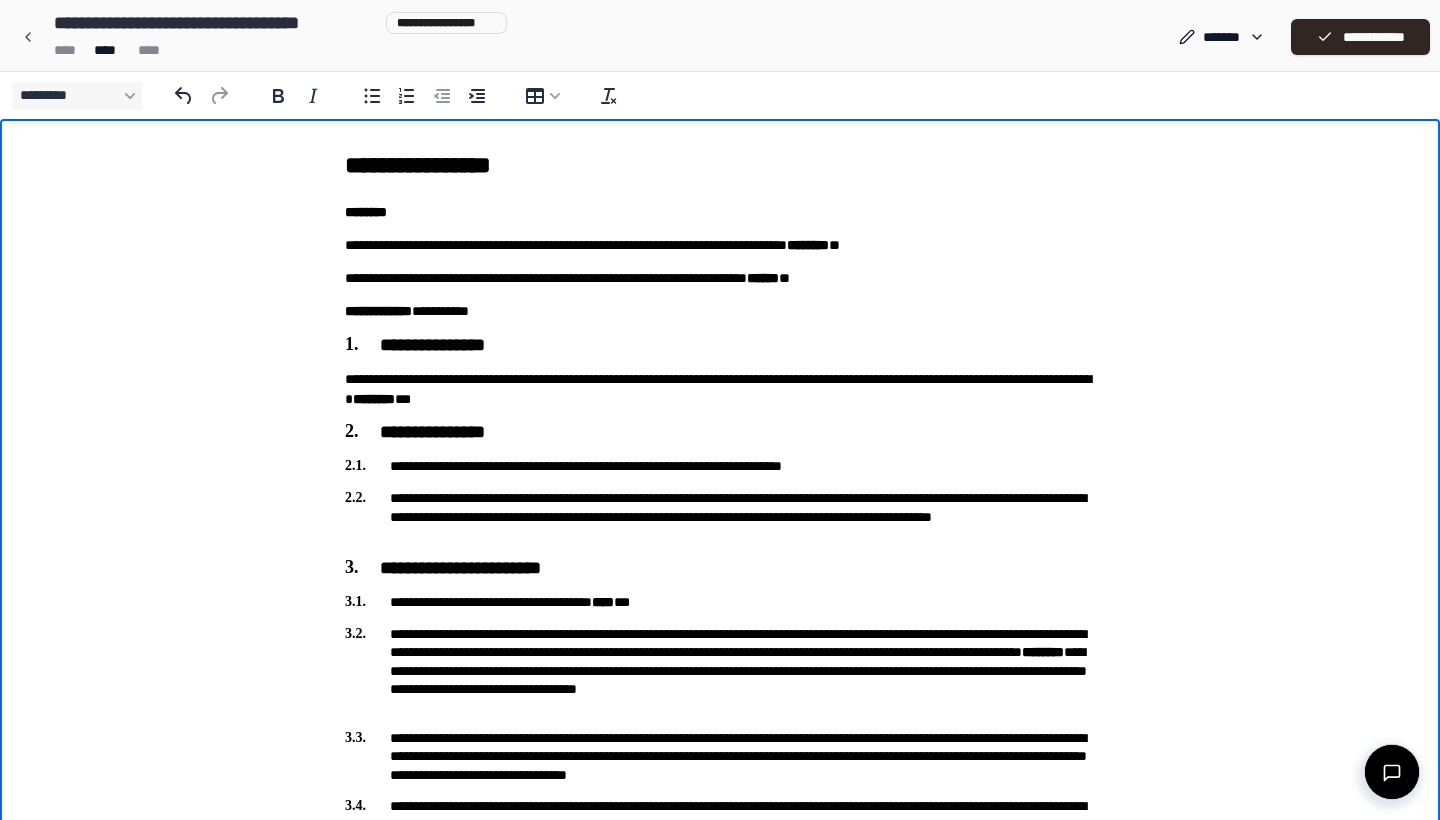 click on "**********" at bounding box center (720, 389) 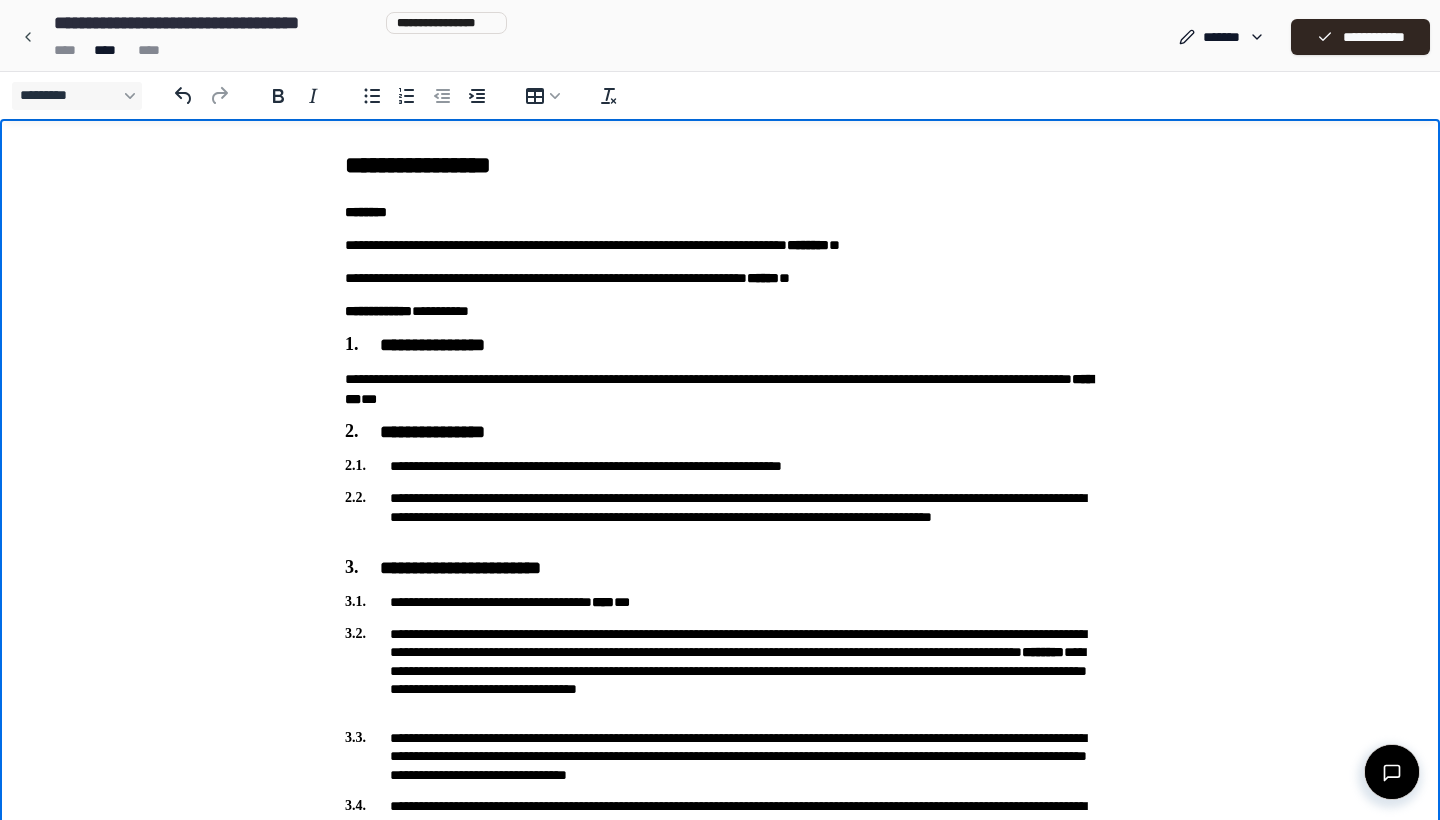 click on "**********" at bounding box center [720, 389] 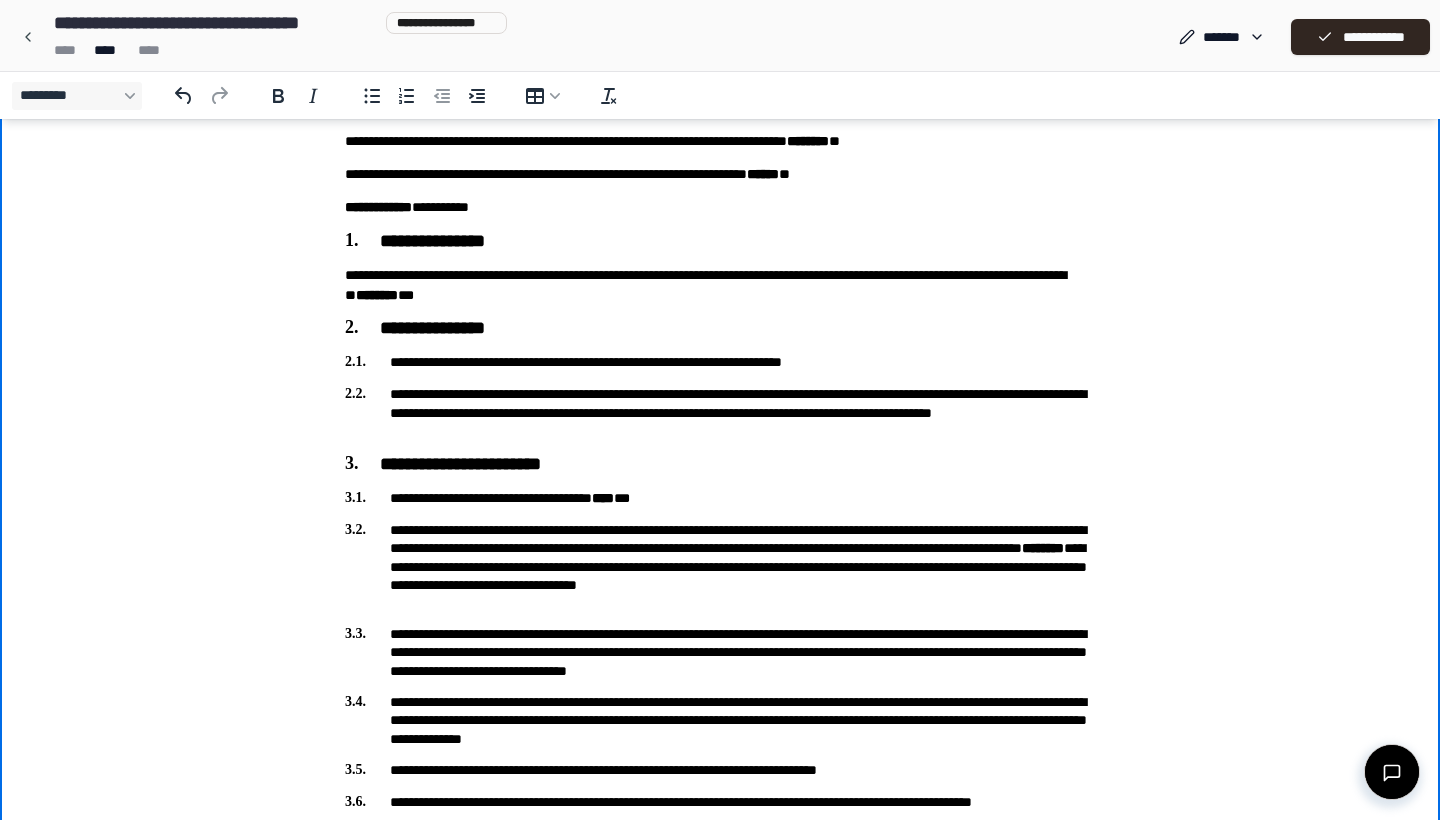 scroll, scrollTop: 106, scrollLeft: 0, axis: vertical 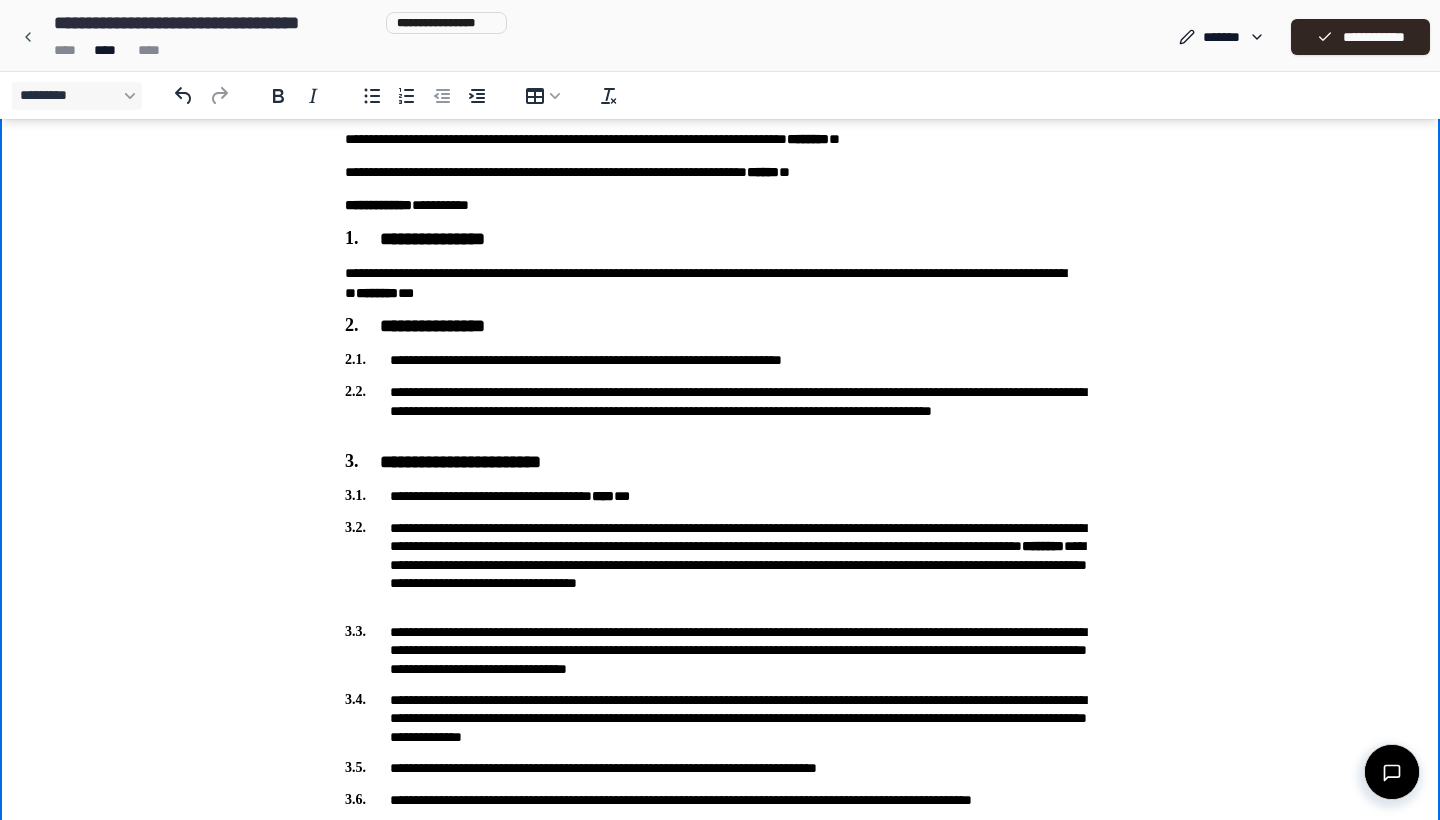 click on "**********" at bounding box center [720, 410] 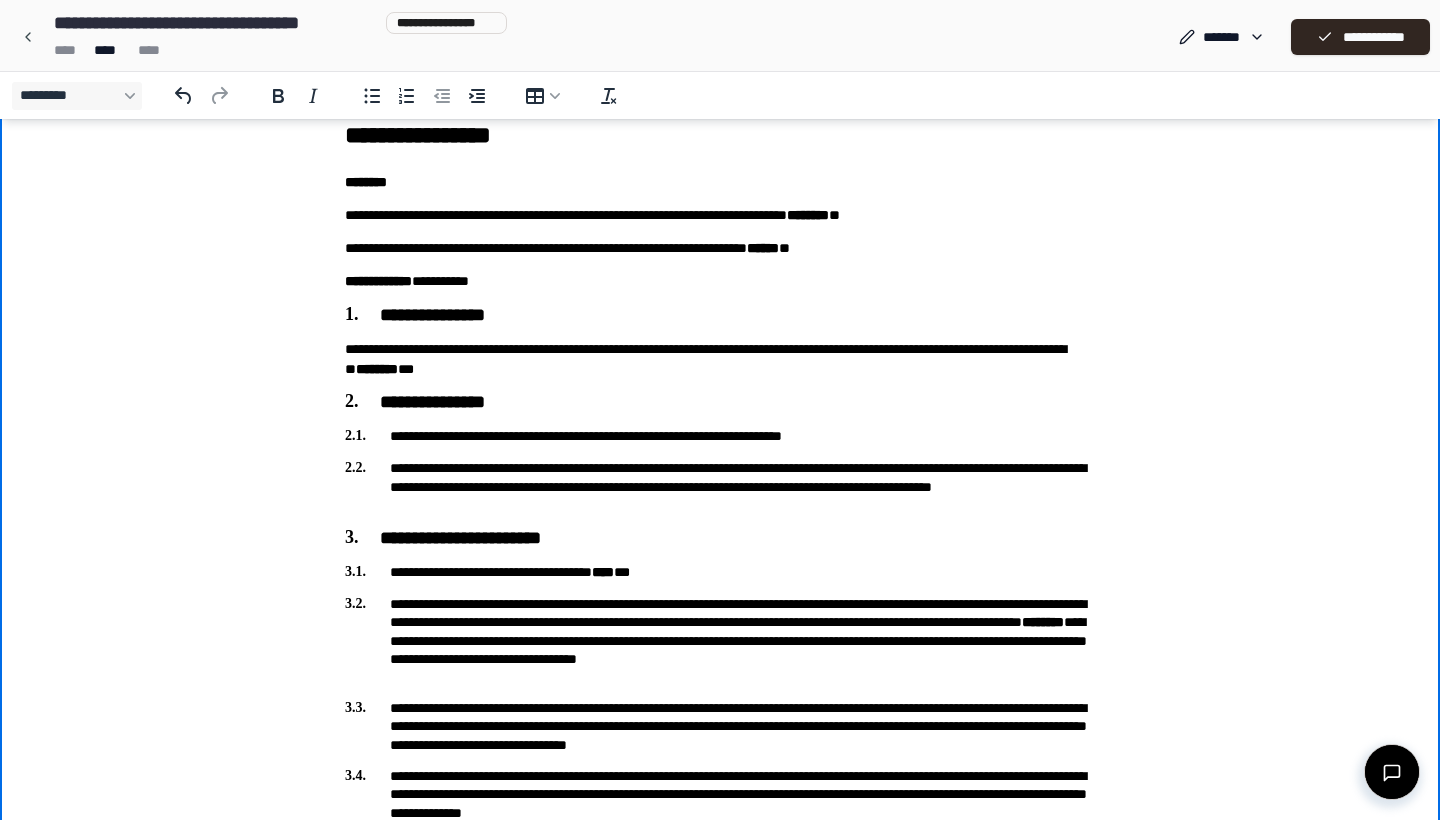 scroll, scrollTop: 4, scrollLeft: 0, axis: vertical 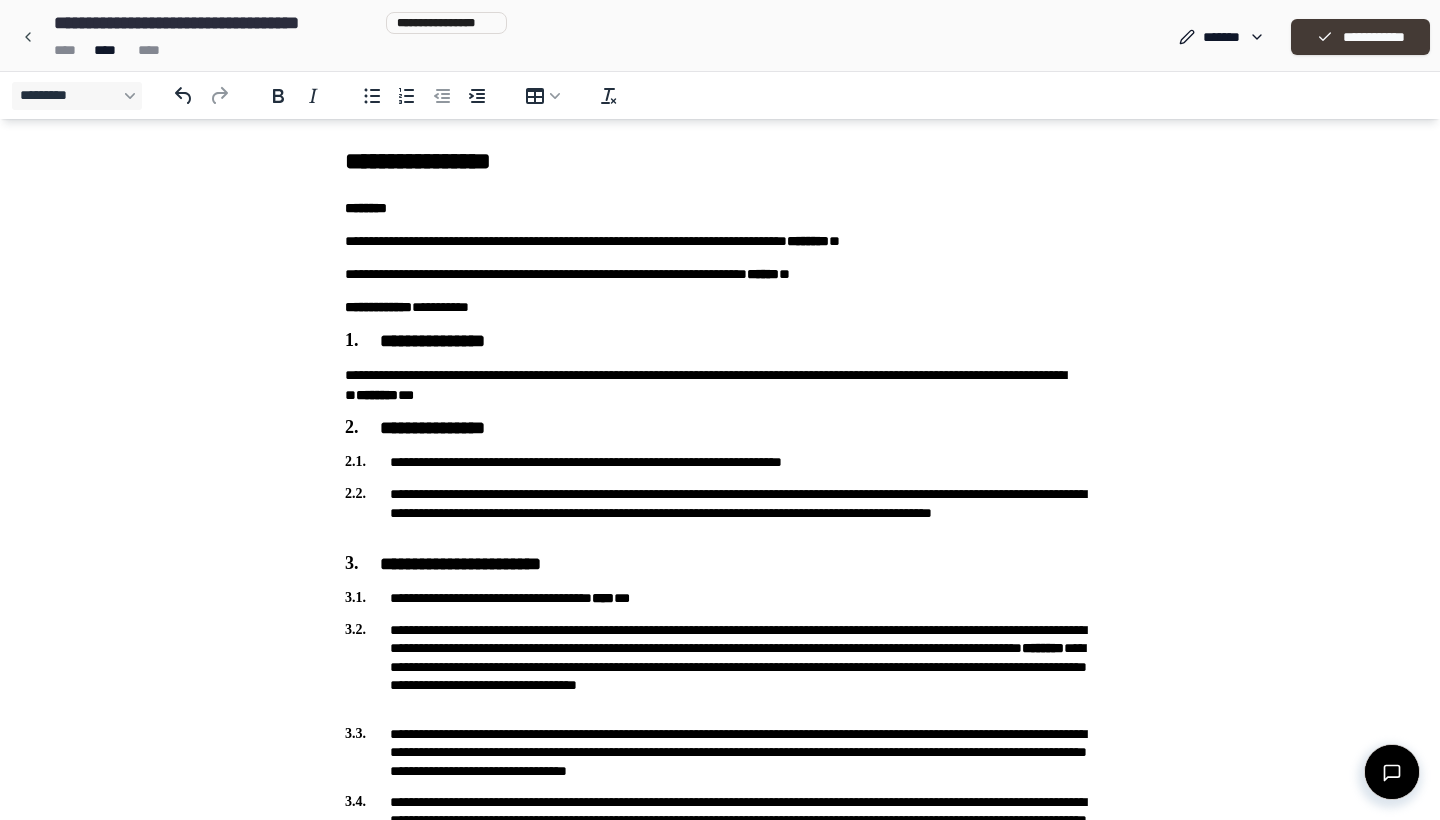 click on "**********" at bounding box center [1360, 37] 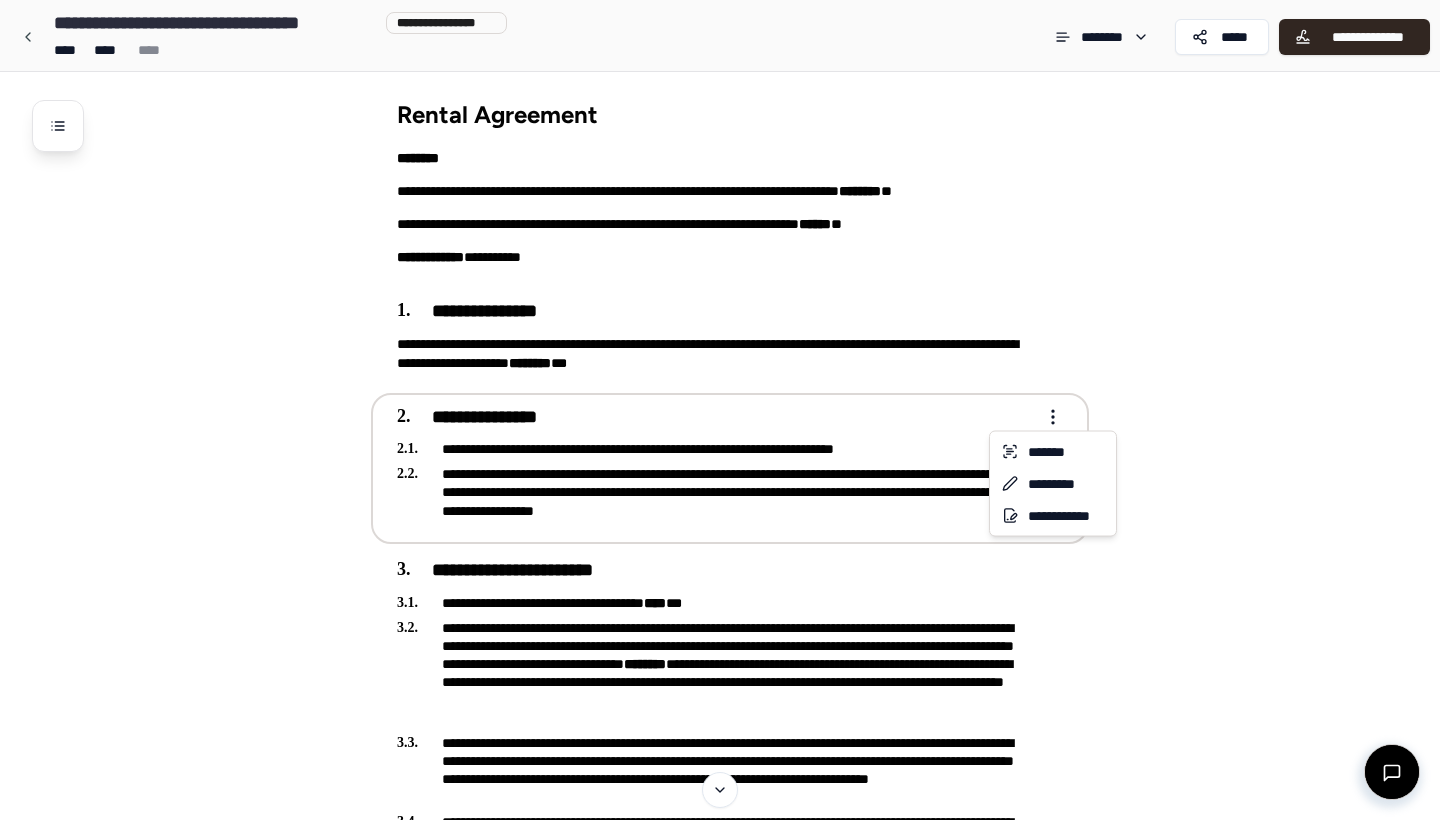 click on "**********" at bounding box center (720, 2715) 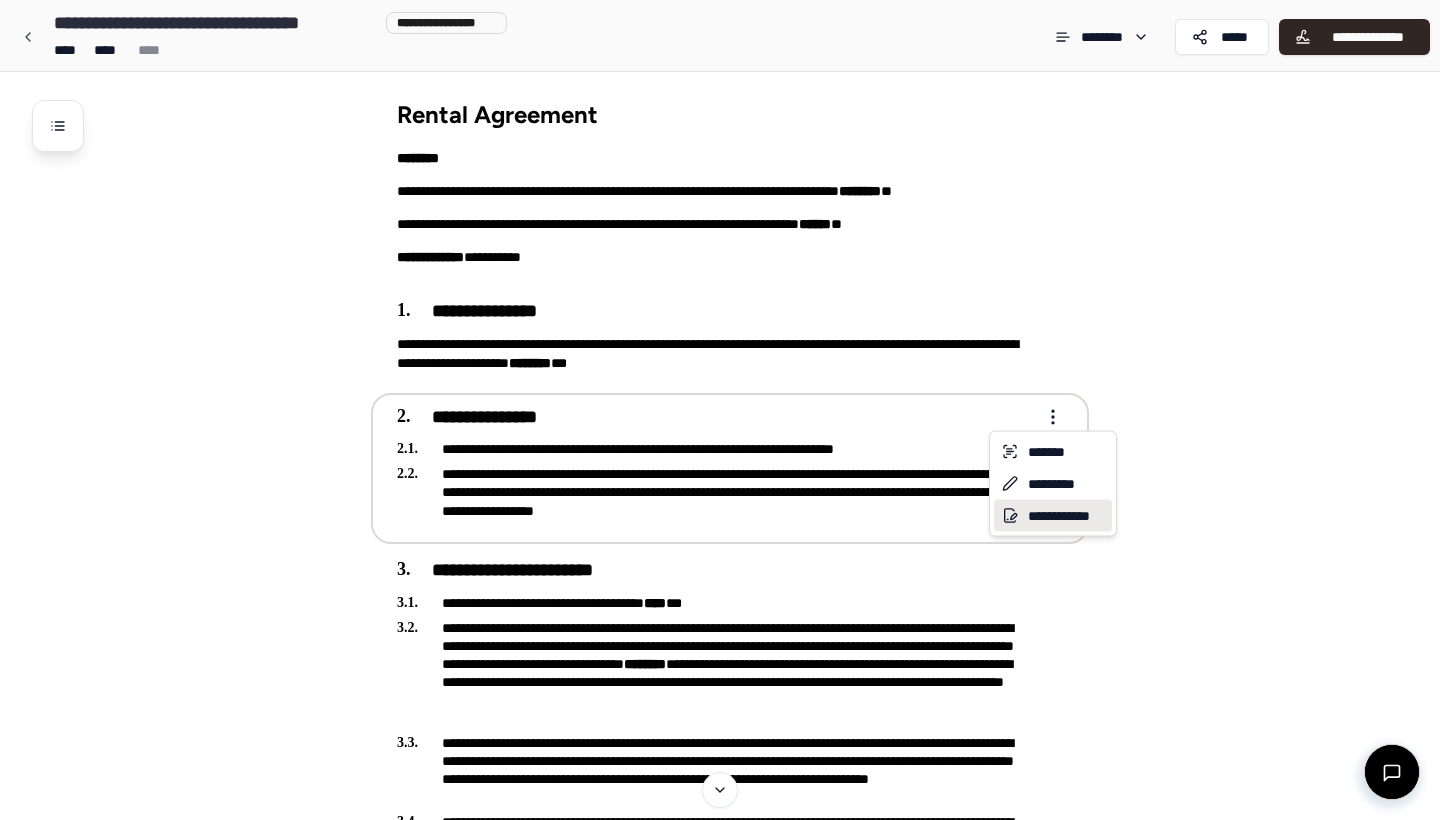 click on "**********" at bounding box center (1053, 516) 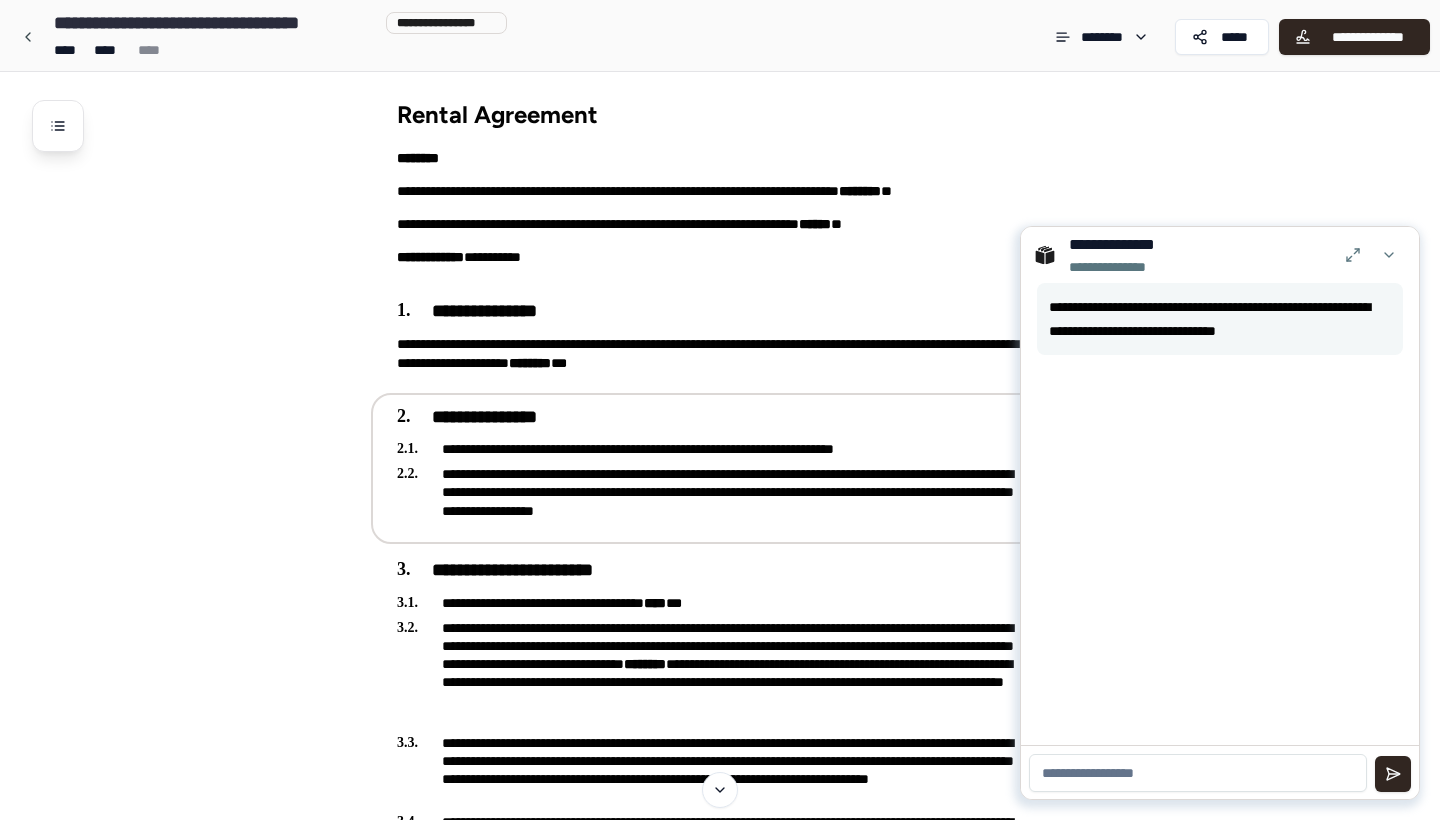 click at bounding box center [1198, 773] 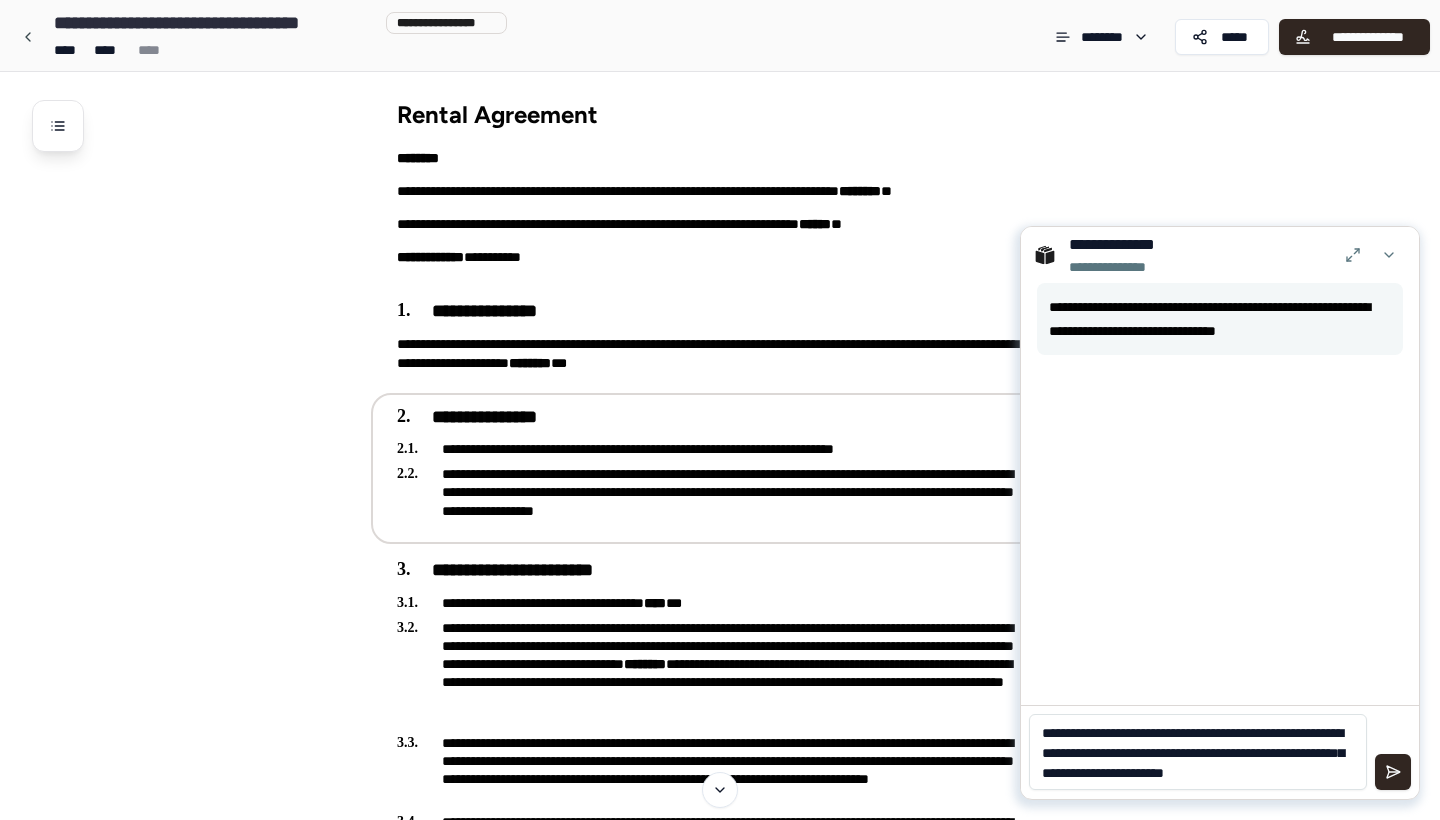 scroll, scrollTop: 0, scrollLeft: 0, axis: both 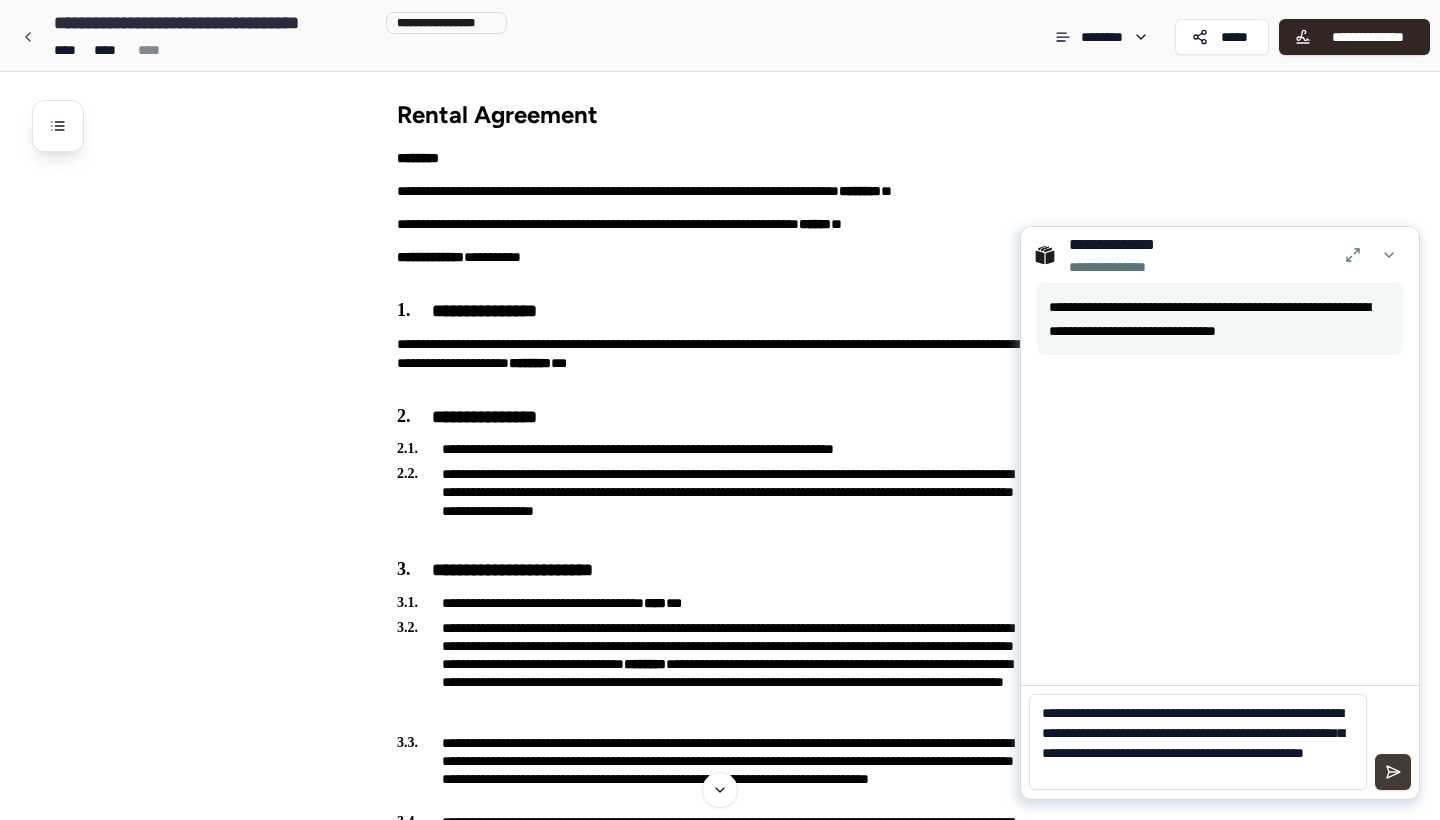 type on "**********" 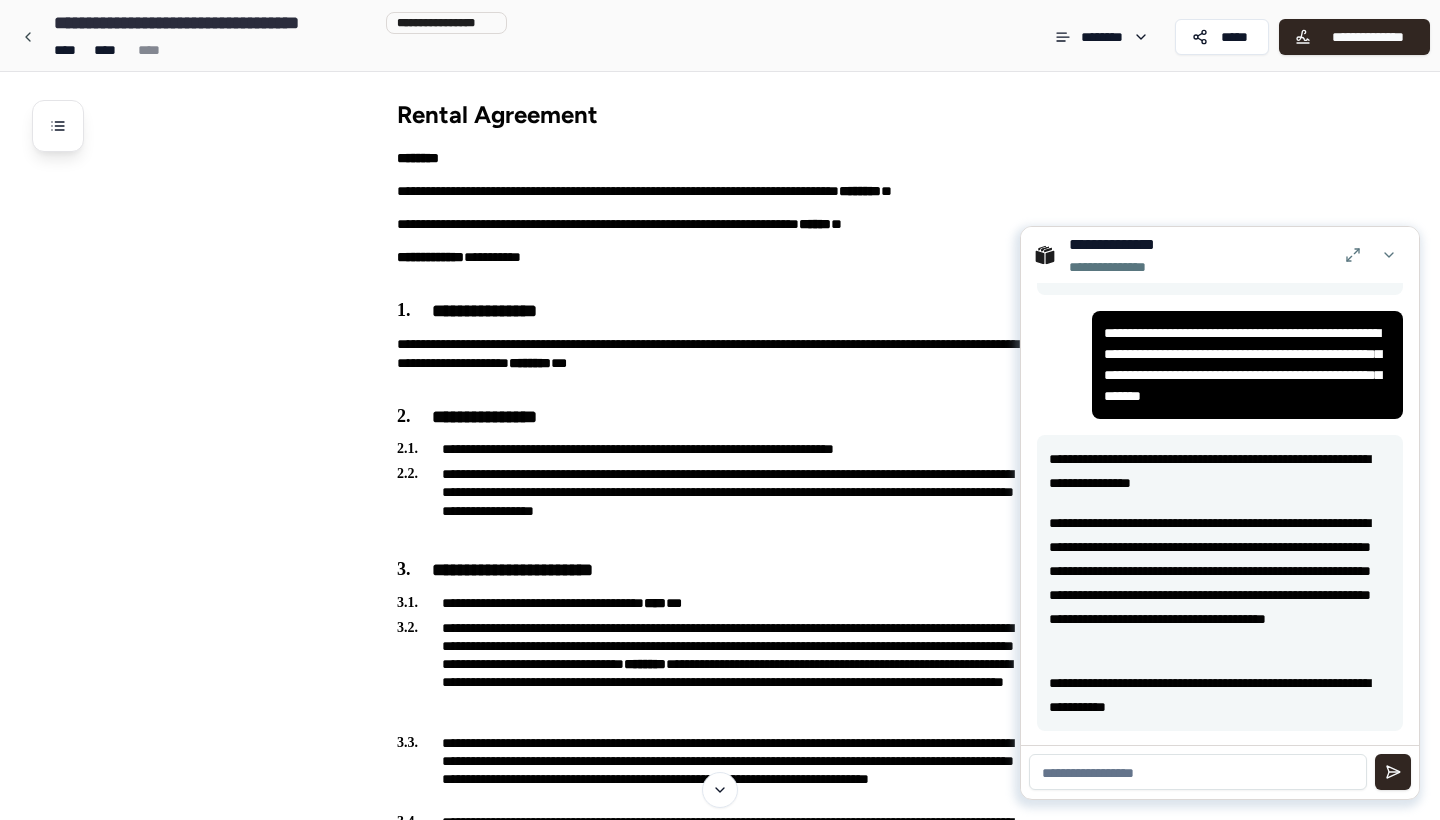 scroll, scrollTop: 61, scrollLeft: 0, axis: vertical 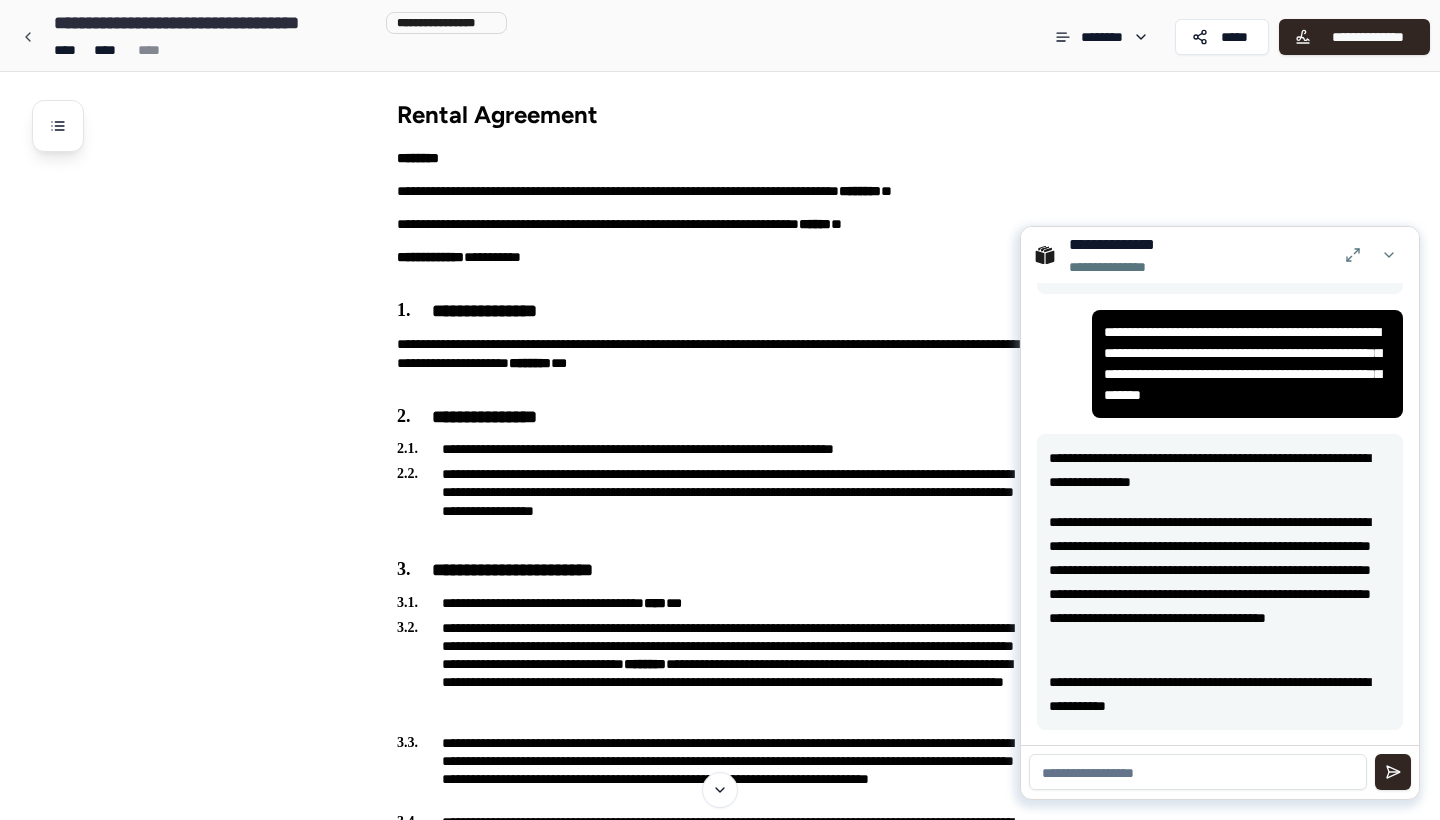 click at bounding box center (1198, 772) 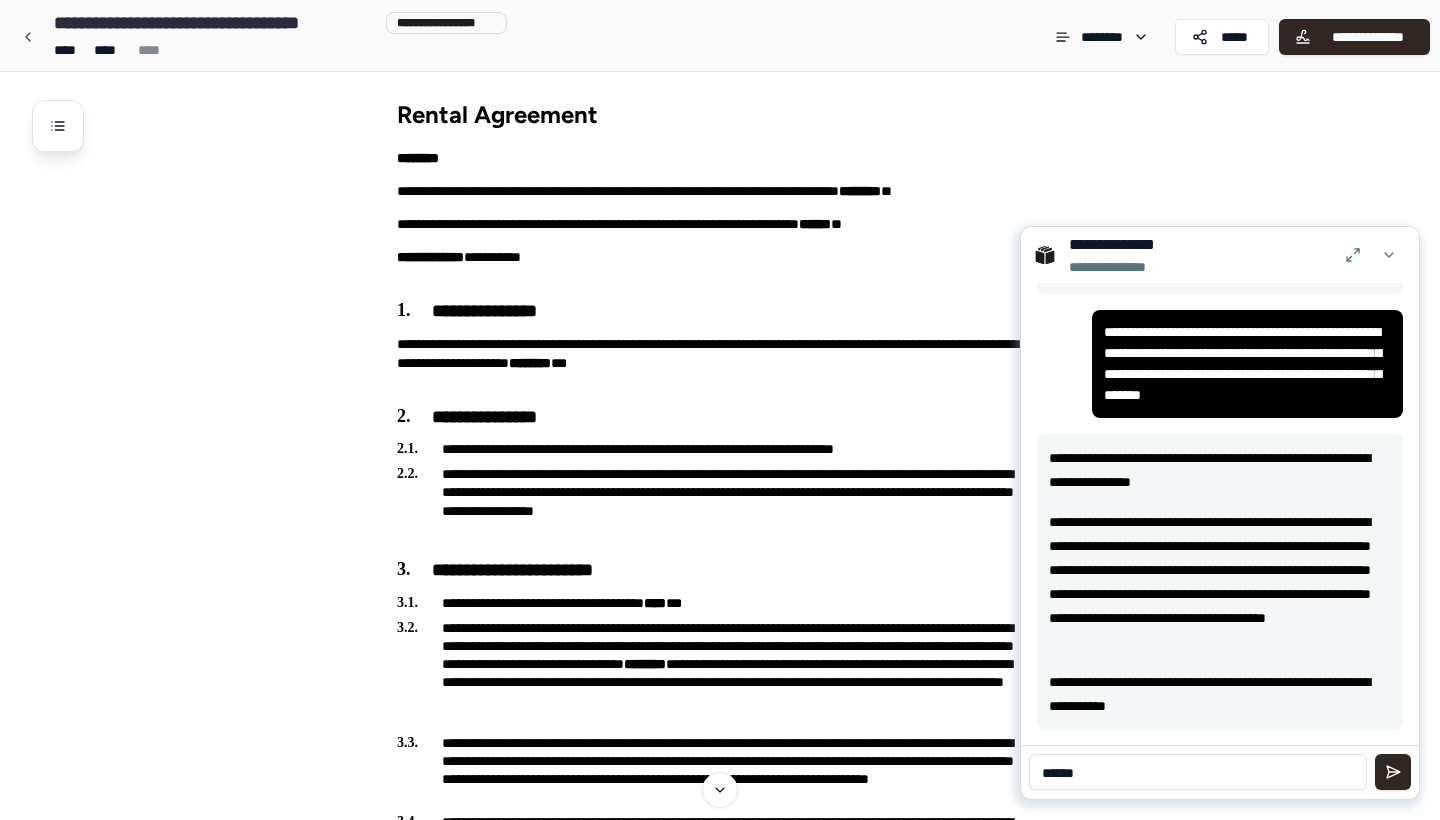 type on "*******" 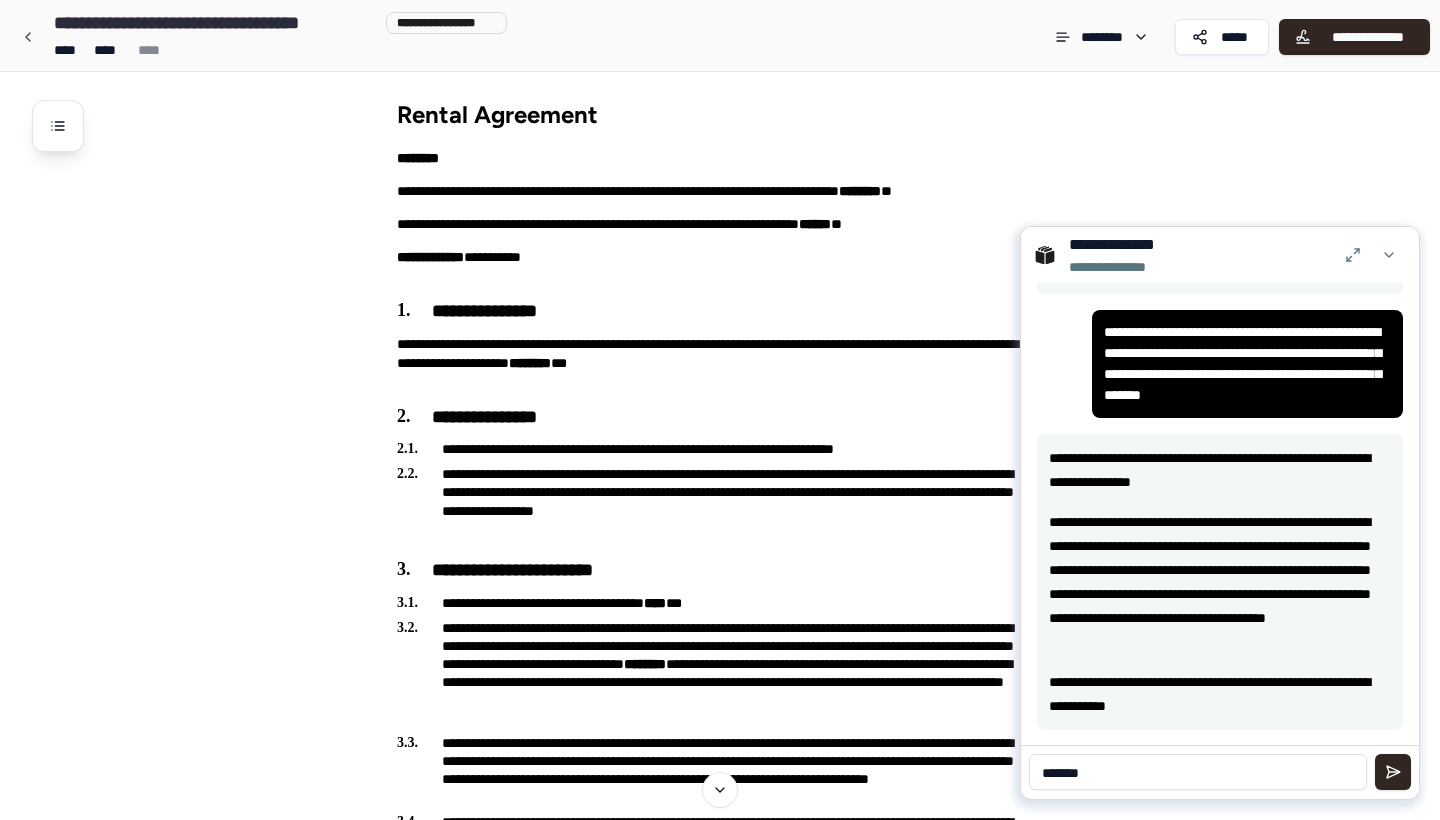 type 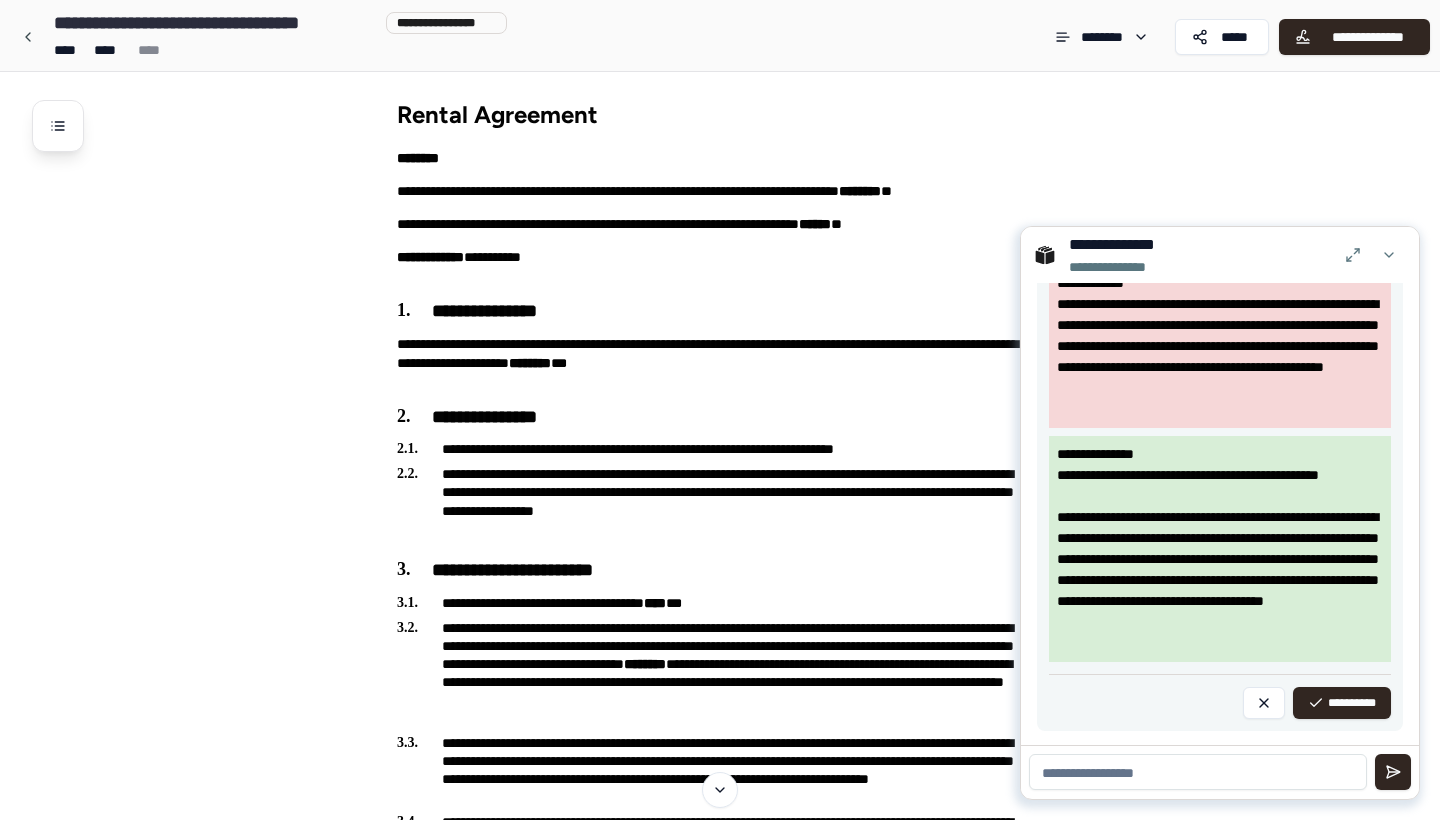 scroll, scrollTop: 1000, scrollLeft: 0, axis: vertical 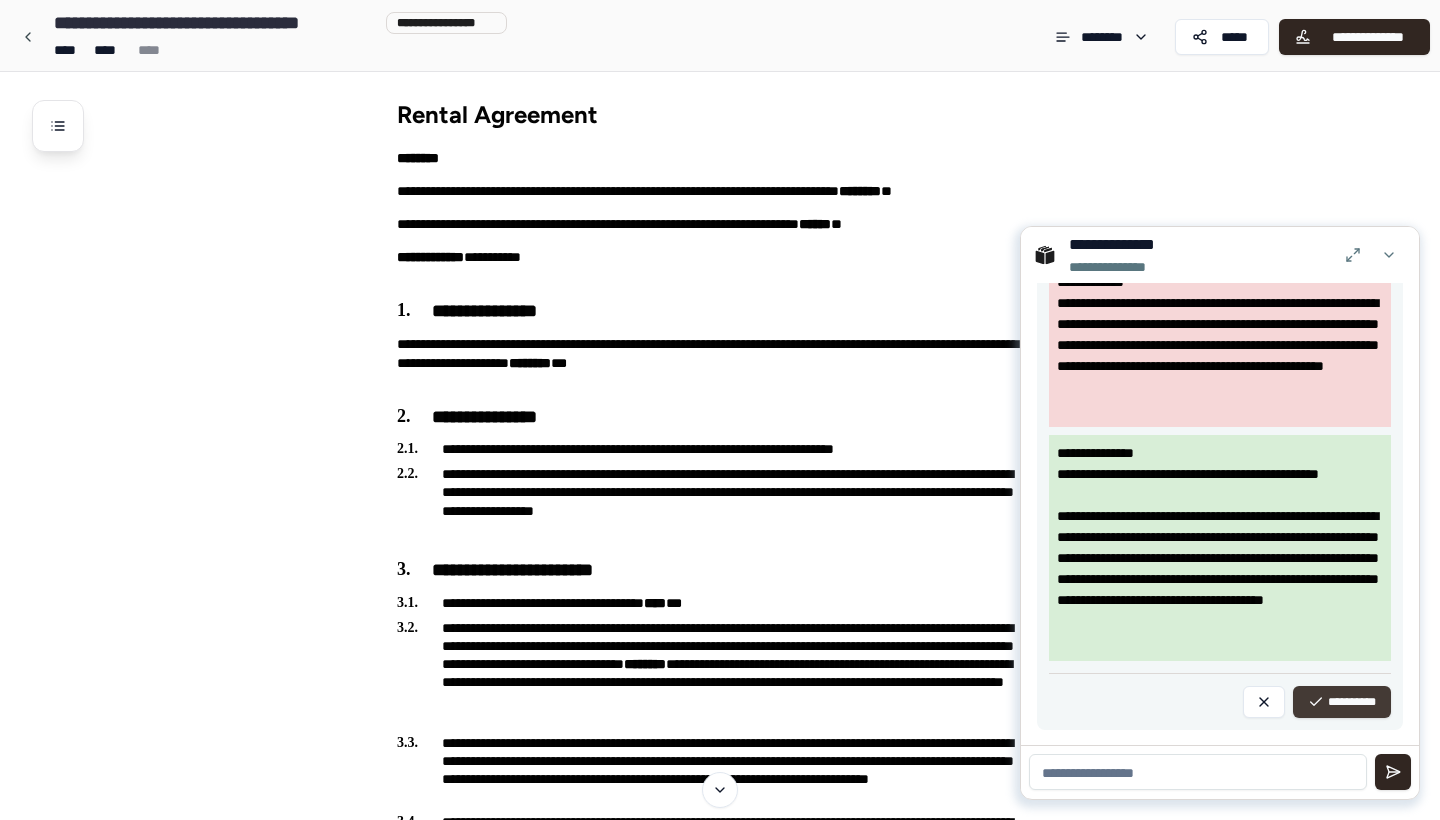 click on "**********" at bounding box center (1342, 702) 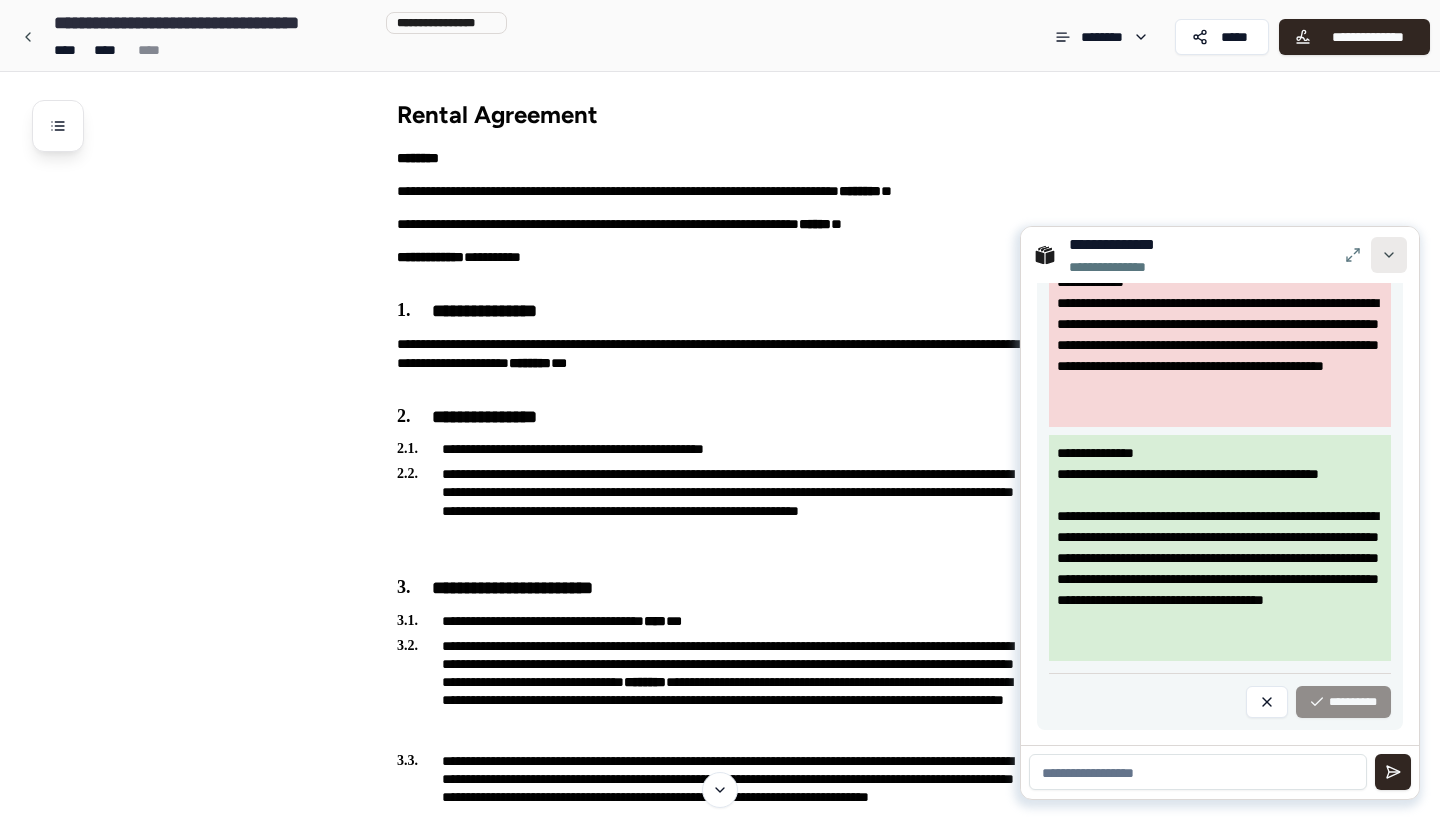 click at bounding box center [1389, 255] 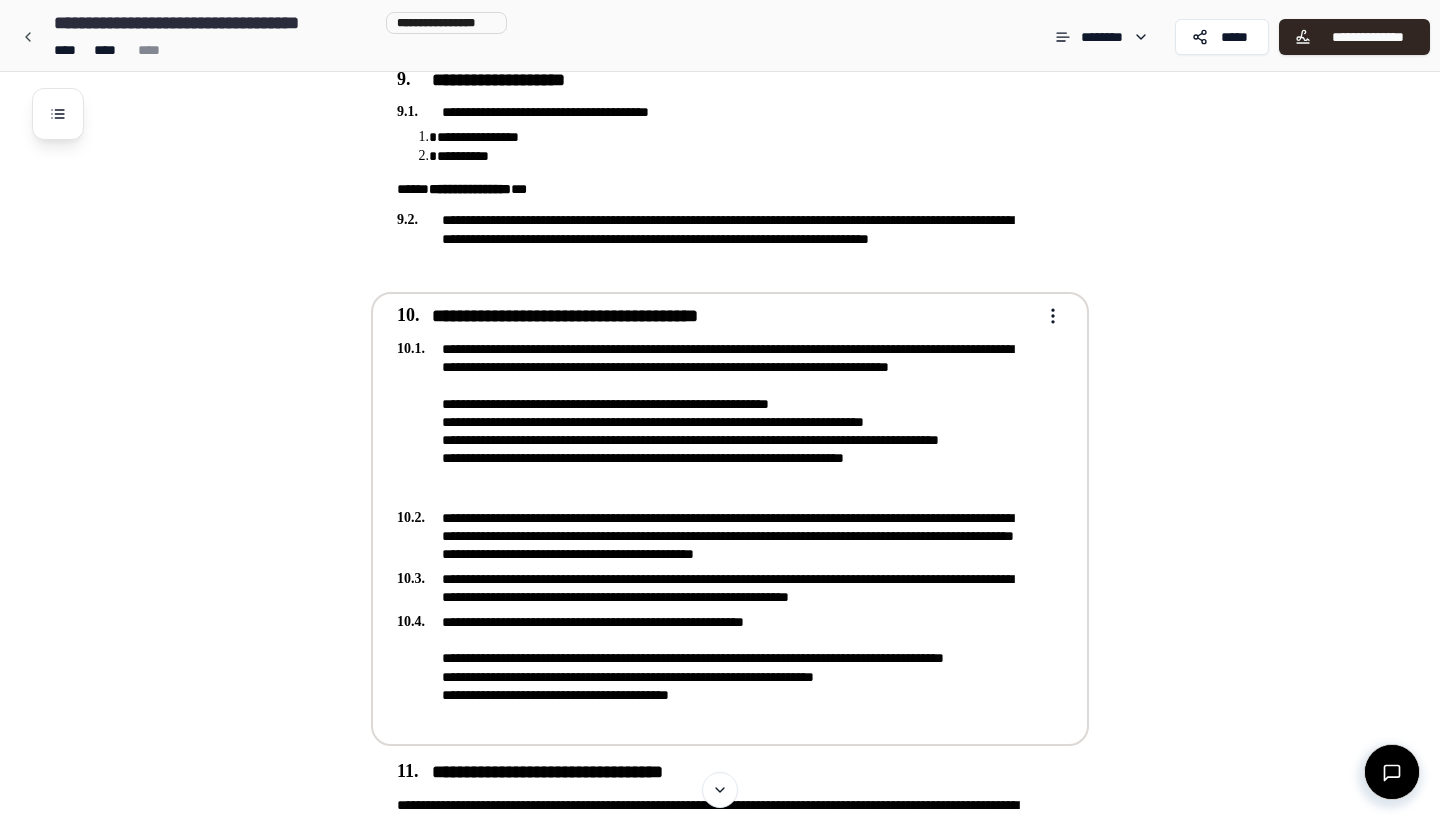 scroll, scrollTop: 2968, scrollLeft: 0, axis: vertical 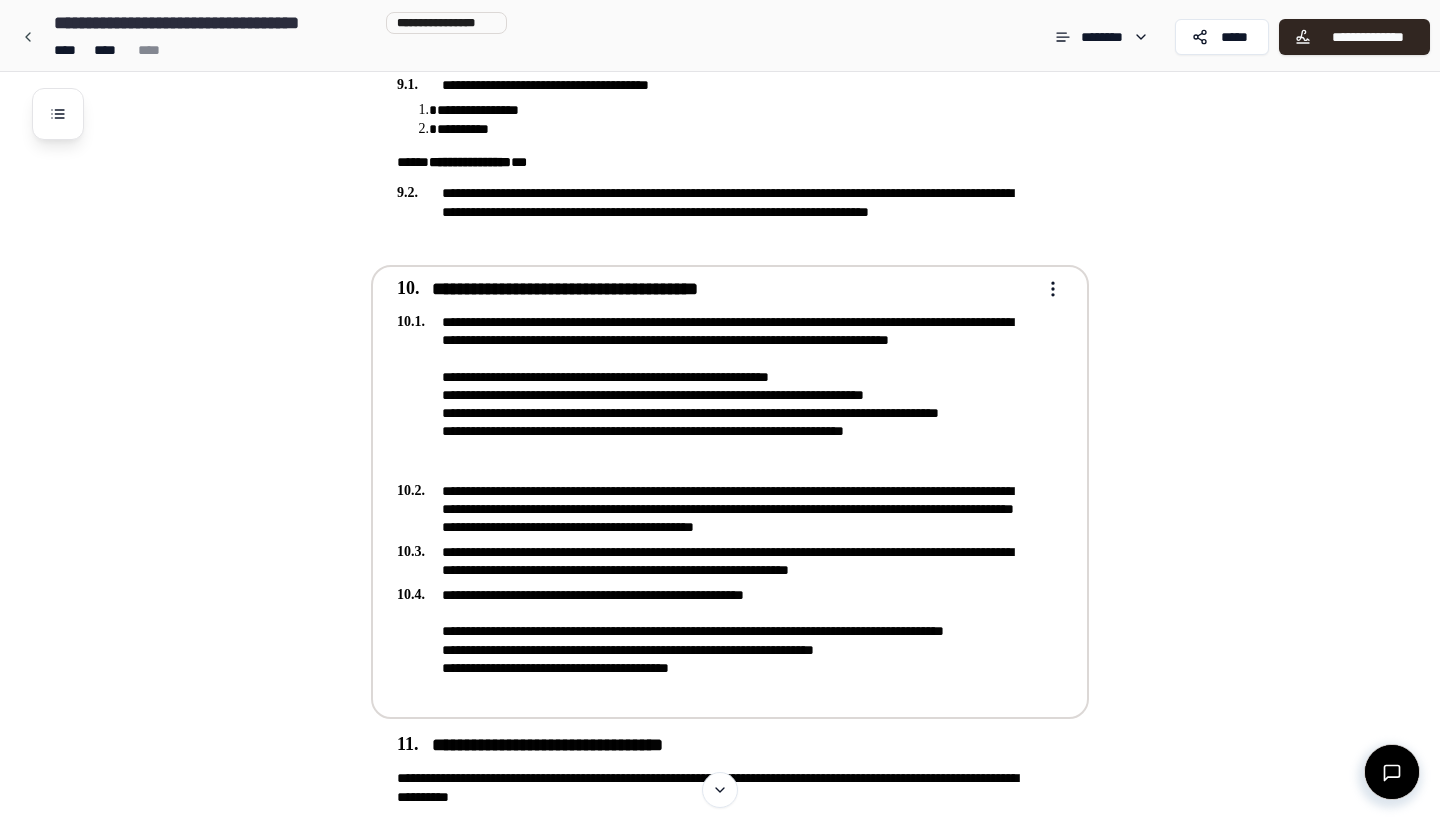 click on "**********" at bounding box center (720, -240) 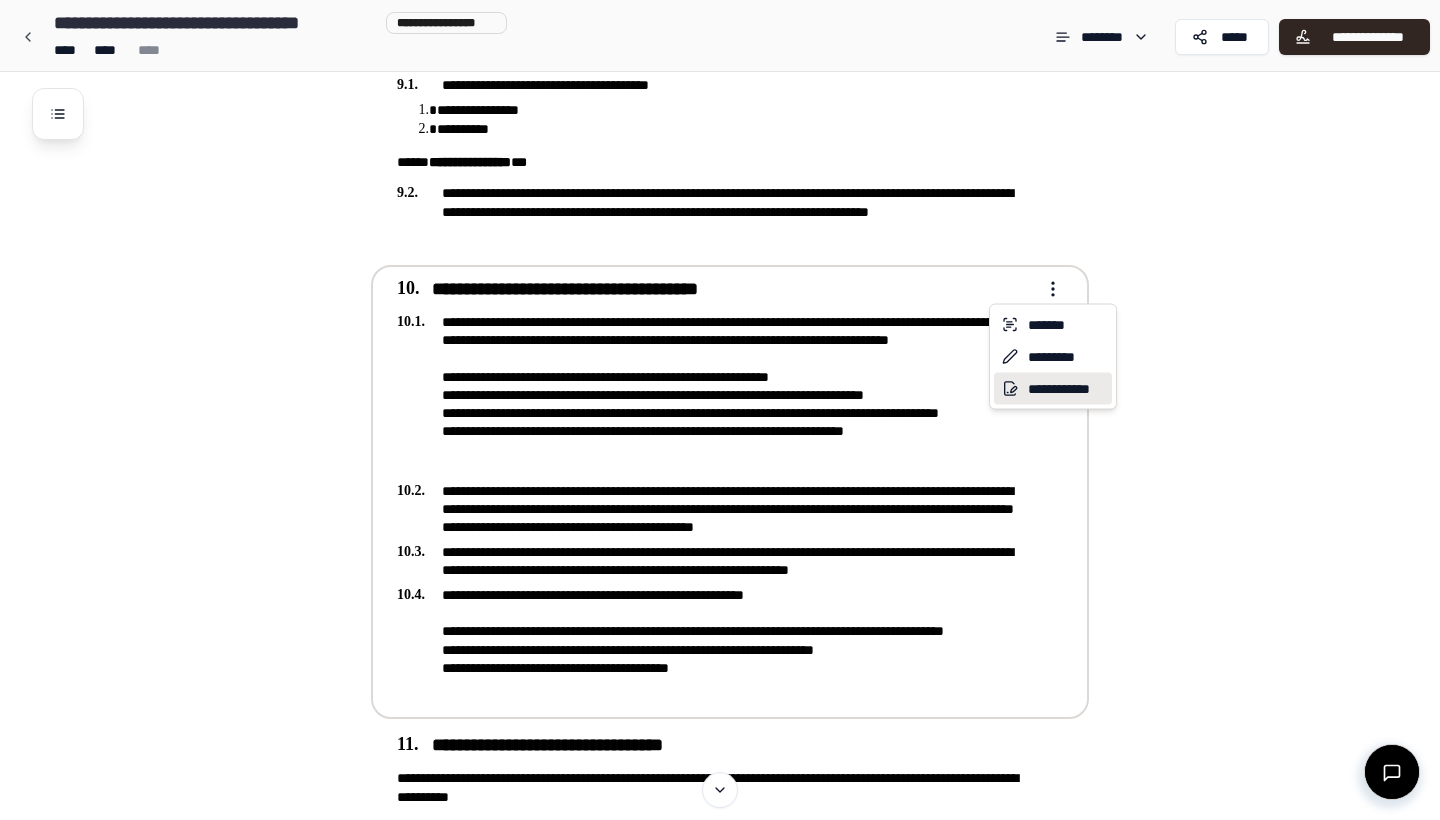 click on "**********" at bounding box center [1053, 389] 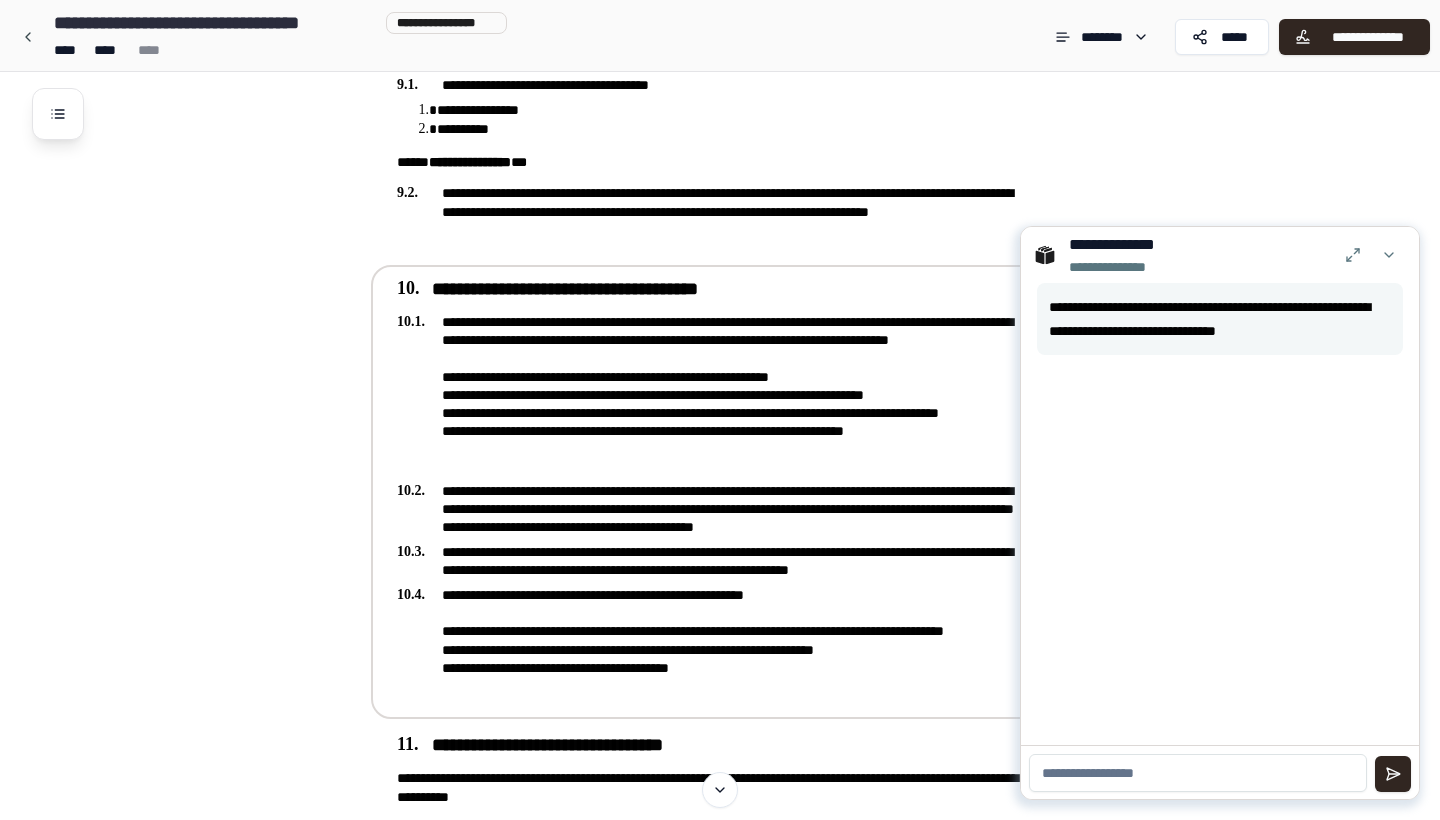 click at bounding box center (1198, 773) 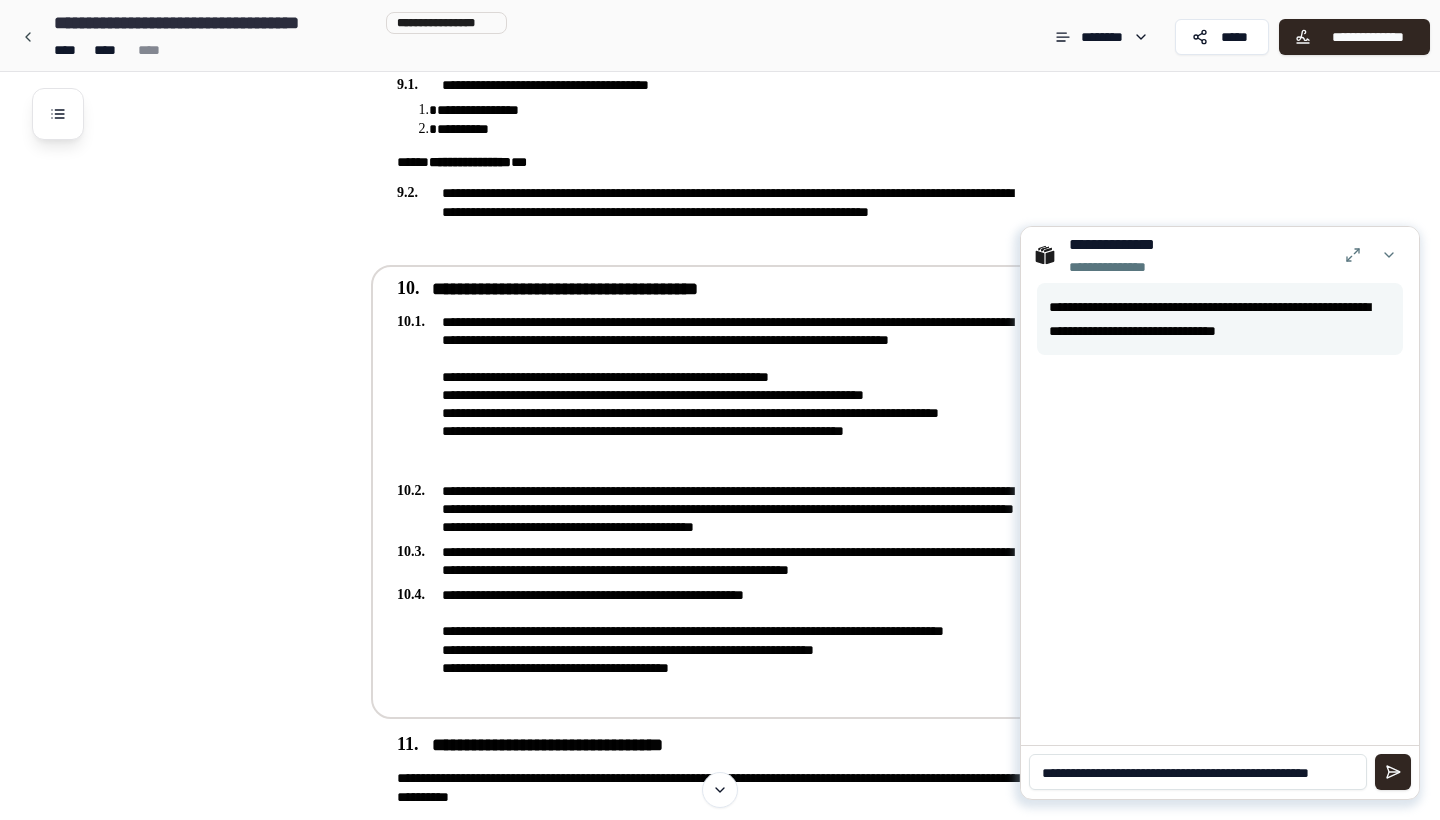 scroll, scrollTop: 0, scrollLeft: 0, axis: both 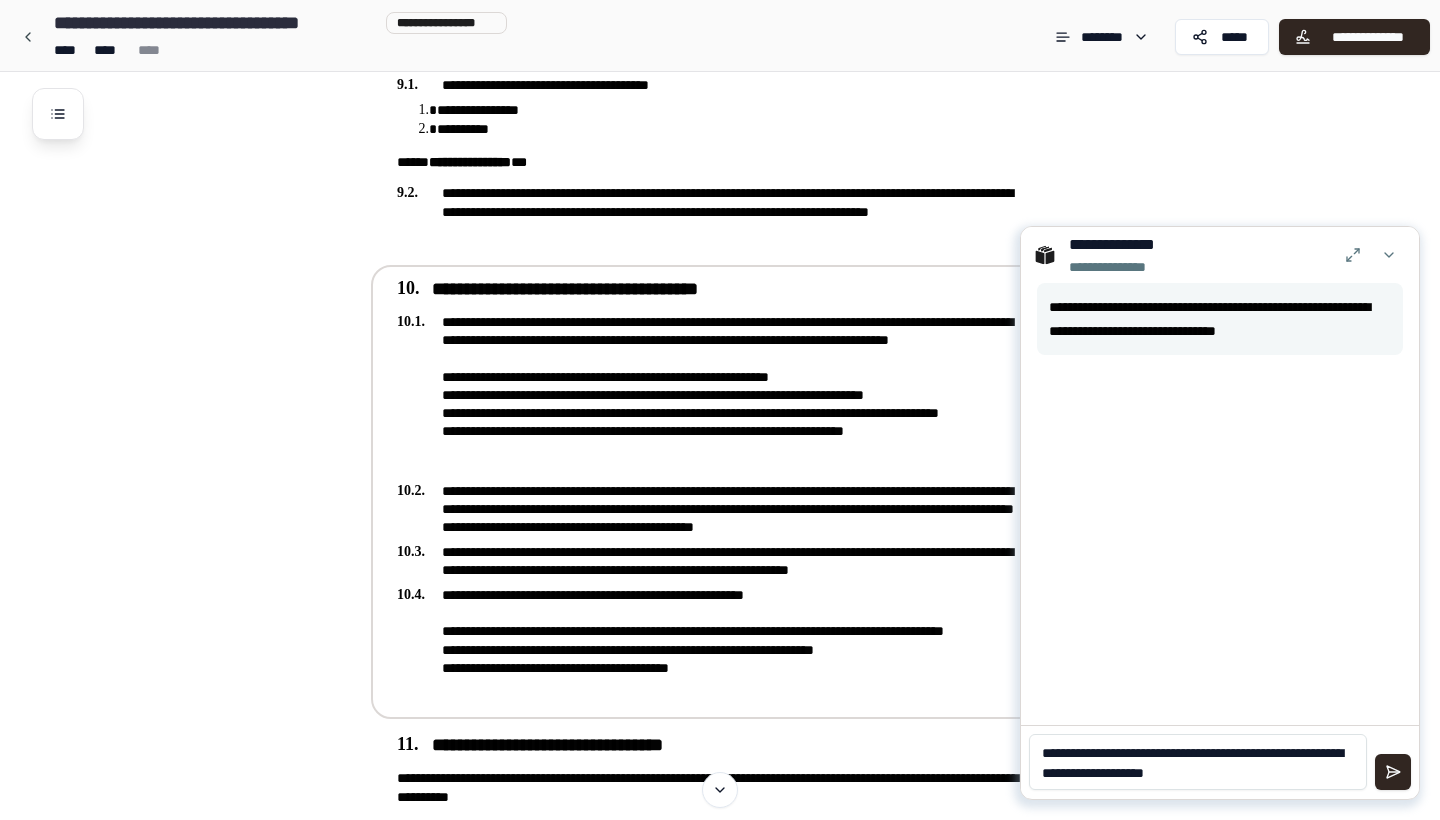 type on "**********" 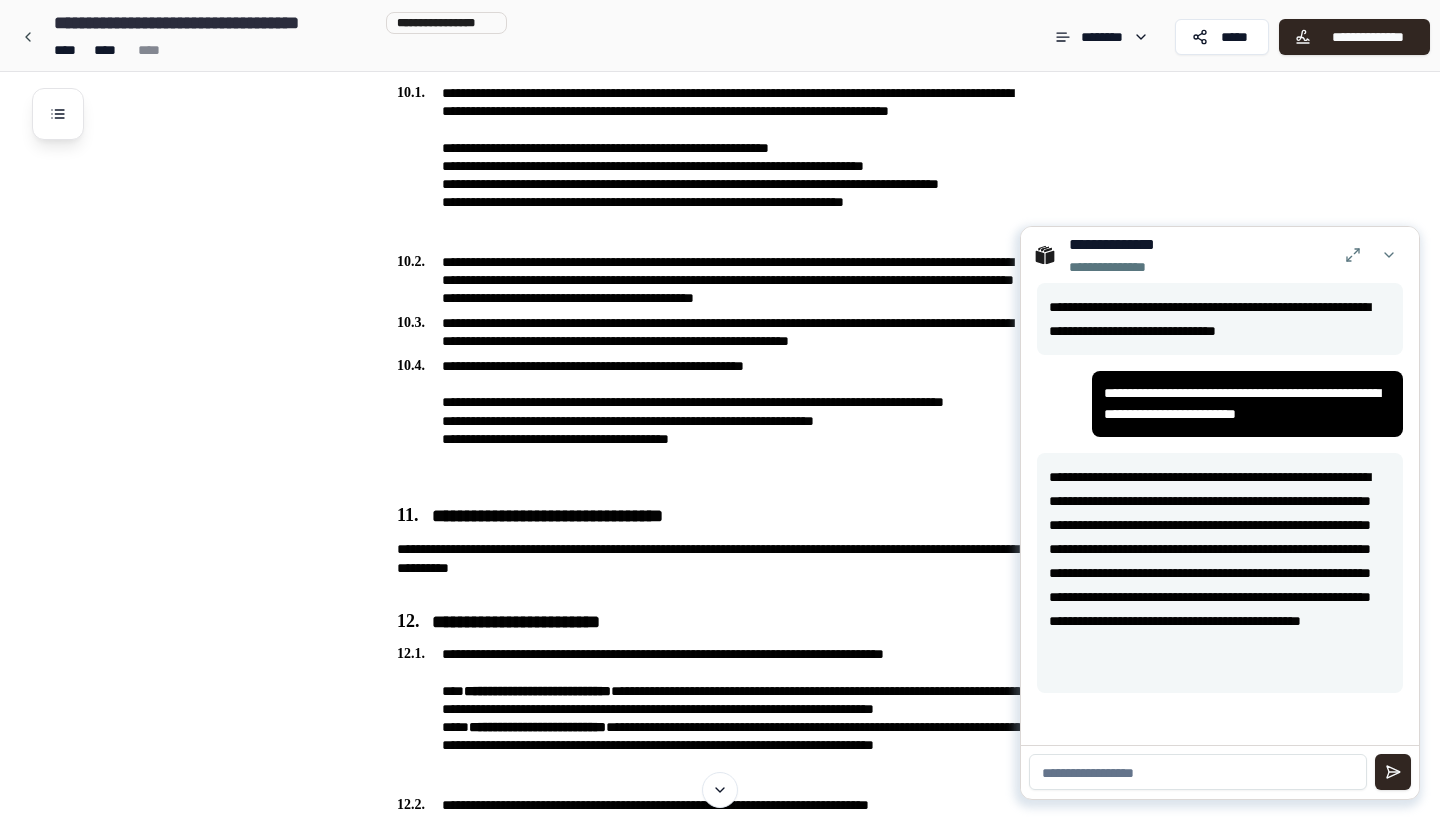 scroll, scrollTop: 3189, scrollLeft: 0, axis: vertical 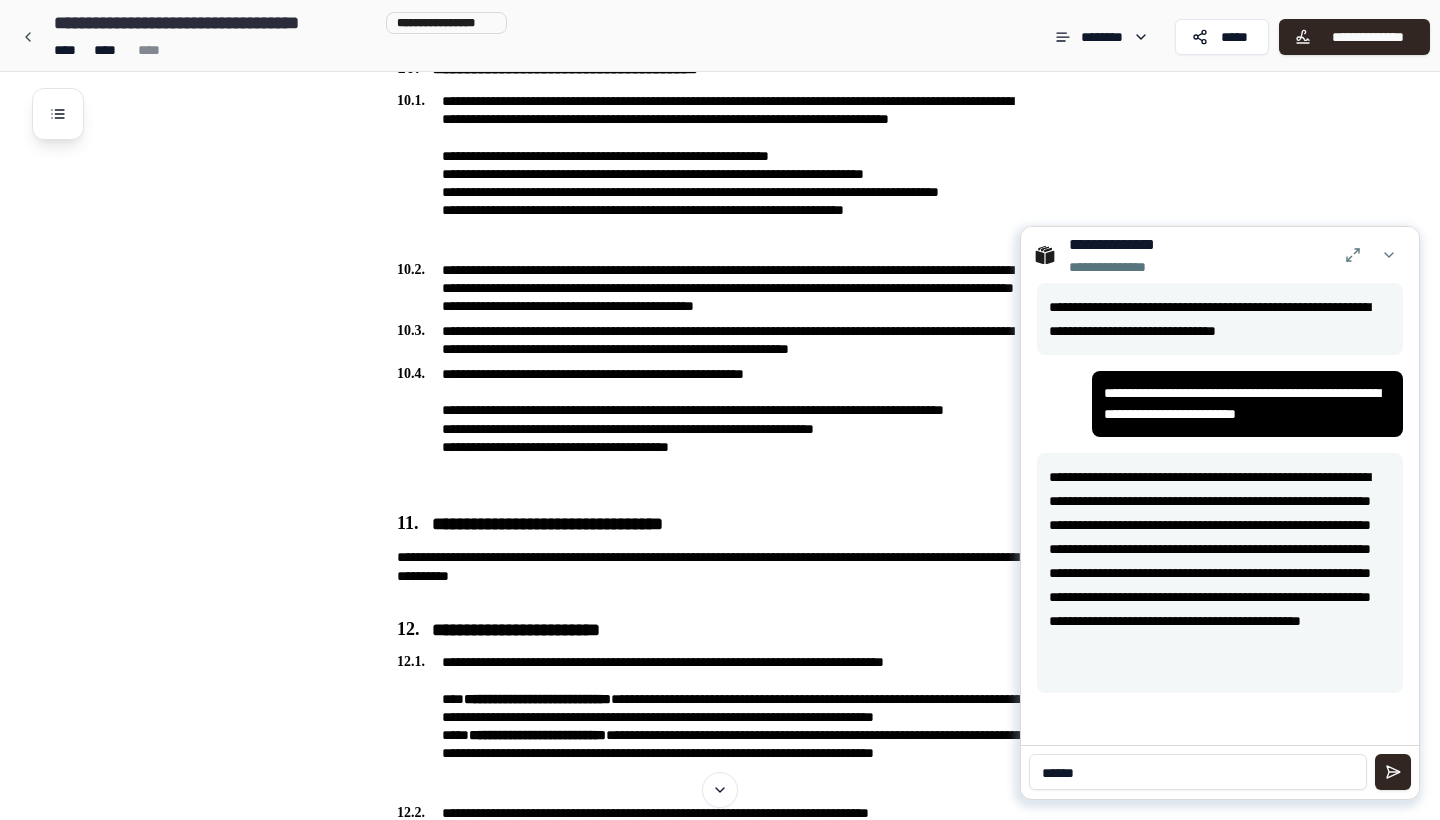 type on "*******" 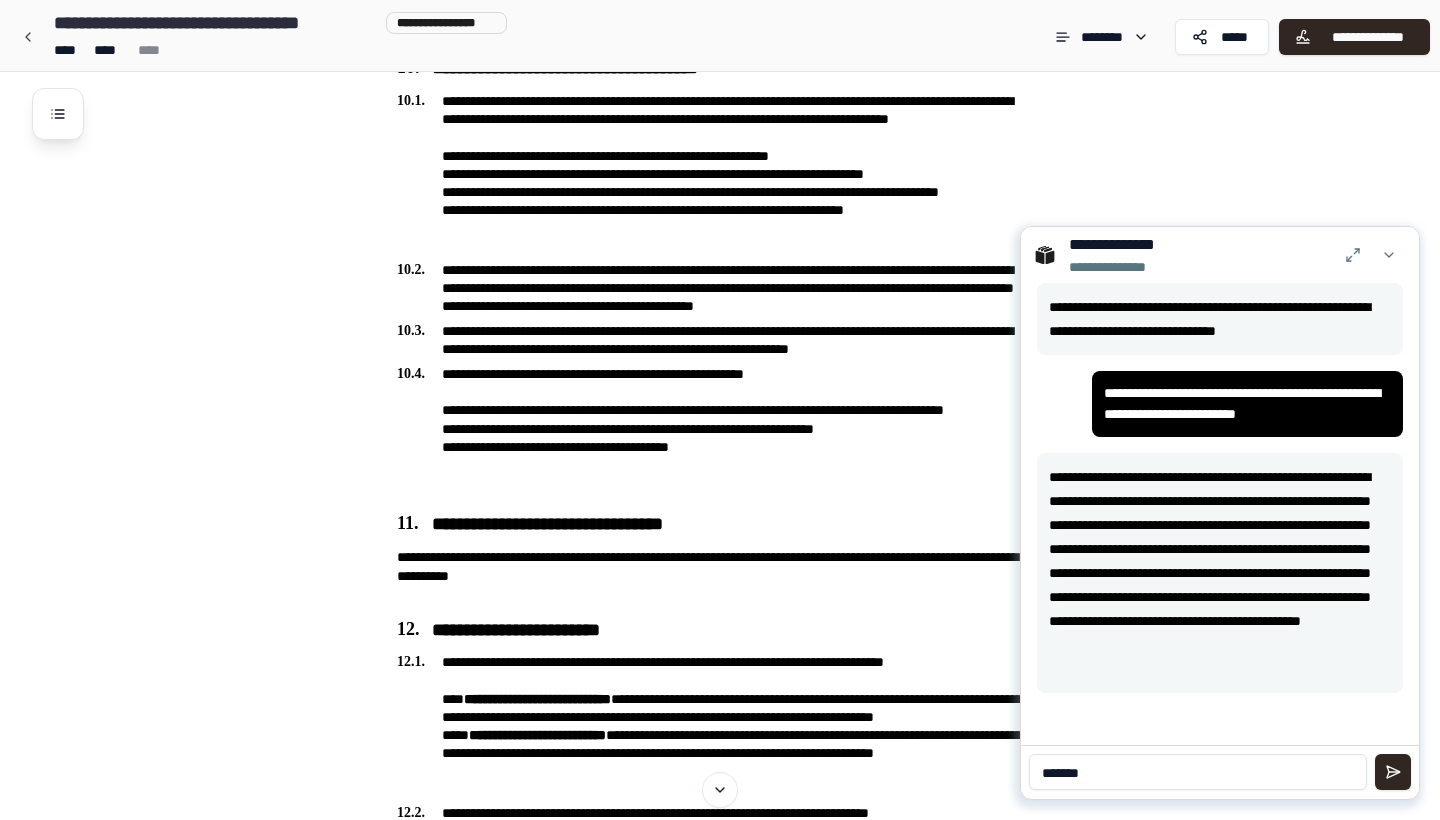 type 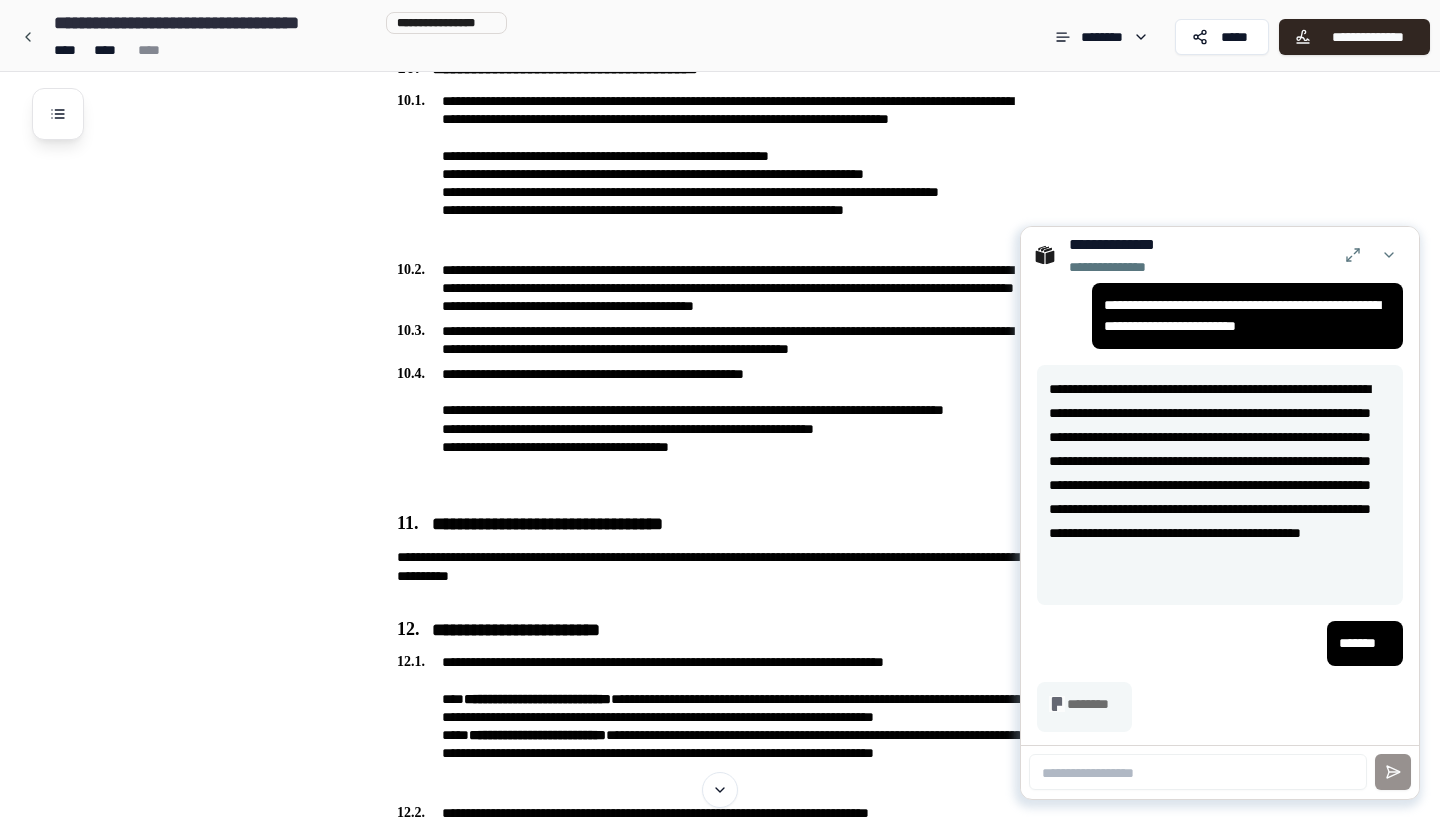 scroll, scrollTop: 89, scrollLeft: 0, axis: vertical 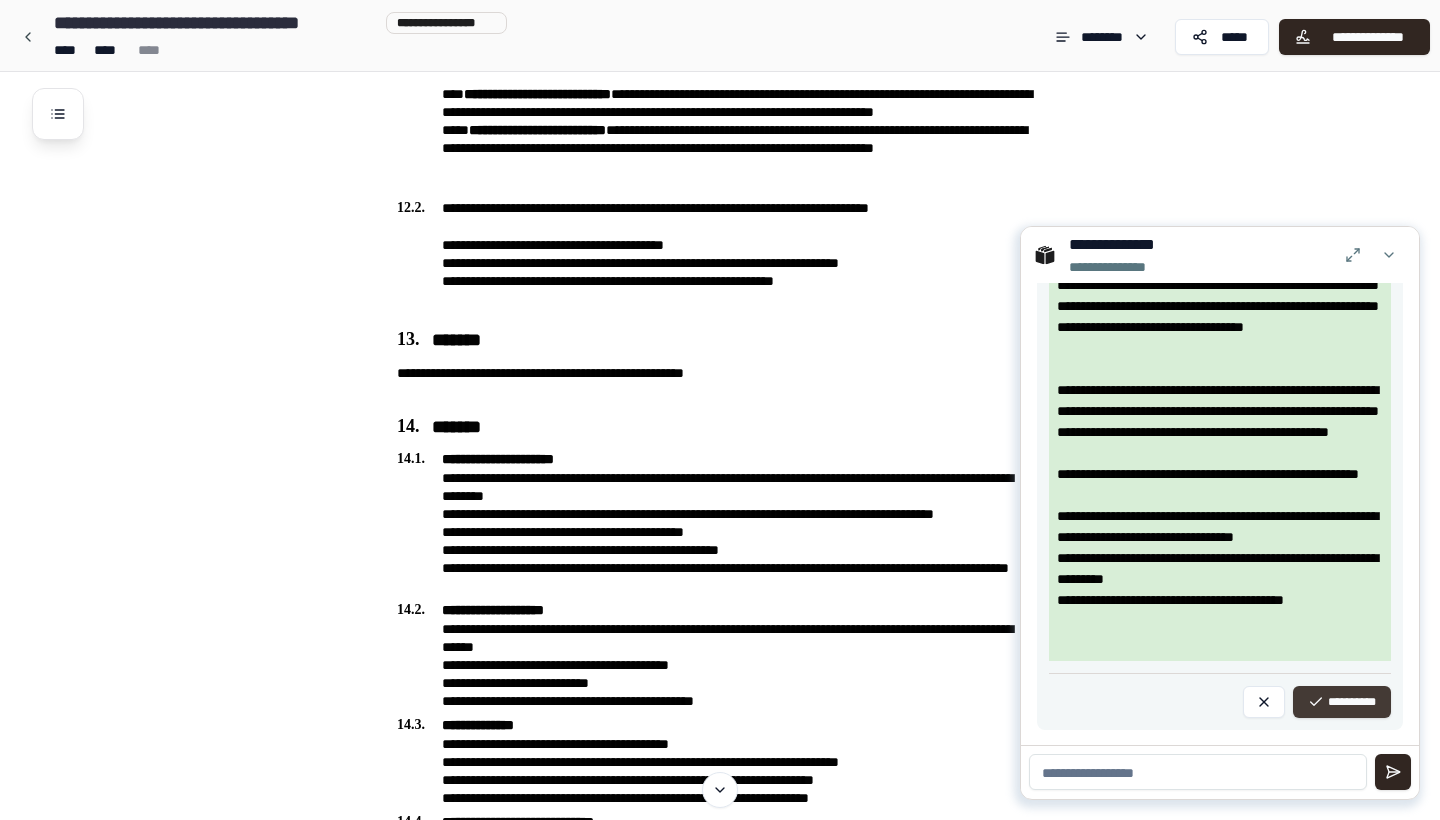 click on "**********" at bounding box center [1342, 702] 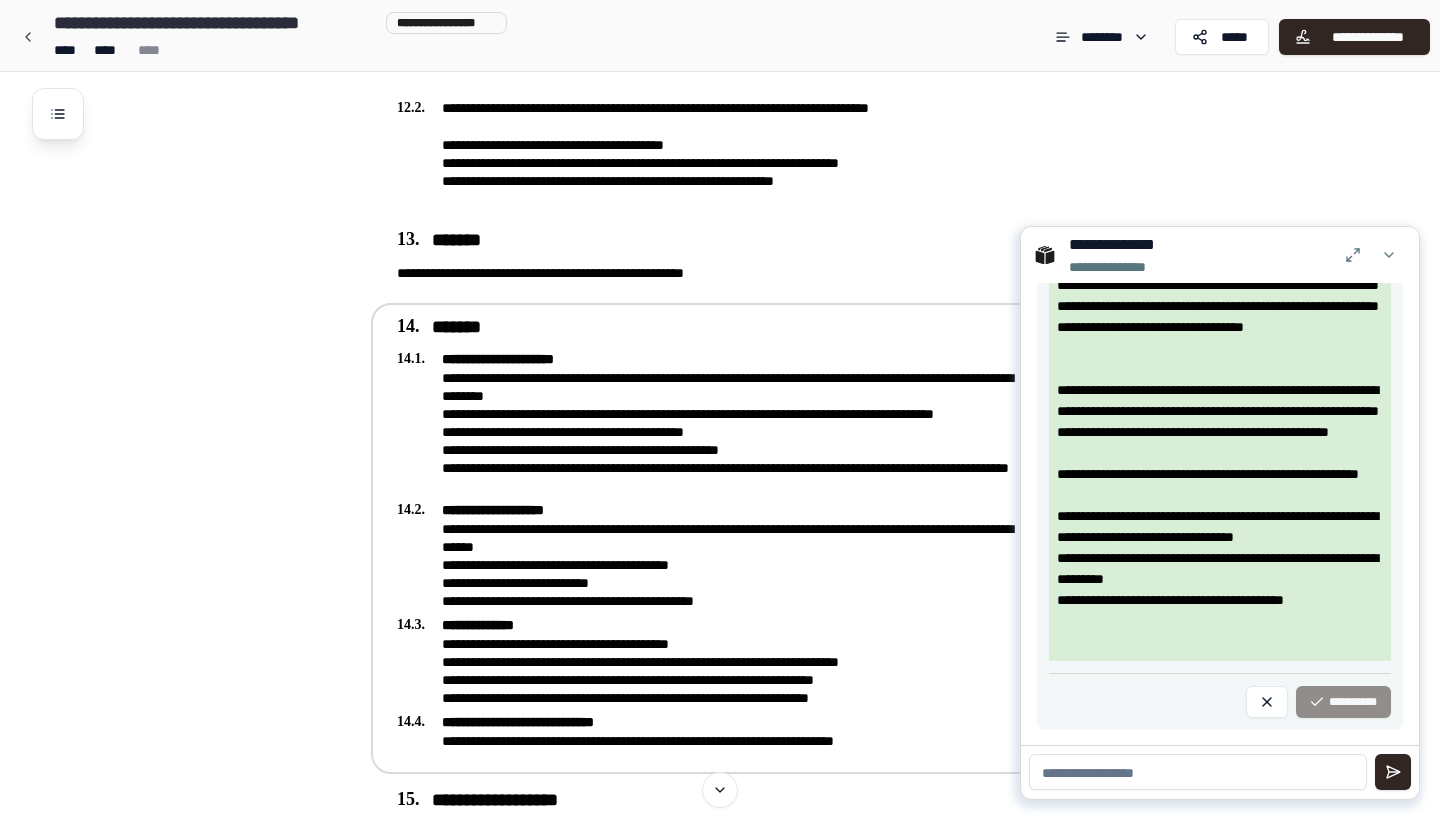 scroll, scrollTop: 3842, scrollLeft: 0, axis: vertical 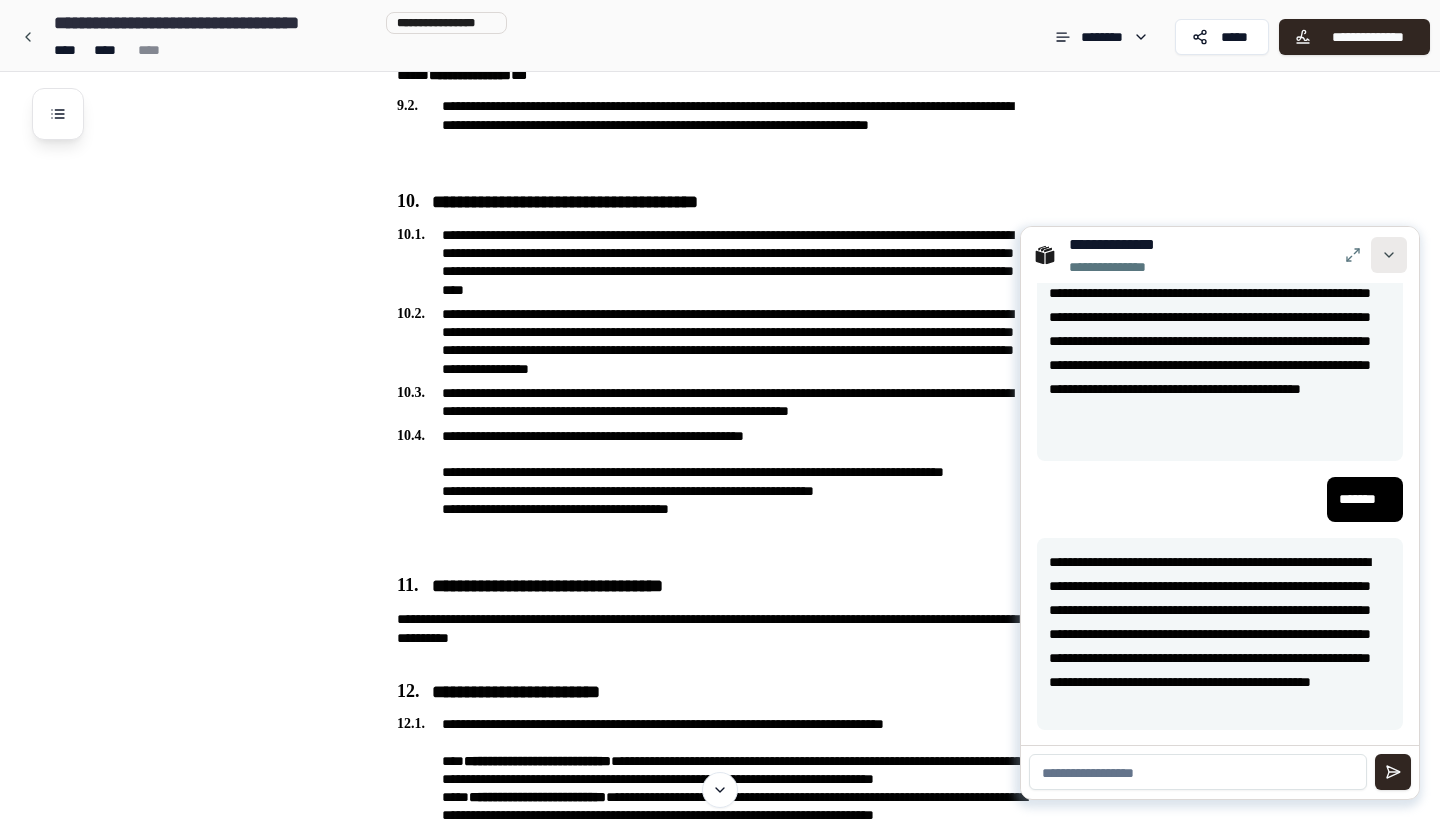 click at bounding box center [1389, 255] 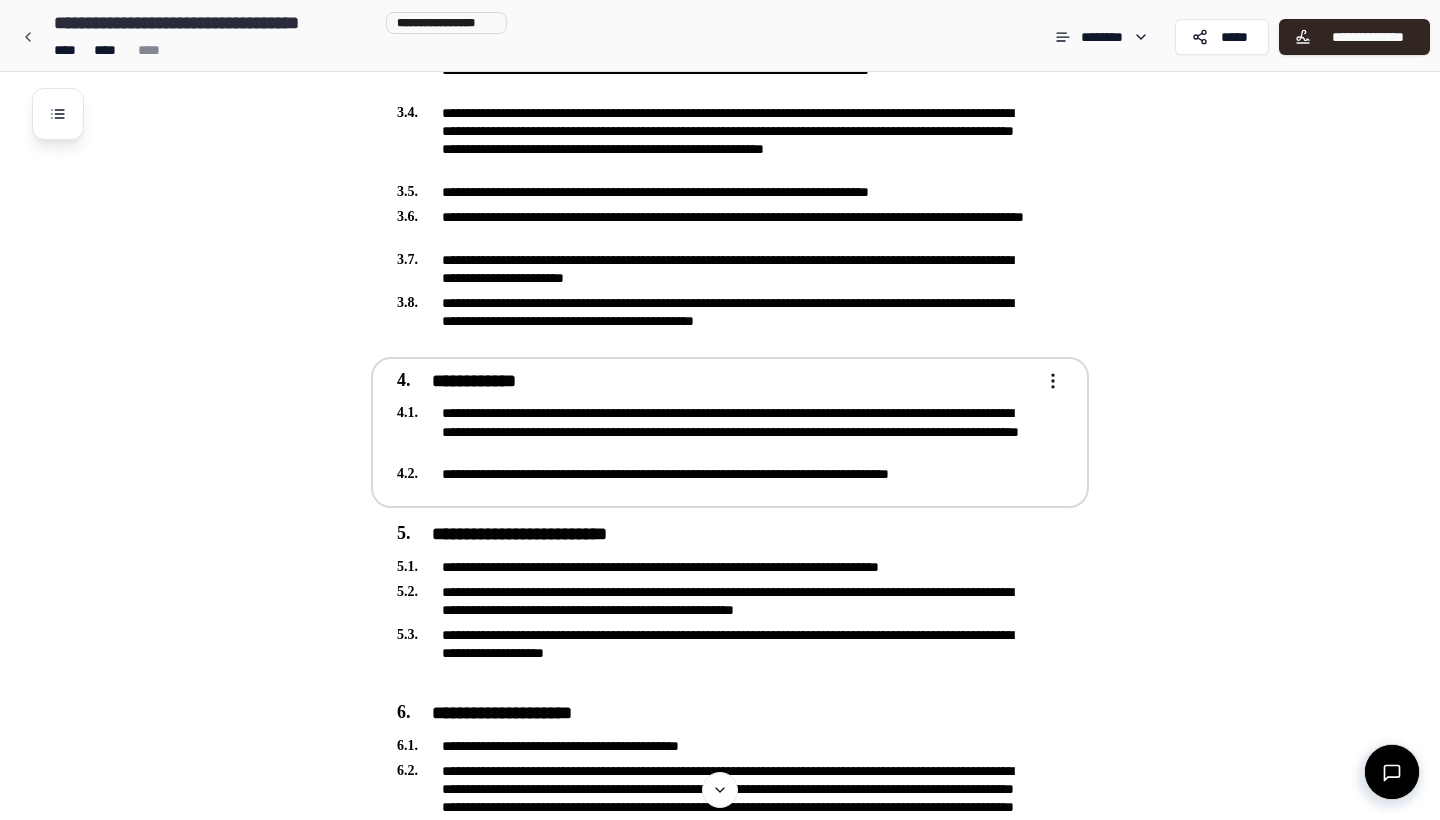 scroll, scrollTop: 741, scrollLeft: 0, axis: vertical 